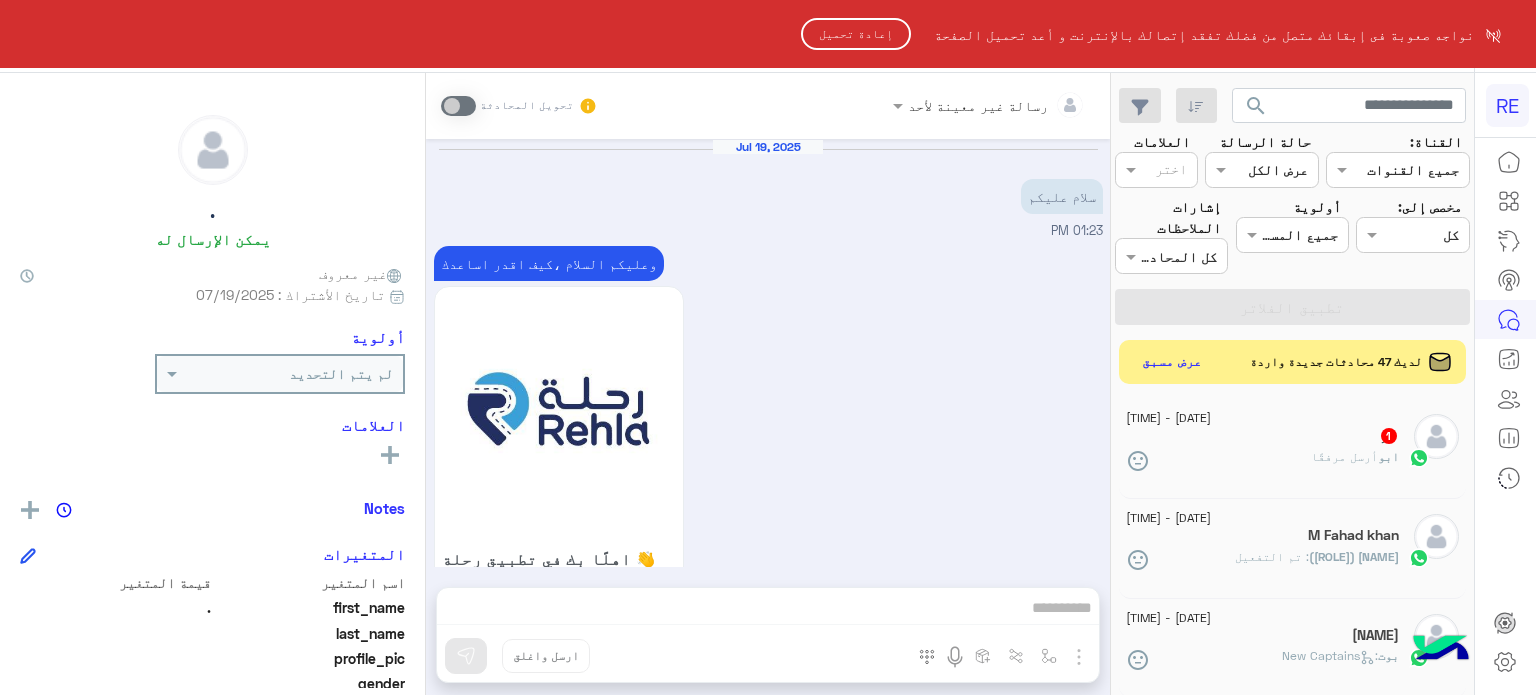 scroll, scrollTop: 0, scrollLeft: 0, axis: both 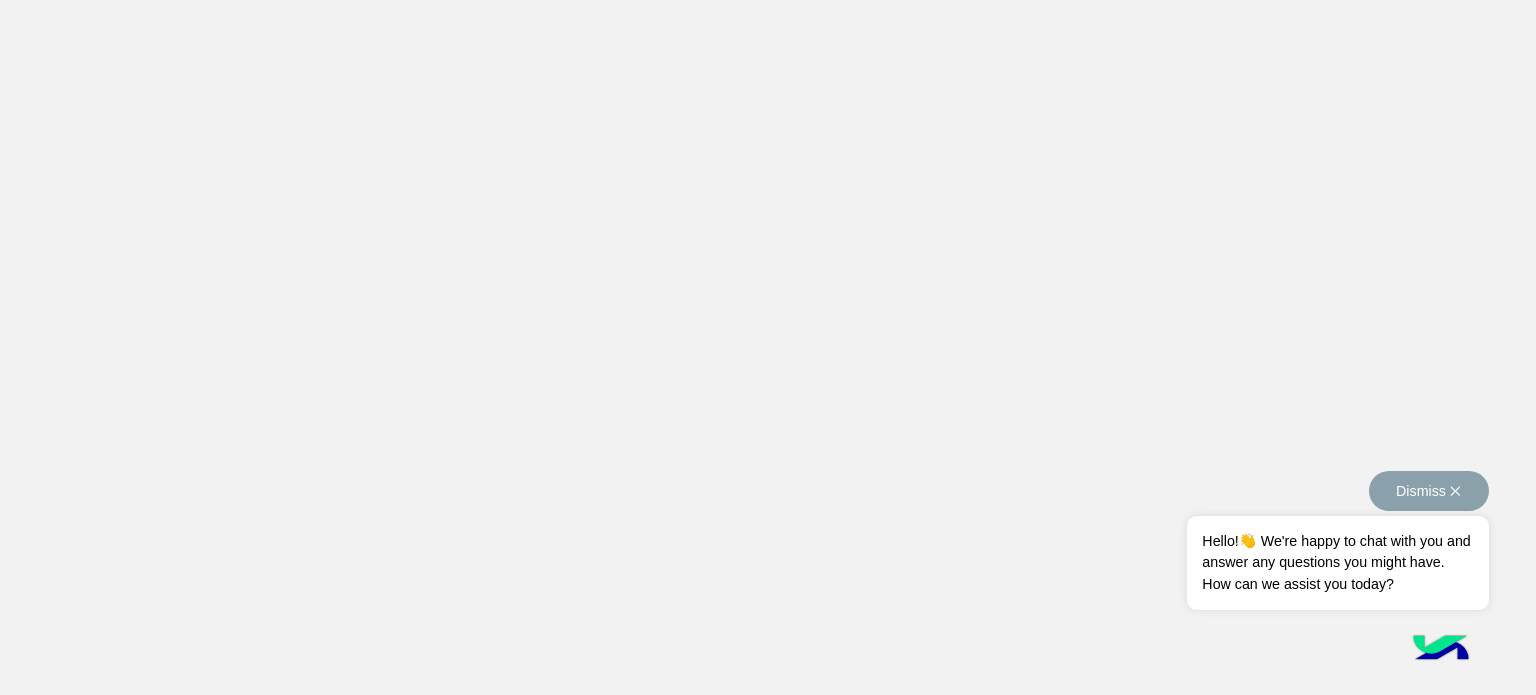 click on "Dismiss ✕" at bounding box center [1429, 491] 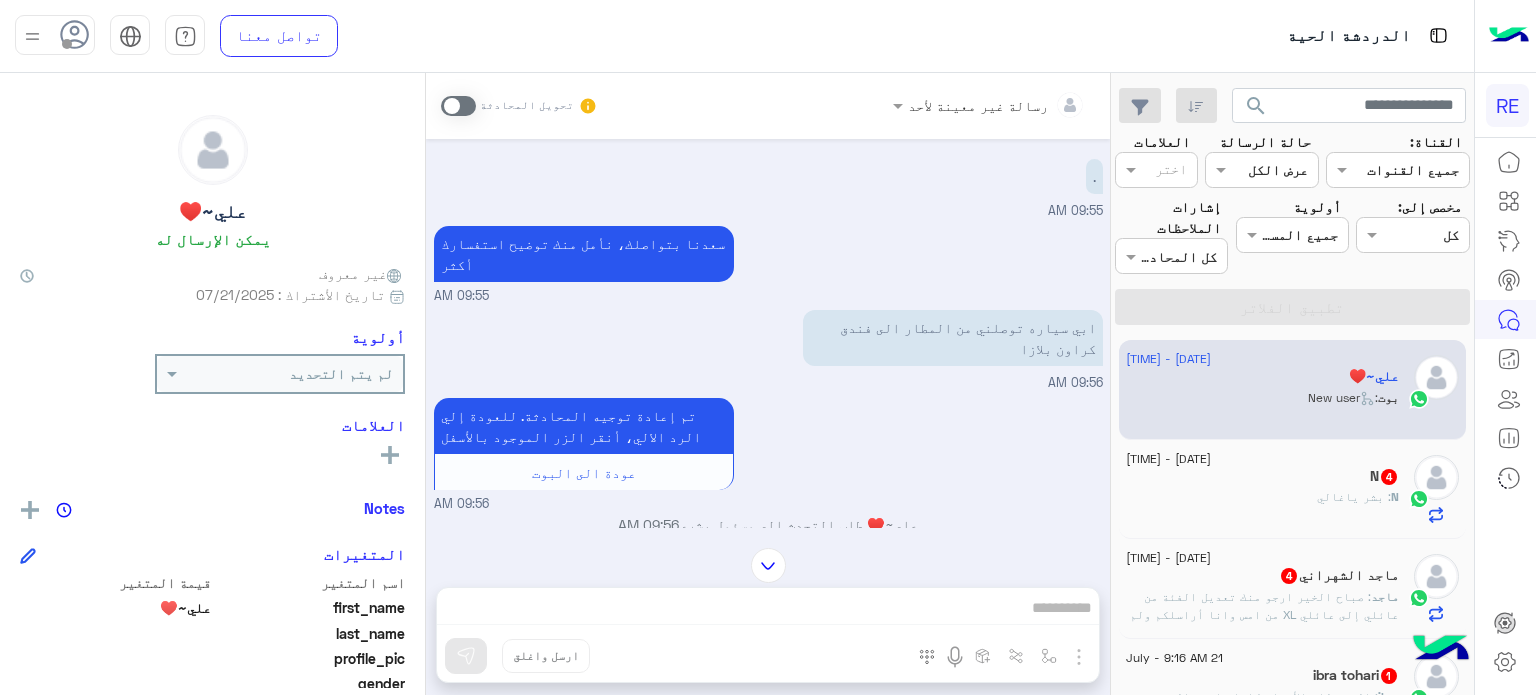 scroll, scrollTop: 0, scrollLeft: 0, axis: both 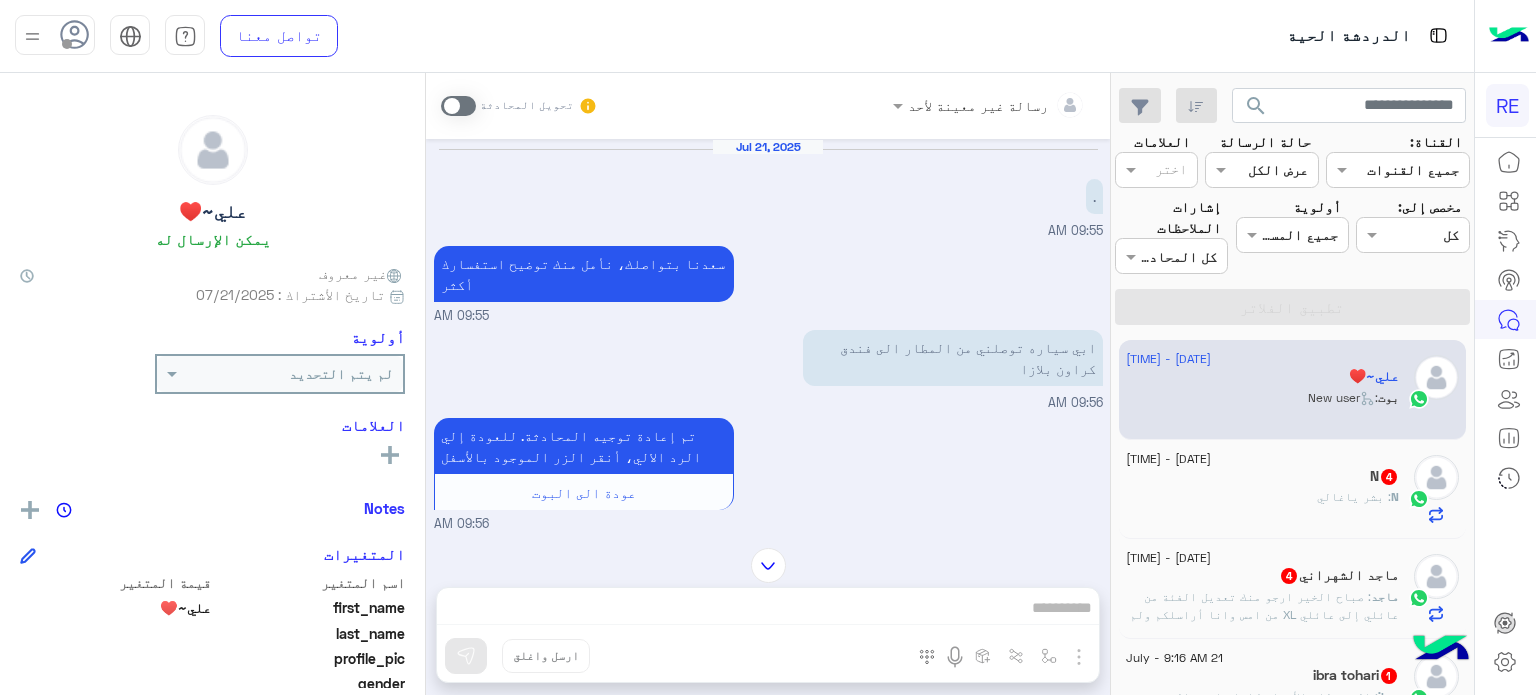 click at bounding box center [458, 106] 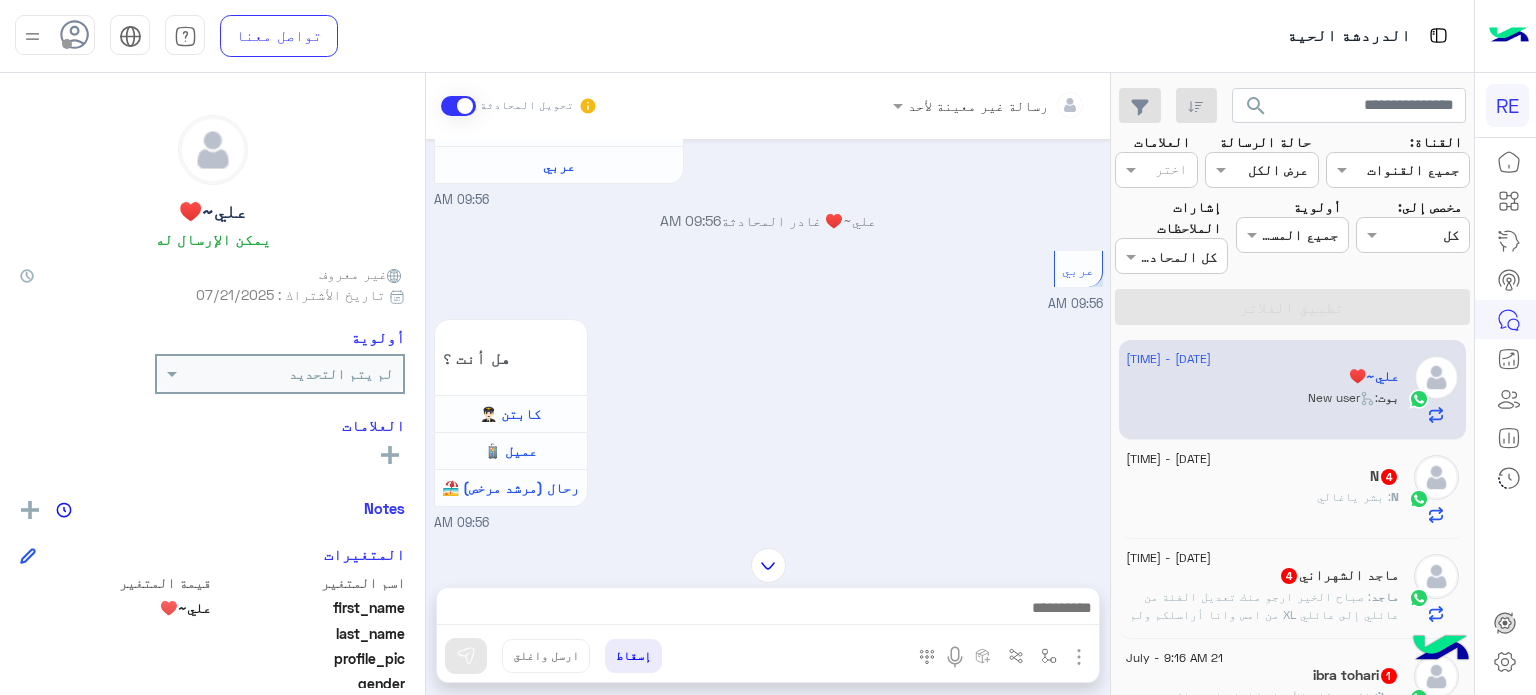 scroll, scrollTop: 1100, scrollLeft: 0, axis: vertical 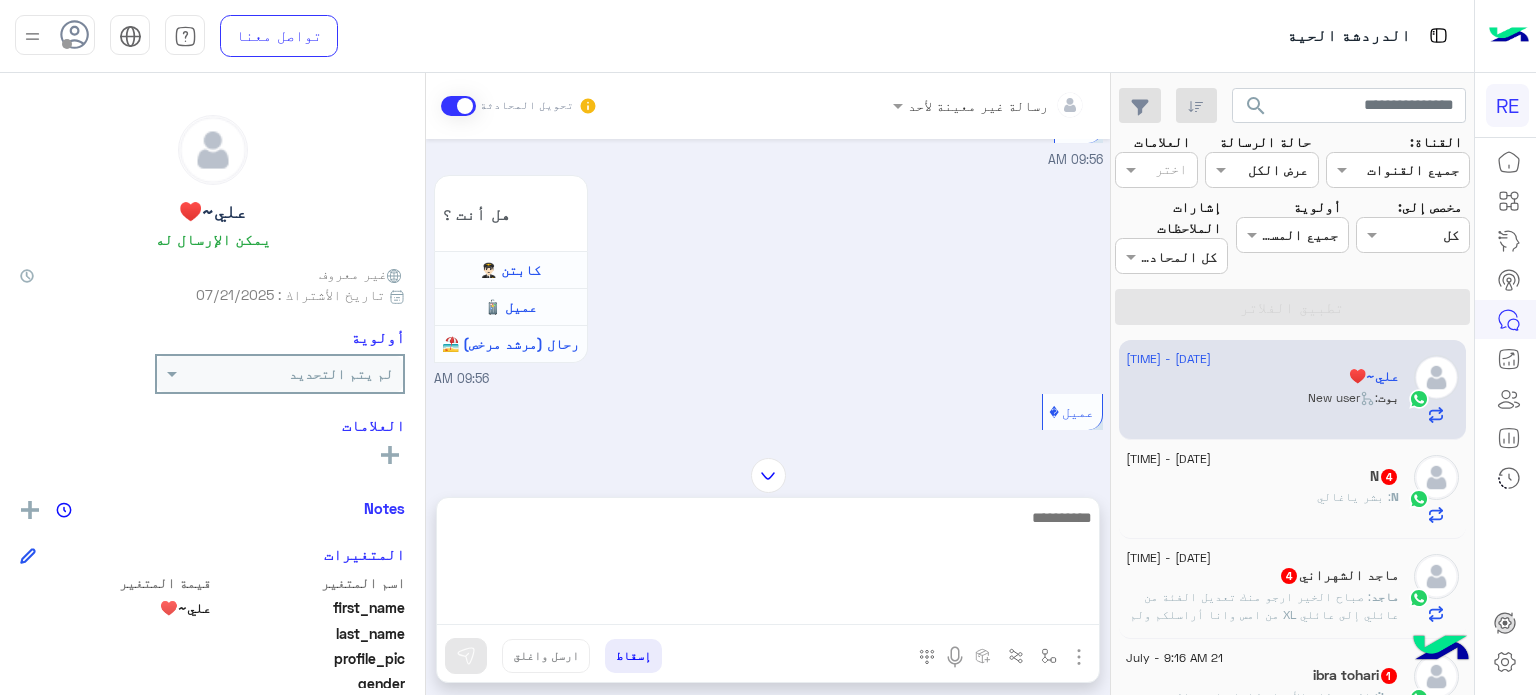 click at bounding box center (768, 565) 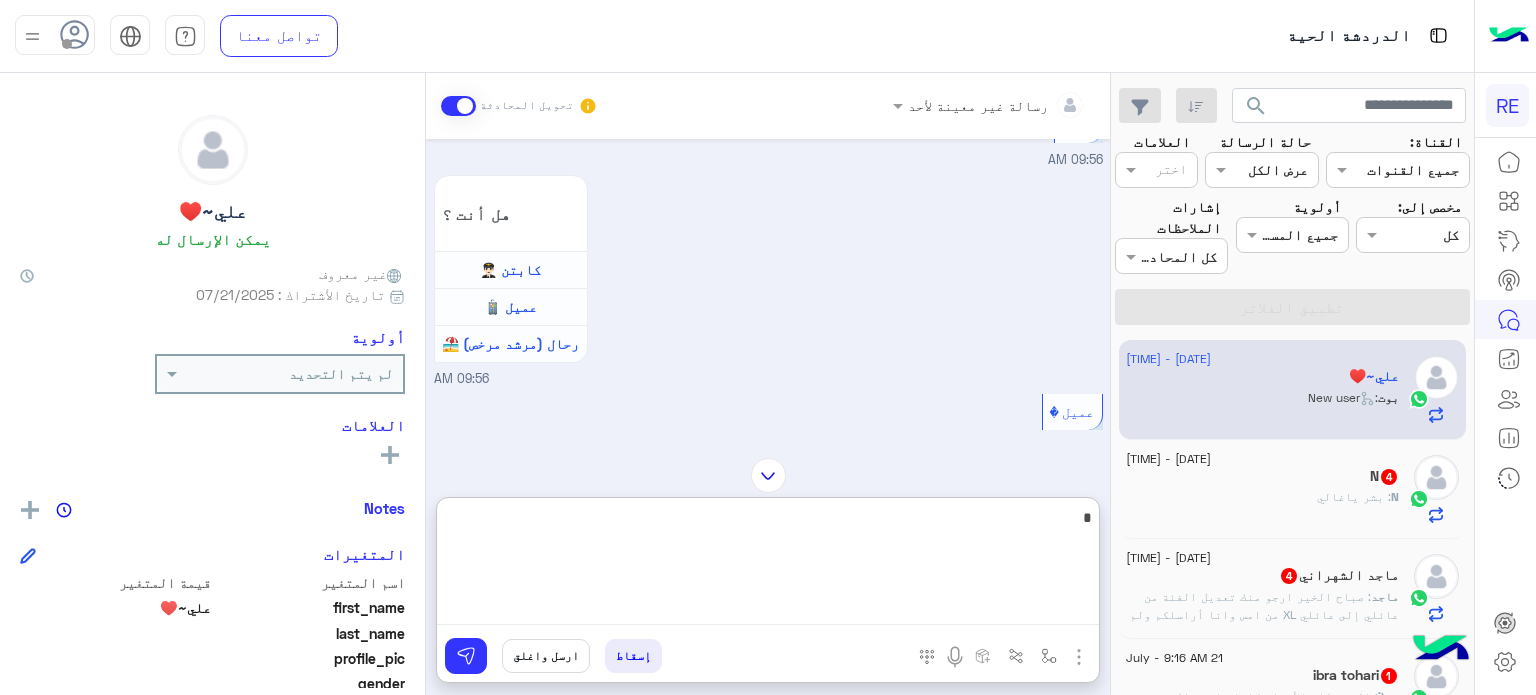 scroll, scrollTop: 0, scrollLeft: 0, axis: both 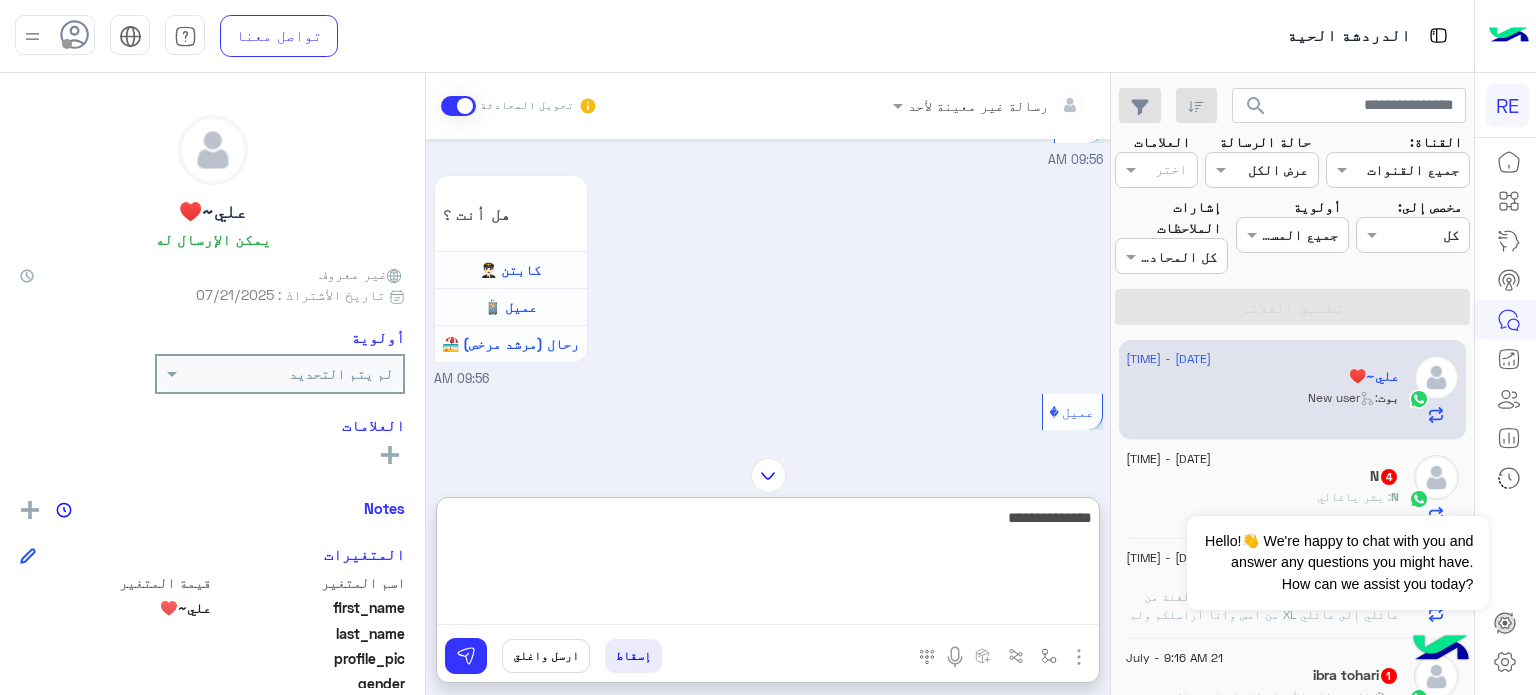 type on "**********" 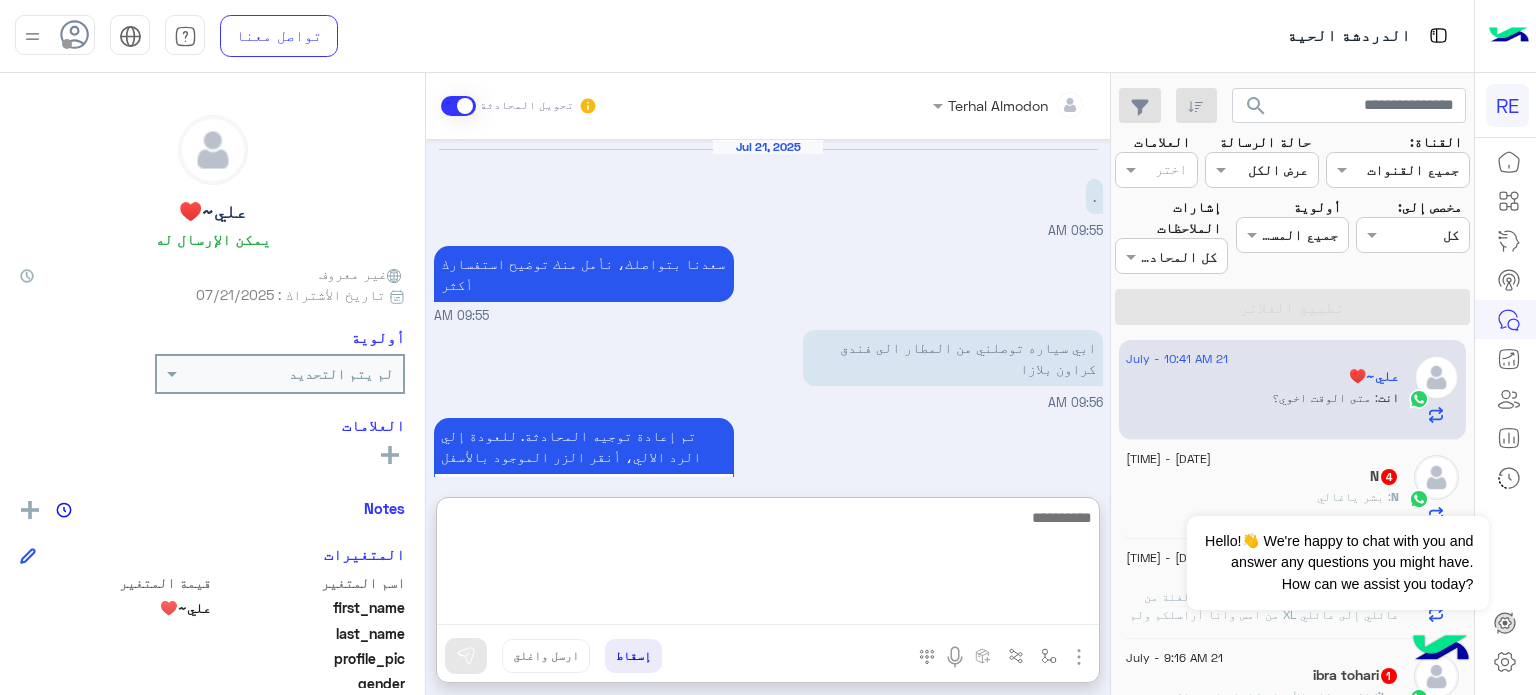 scroll, scrollTop: 1724, scrollLeft: 0, axis: vertical 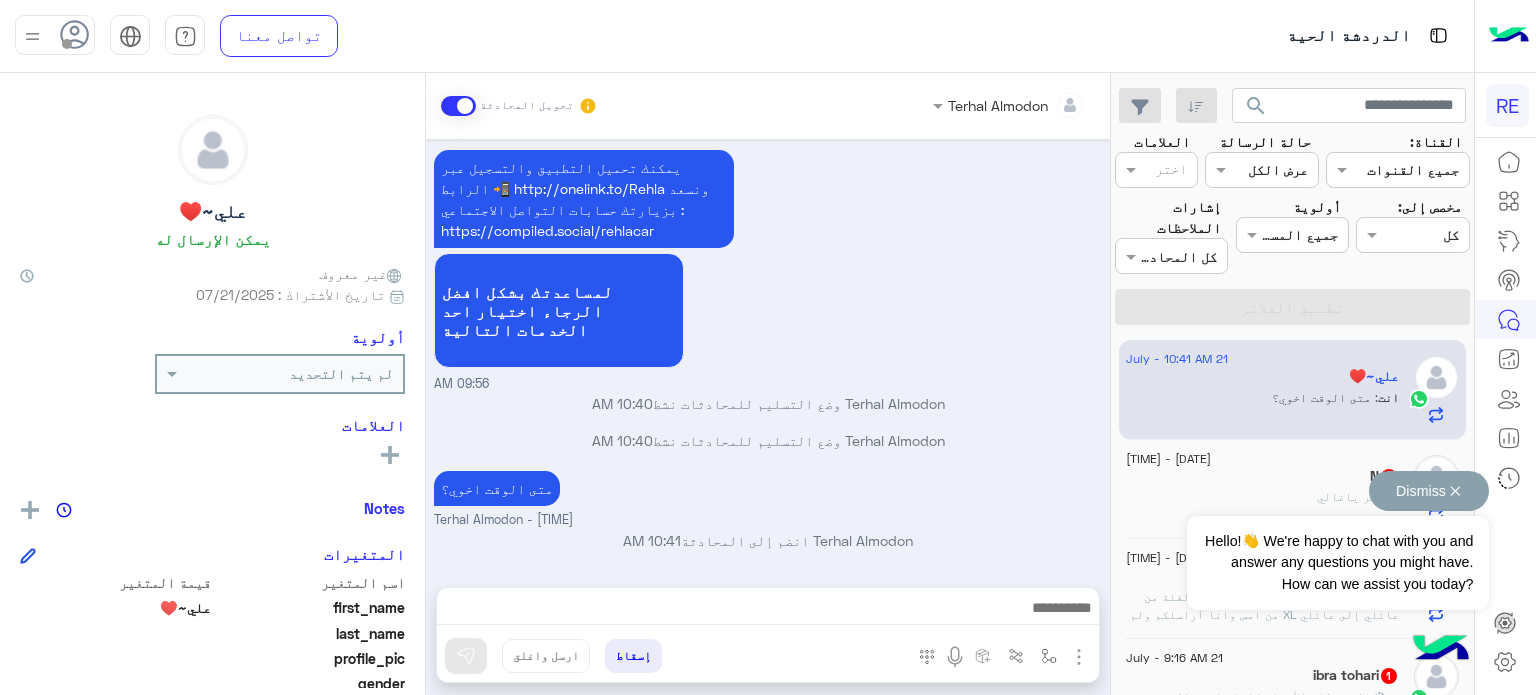 click on "Dismiss ✕ Hello!👋 We're happy to chat with you and answer any questions you might have. How can we assist you today?" at bounding box center (1337, 540) 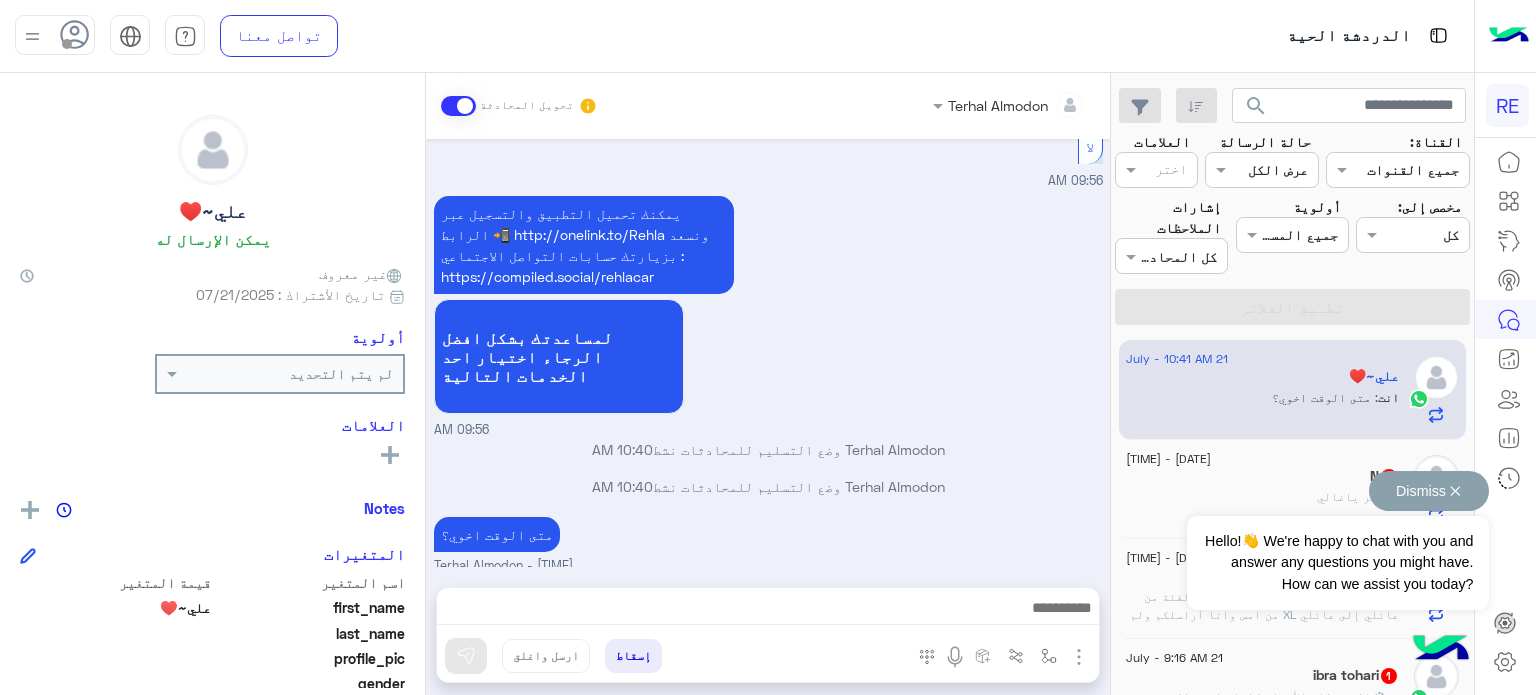 click on "Dismiss ✕" at bounding box center (1429, 491) 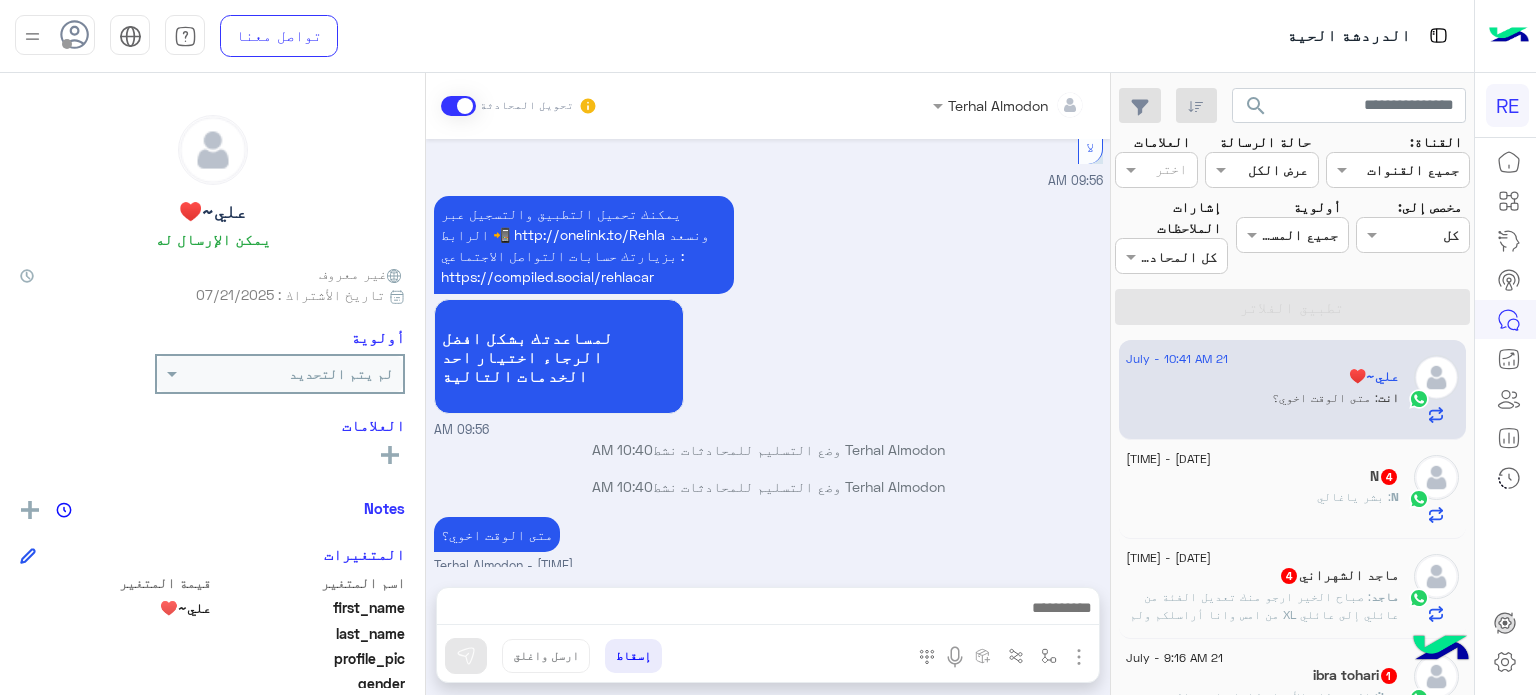 click on "N : بشر ياغالي" 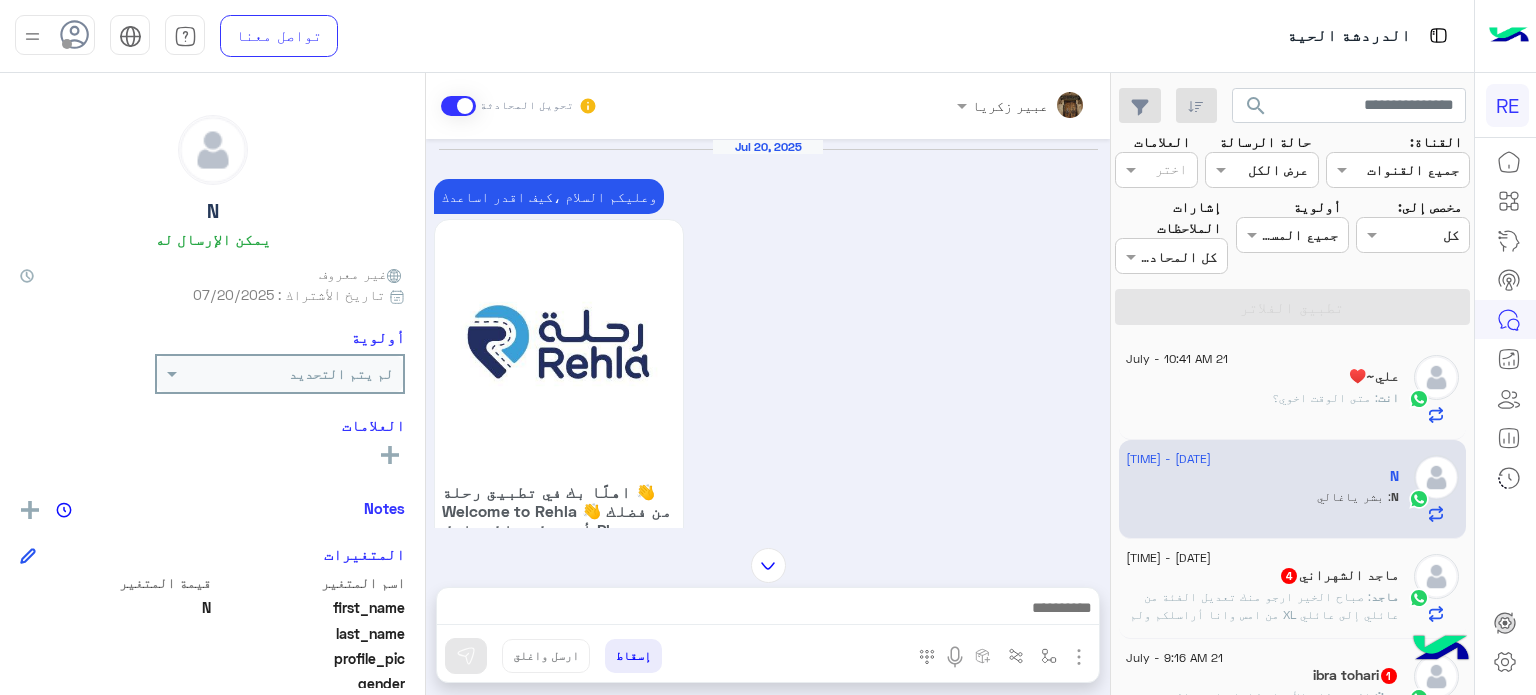 scroll, scrollTop: 2282, scrollLeft: 0, axis: vertical 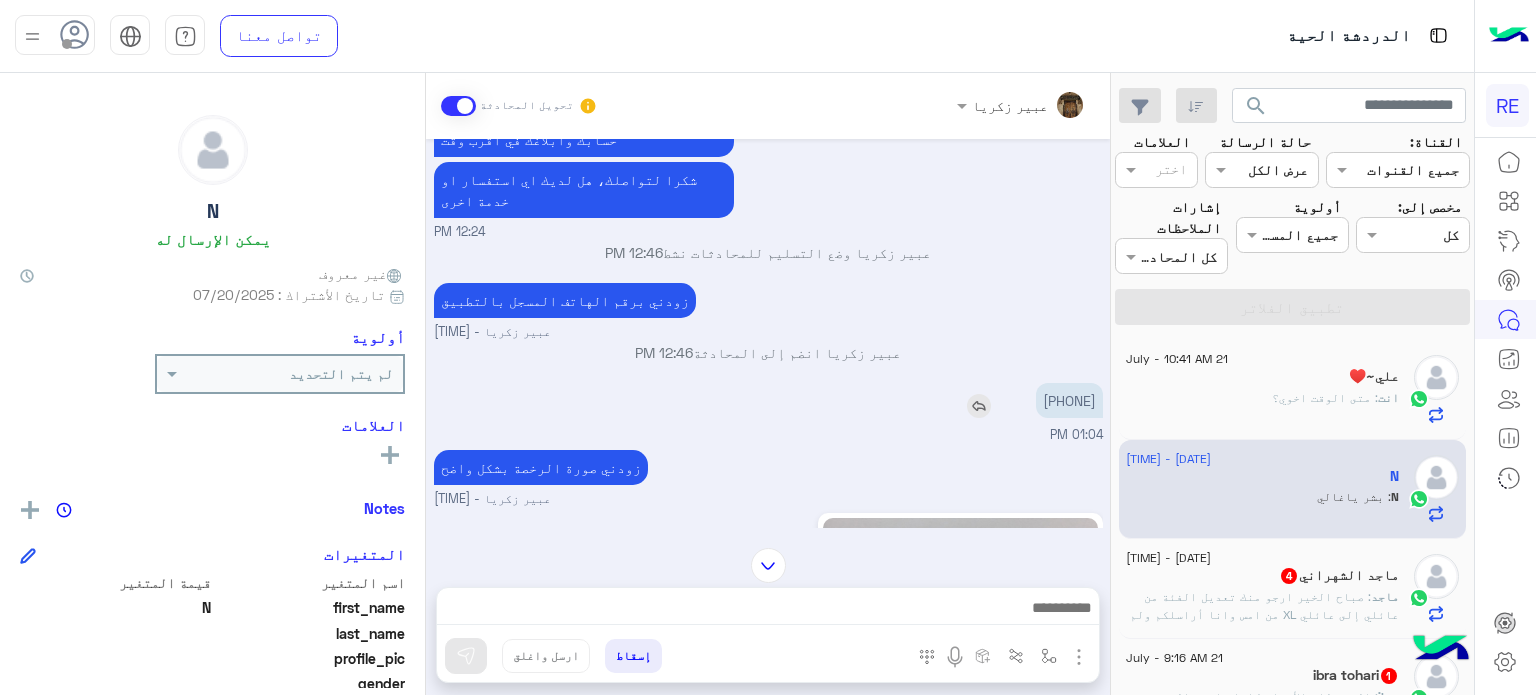 drag, startPoint x: 1094, startPoint y: 336, endPoint x: 1022, endPoint y: 346, distance: 72.691124 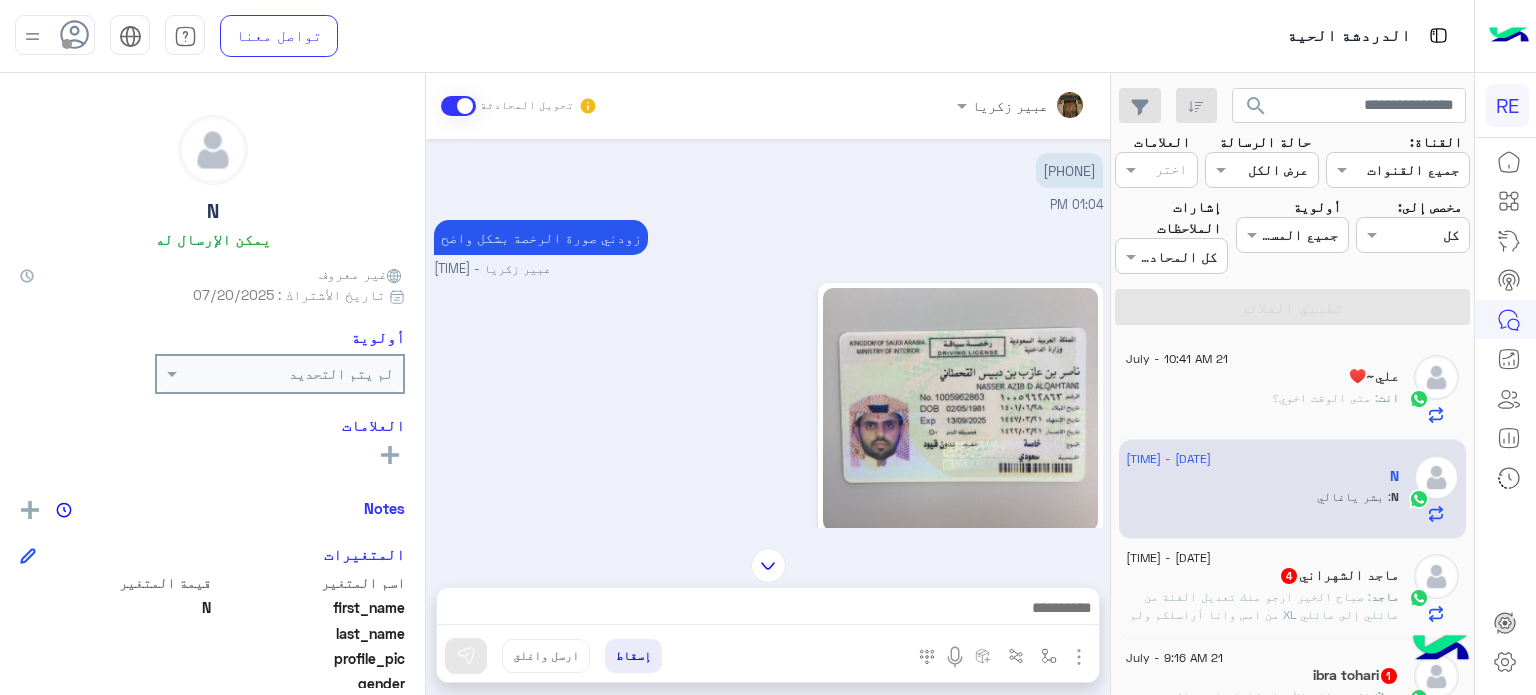 scroll, scrollTop: 2474, scrollLeft: 0, axis: vertical 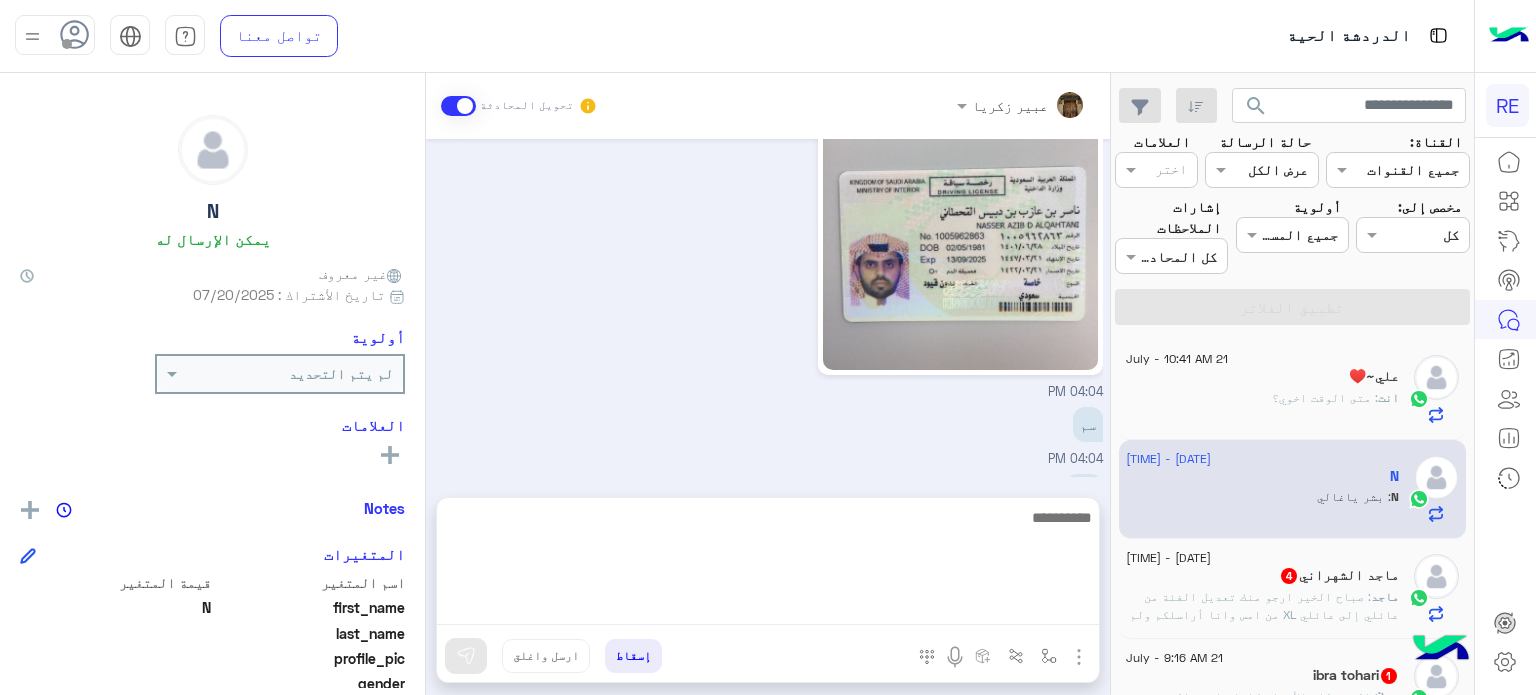 click at bounding box center (768, 565) 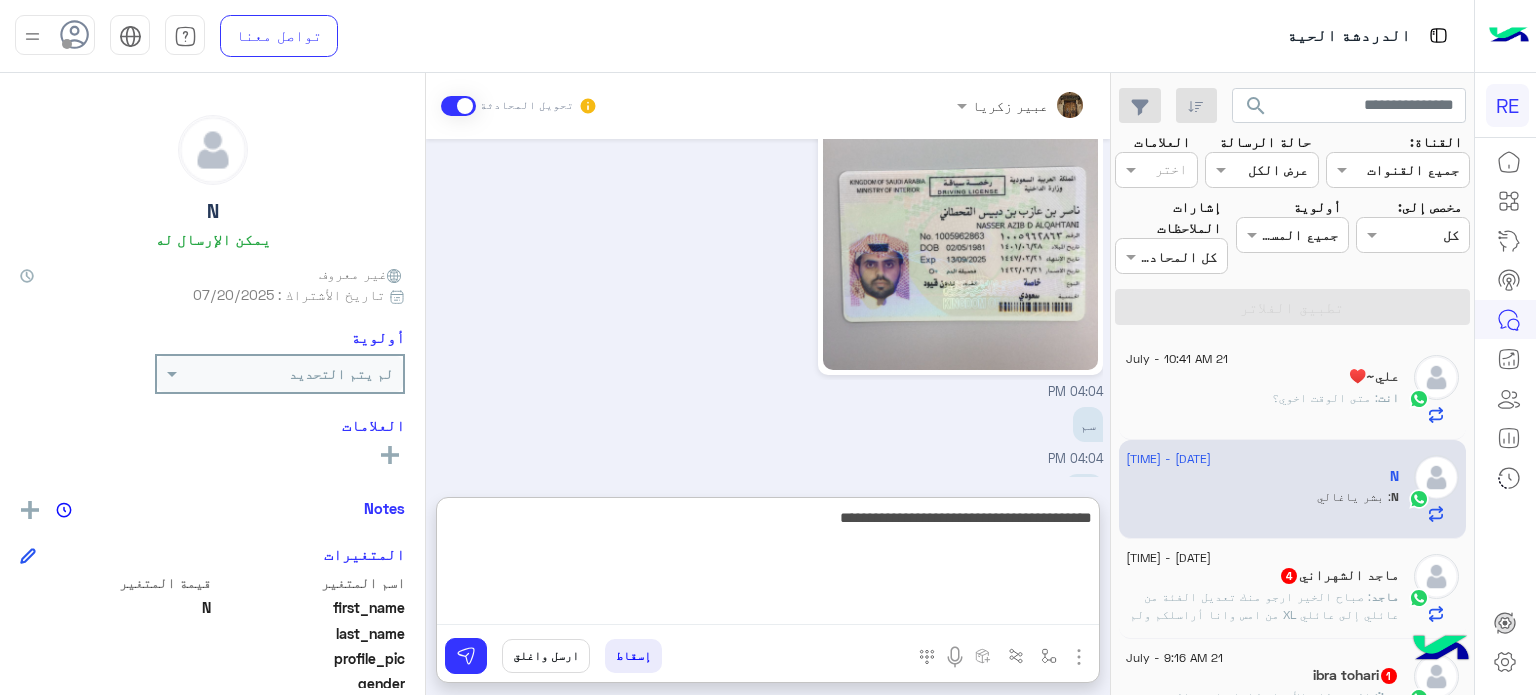 type on "**********" 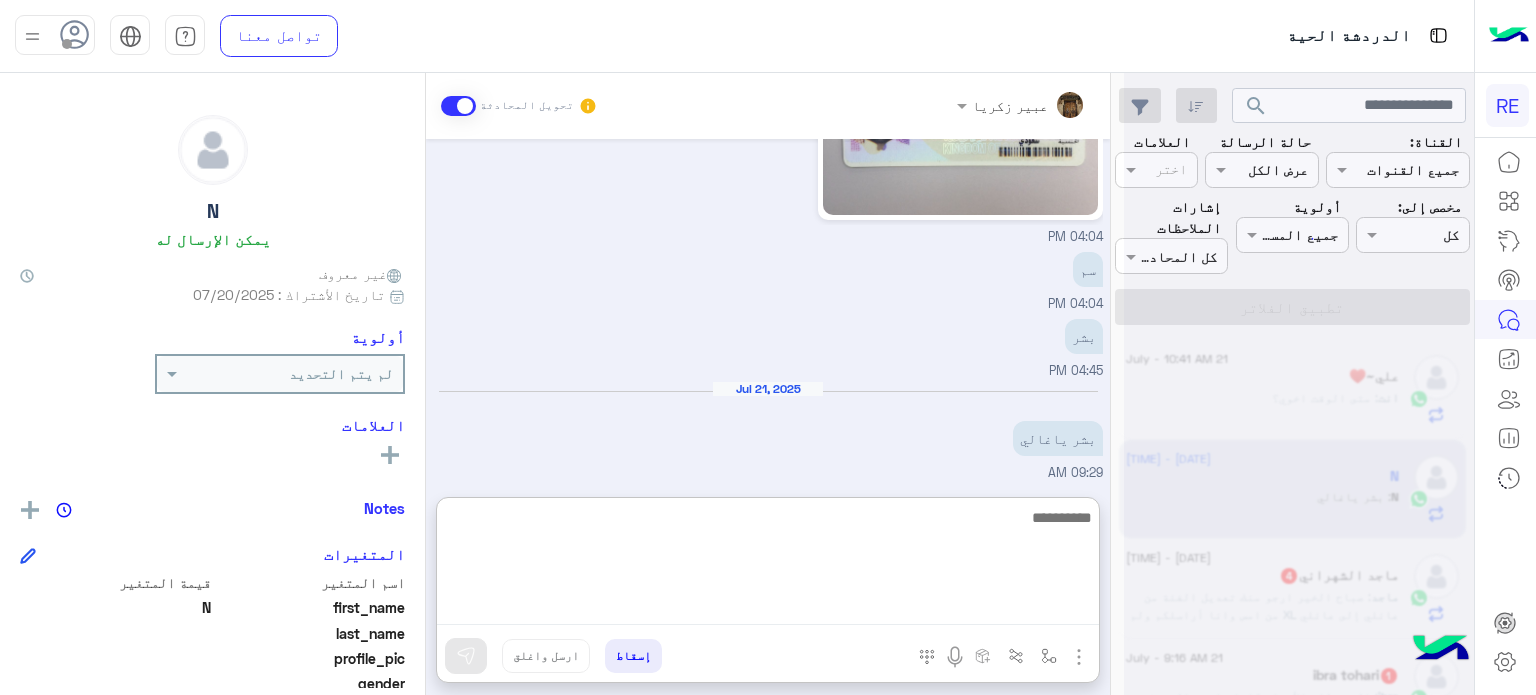 scroll, scrollTop: 2828, scrollLeft: 0, axis: vertical 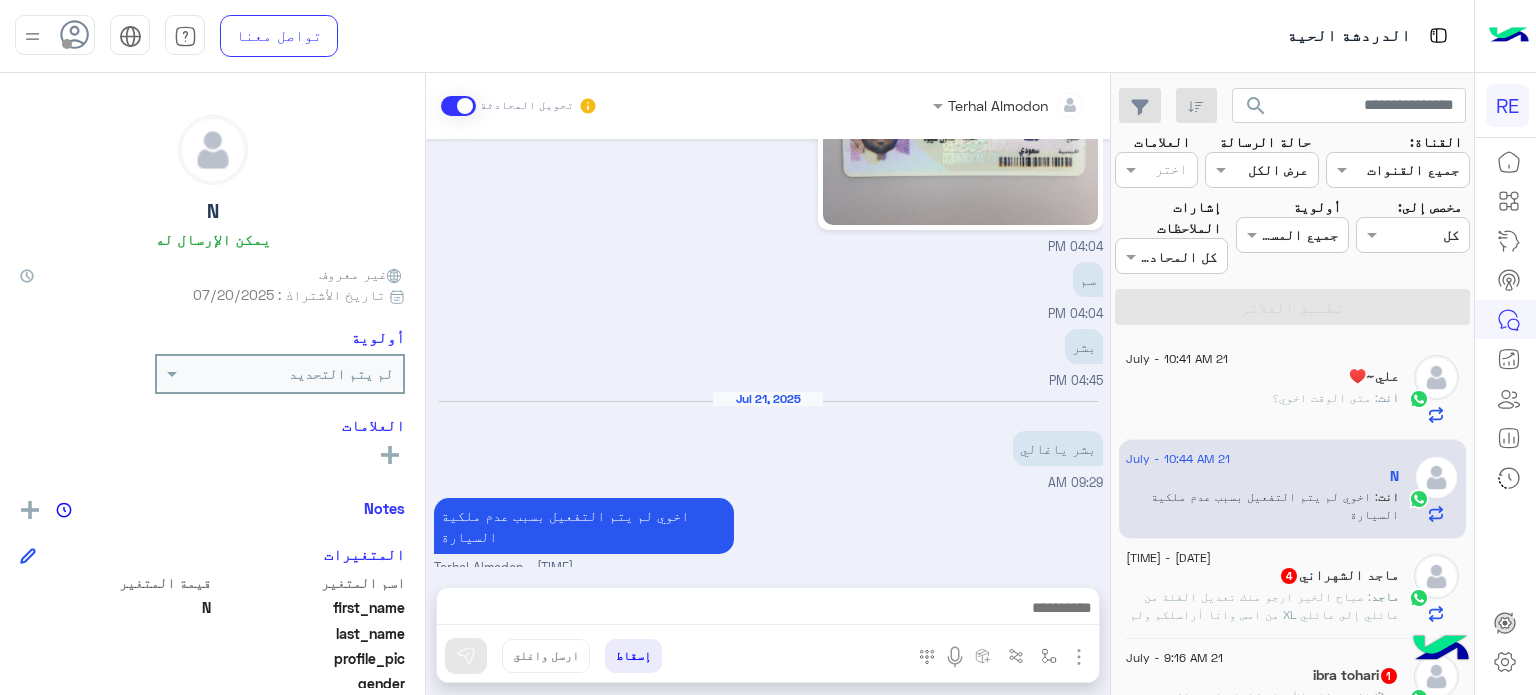 click on ": متى الوقت اخوي؟" 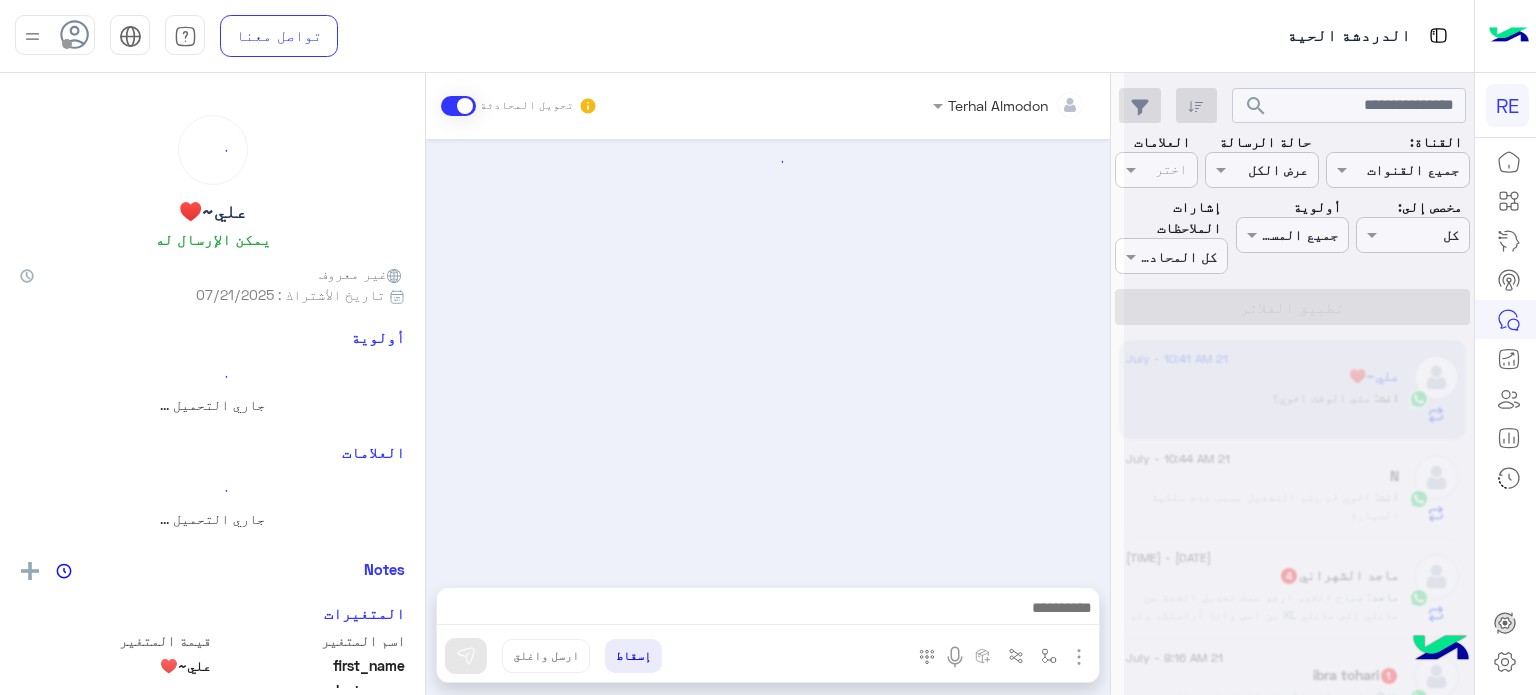 scroll, scrollTop: 628, scrollLeft: 0, axis: vertical 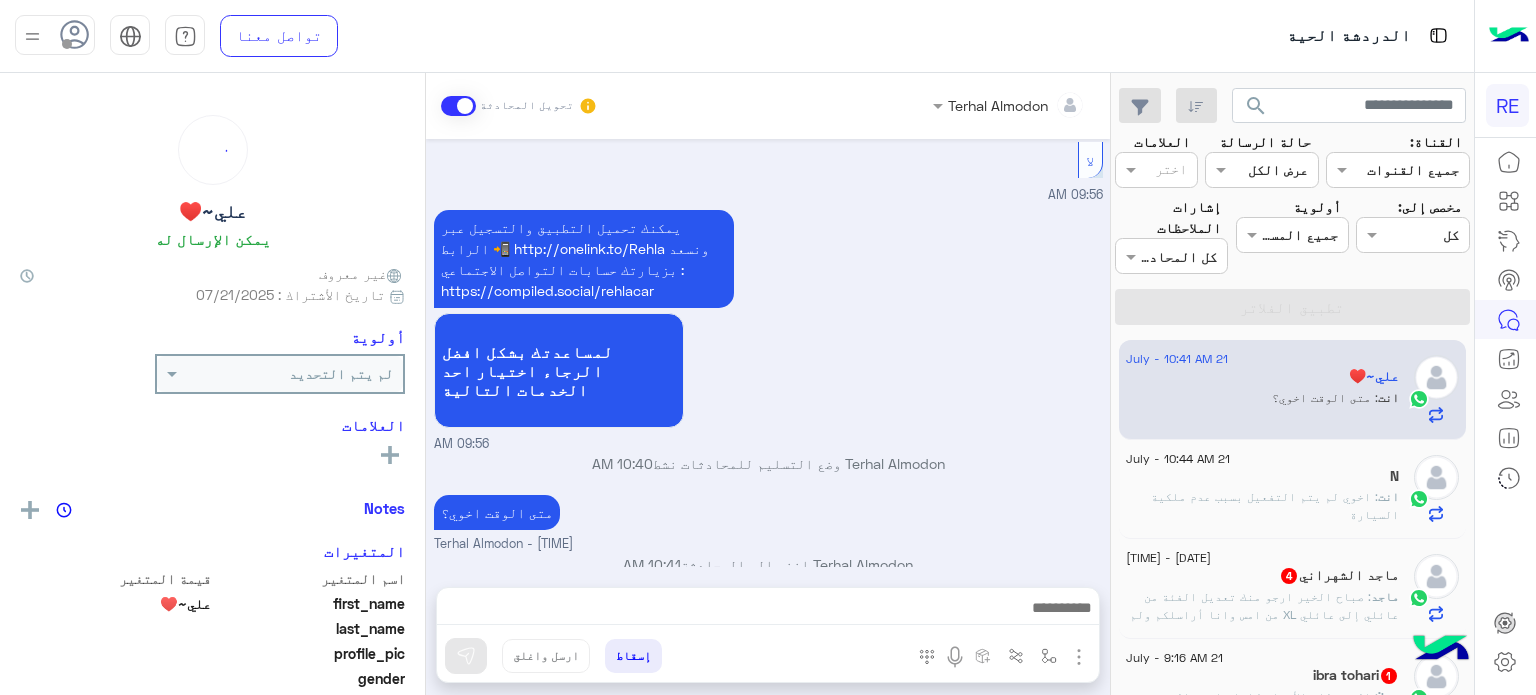 click on "ماجد الشهراني  4" 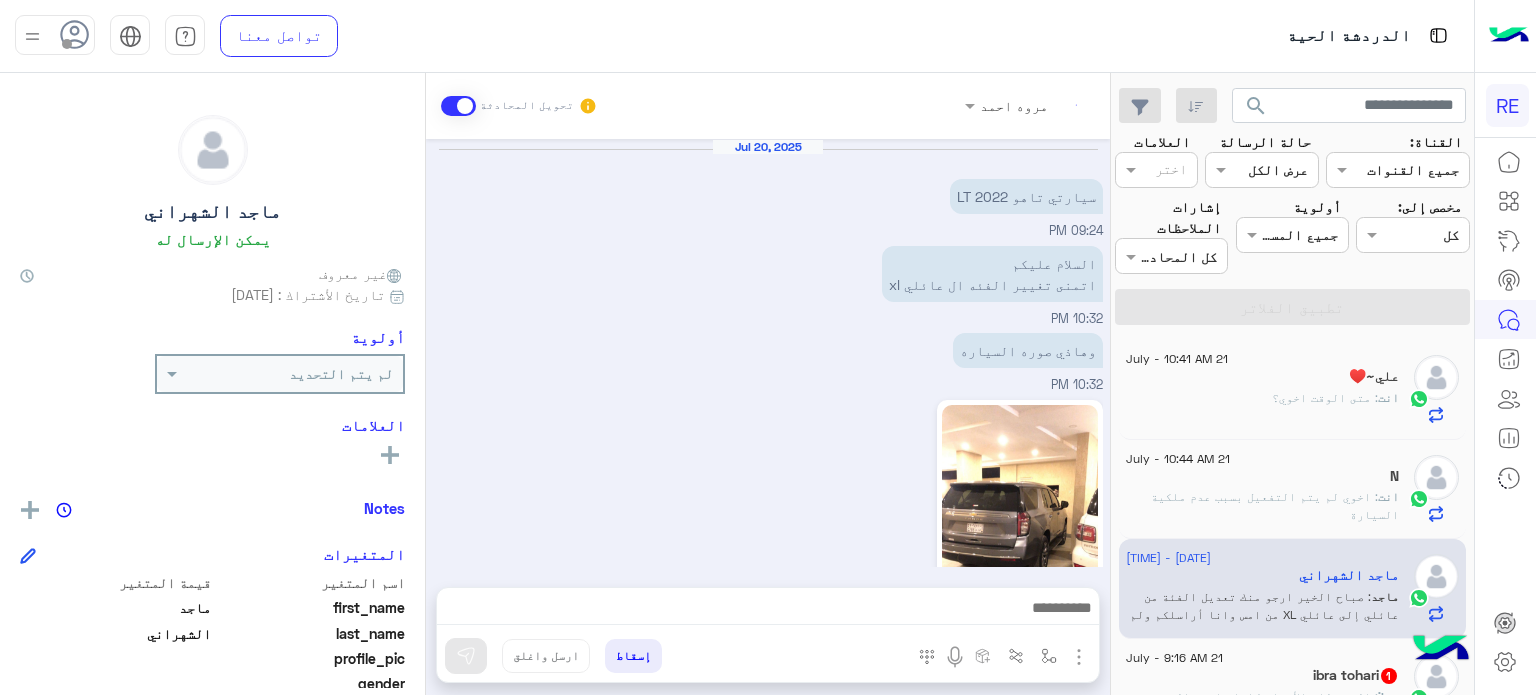 scroll, scrollTop: 617, scrollLeft: 0, axis: vertical 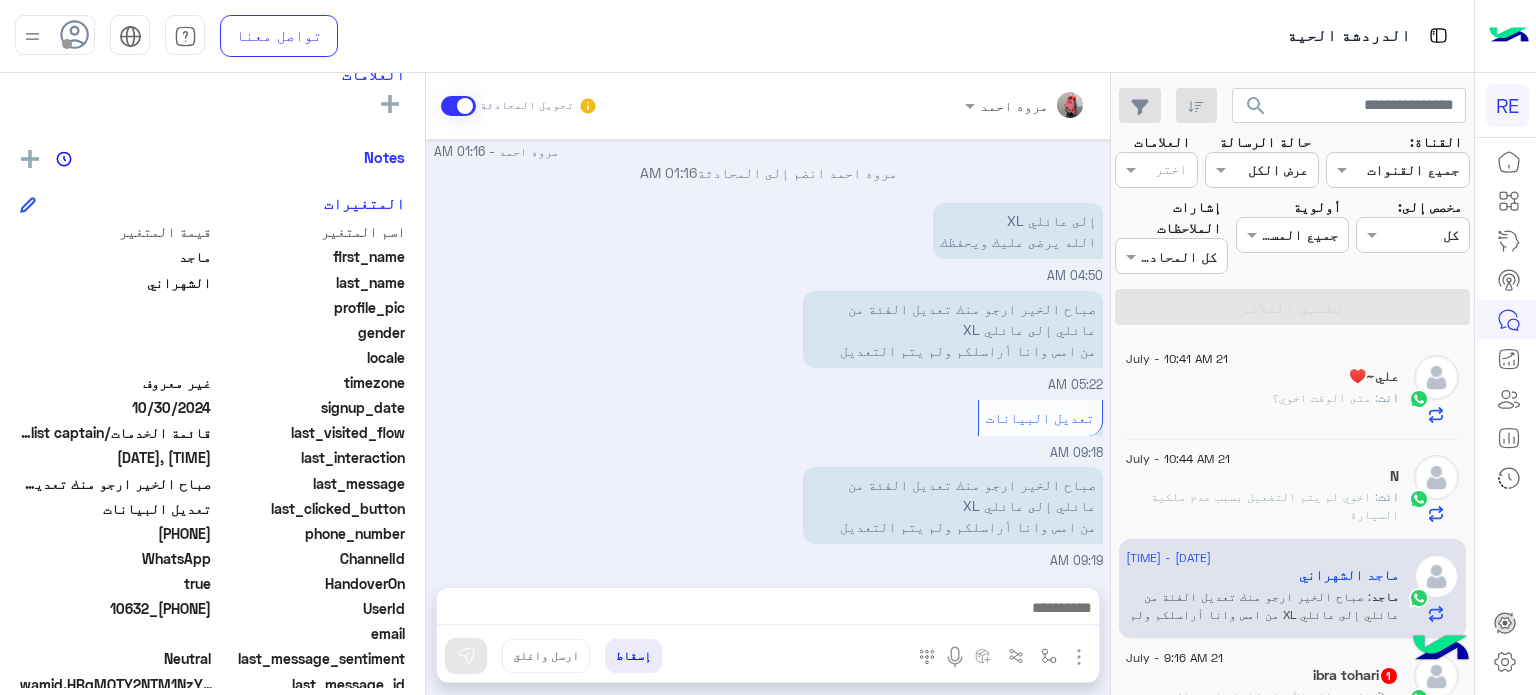 drag, startPoint x: 210, startPoint y: 535, endPoint x: 142, endPoint y: 531, distance: 68.117546 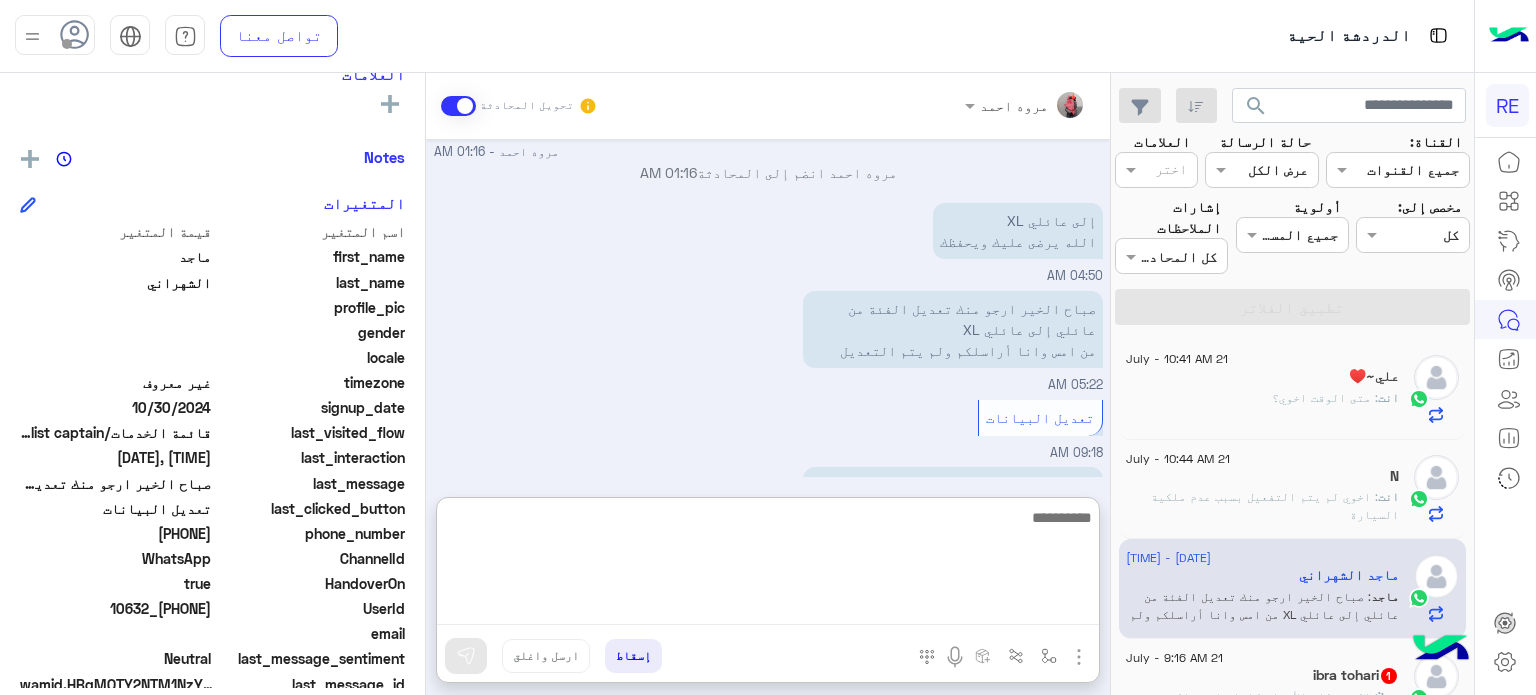 click at bounding box center (768, 565) 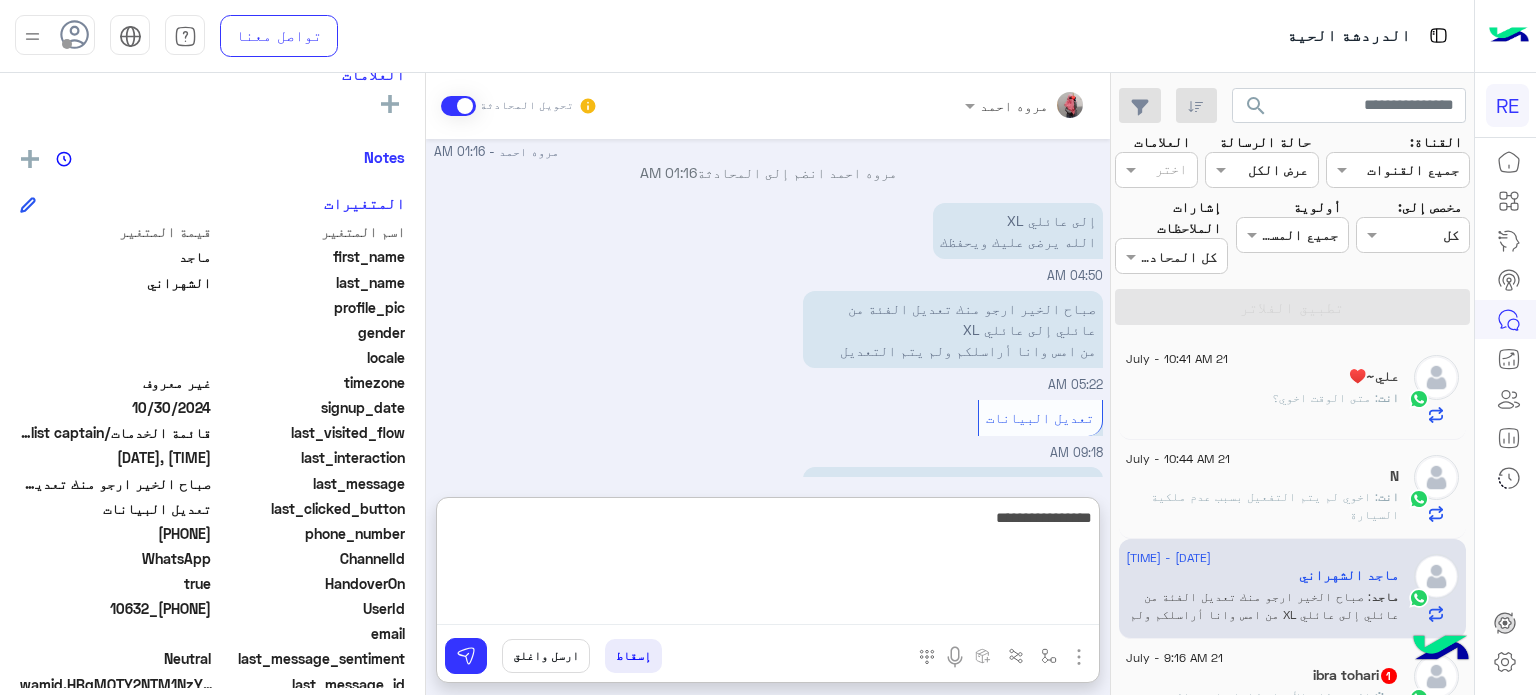 type on "**********" 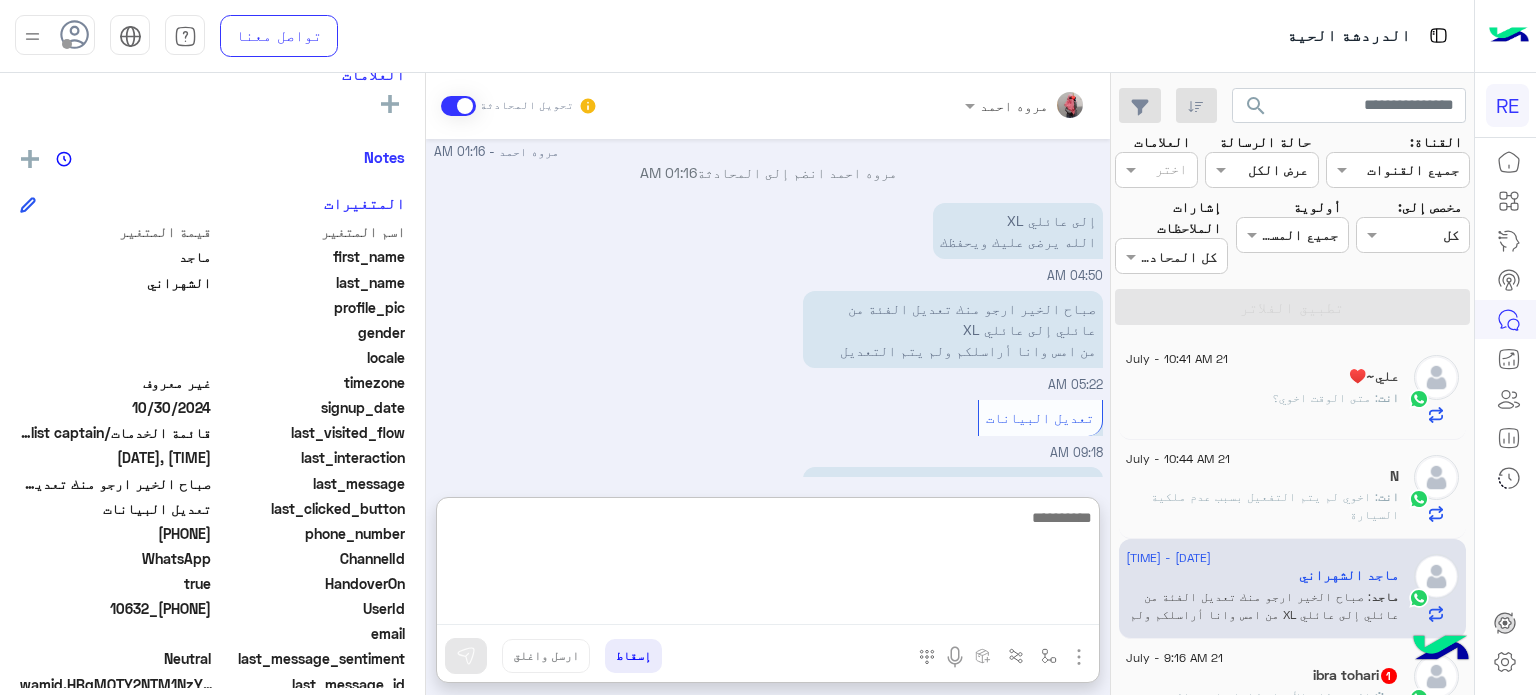 scroll, scrollTop: 772, scrollLeft: 0, axis: vertical 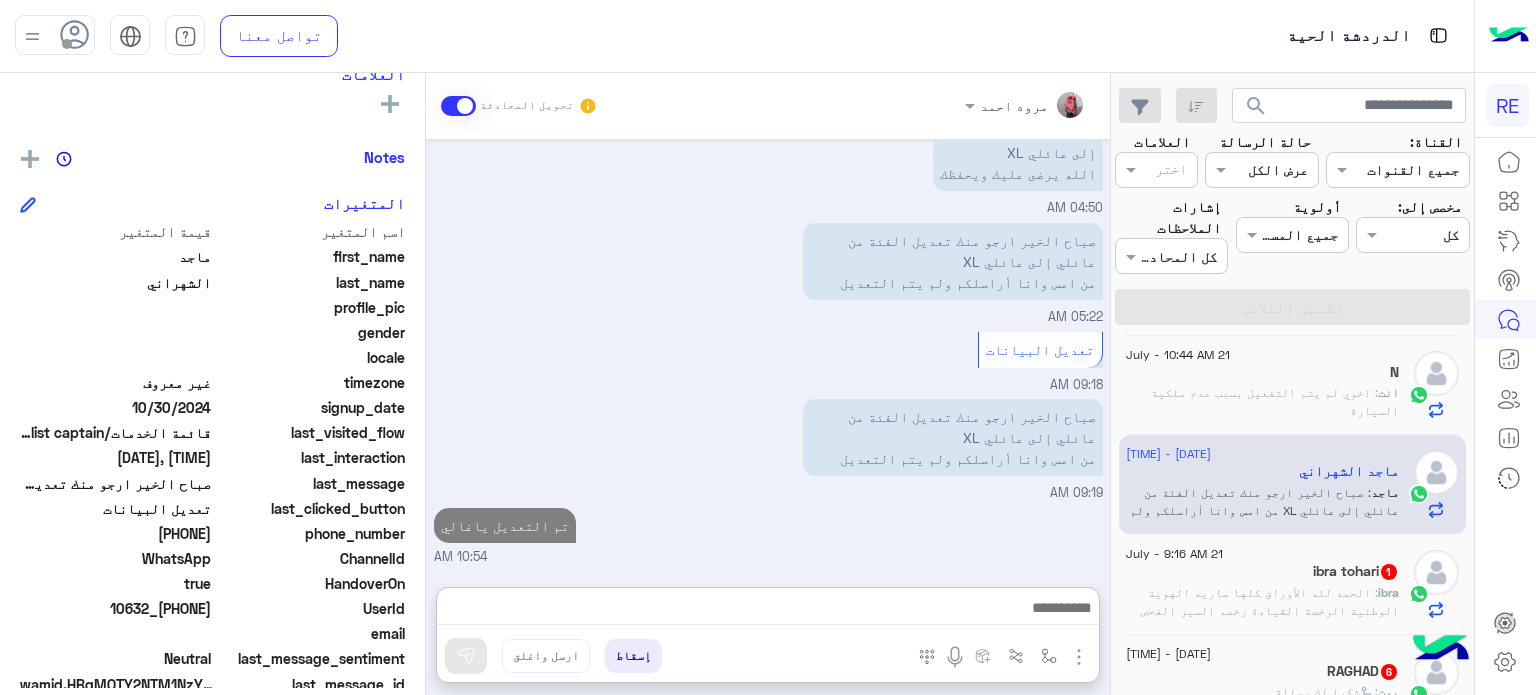 click on "21 July - 9:16 AM" 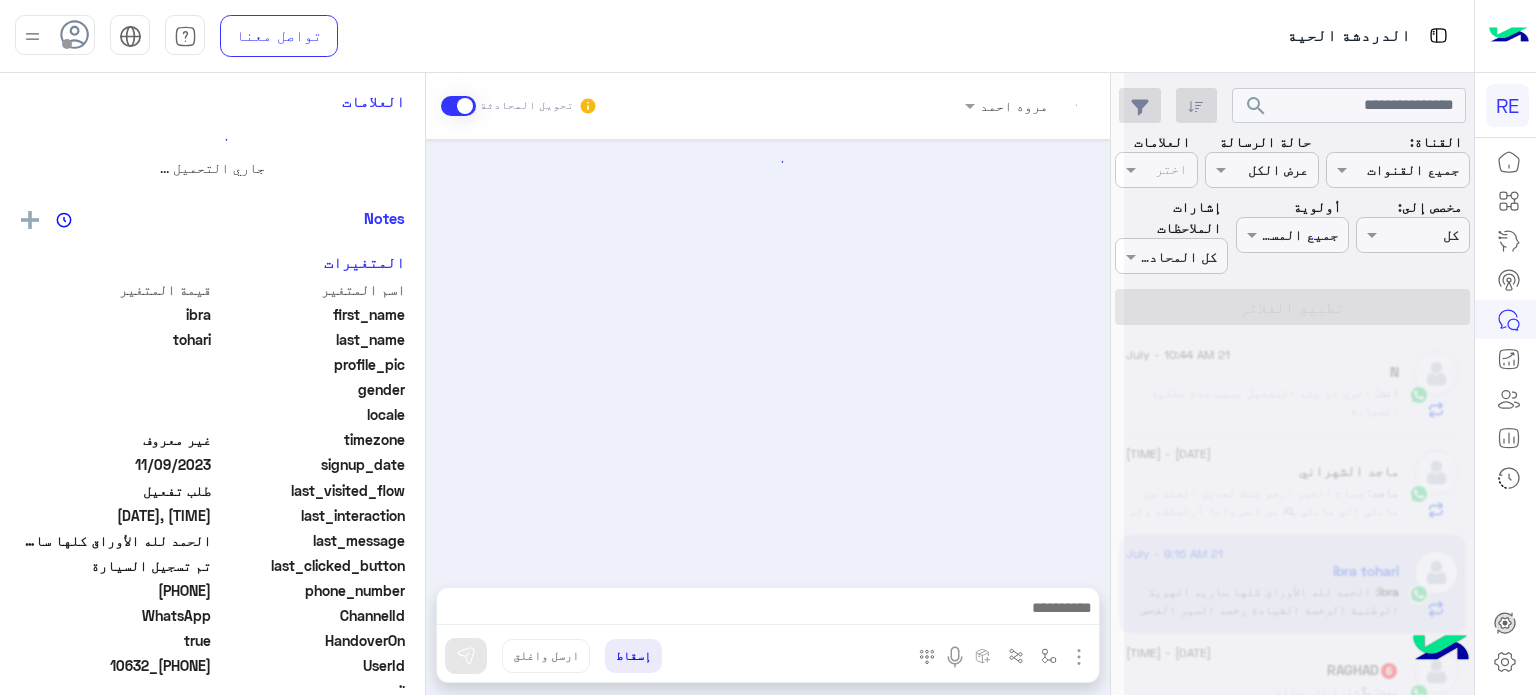 scroll, scrollTop: 0, scrollLeft: 0, axis: both 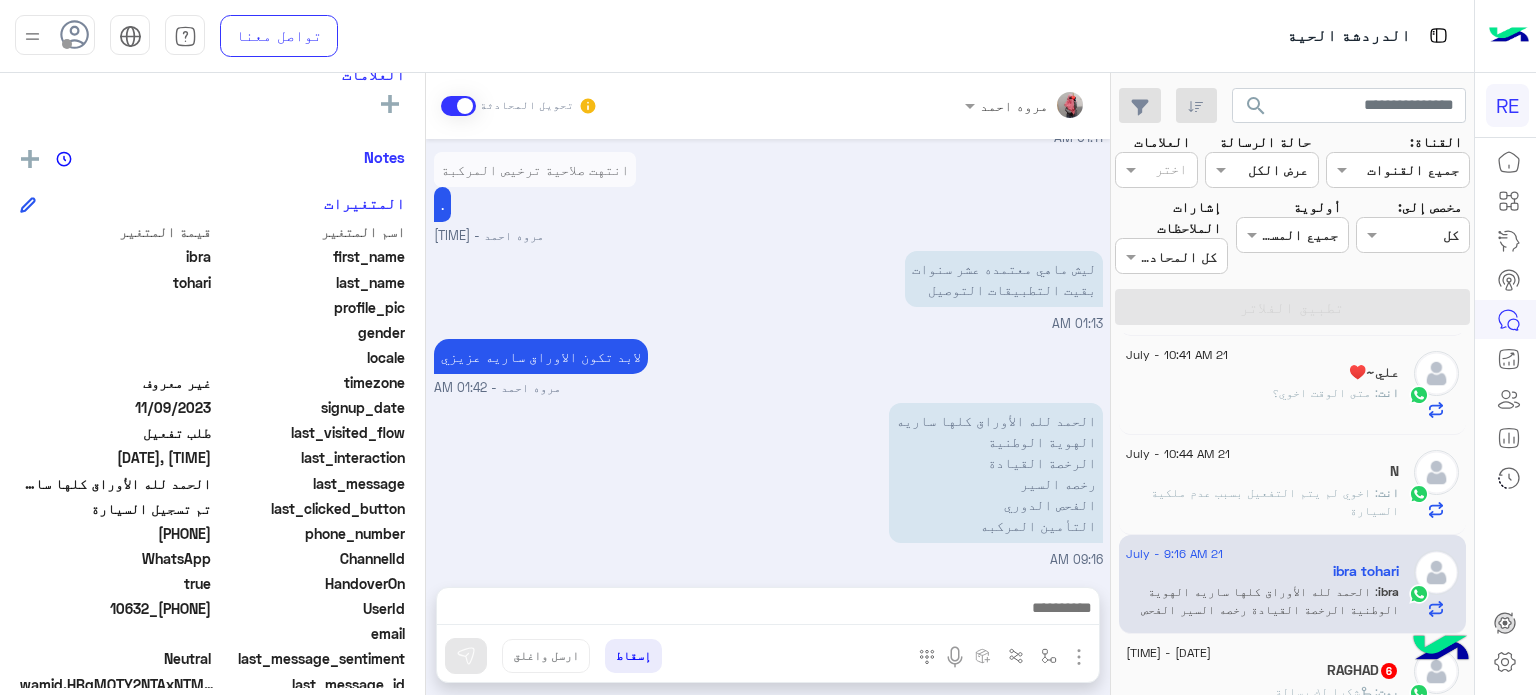 drag, startPoint x: 209, startPoint y: 608, endPoint x: 166, endPoint y: 619, distance: 44.38468 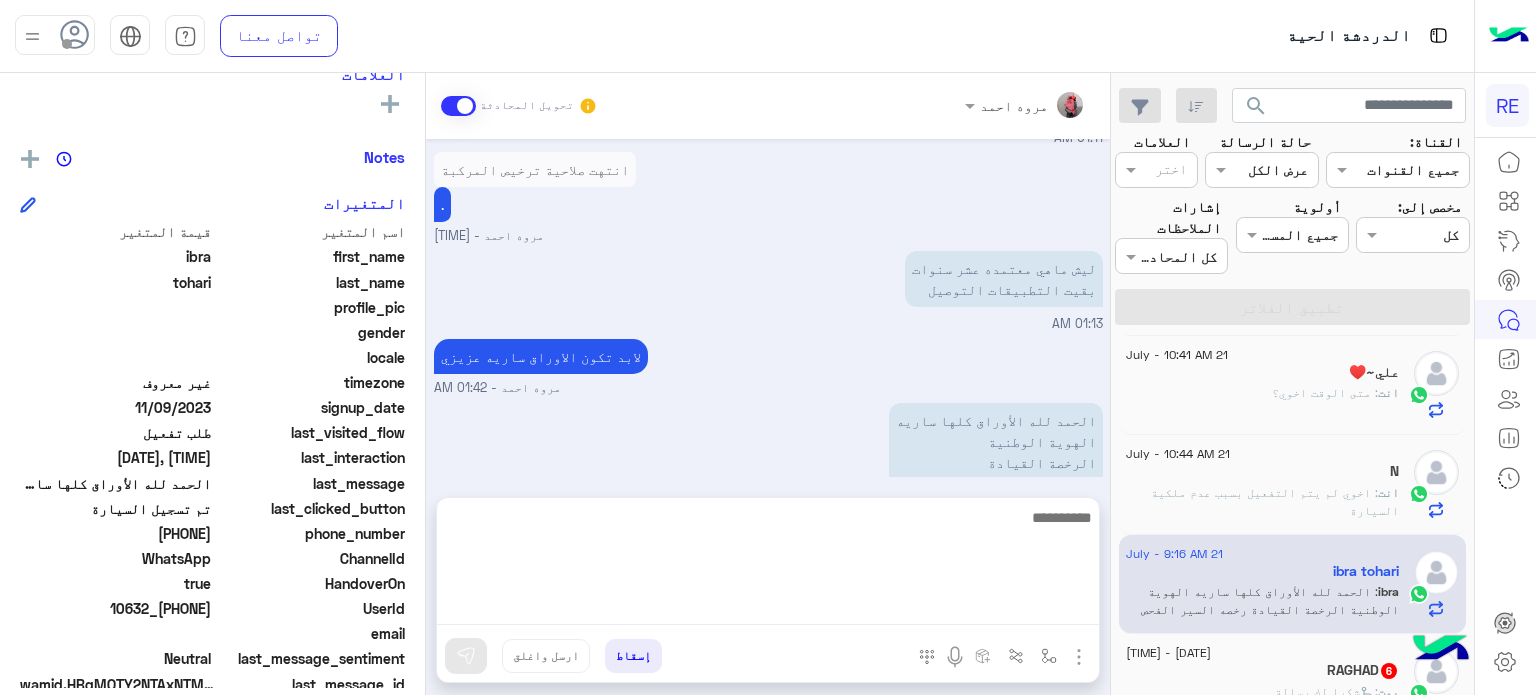 click at bounding box center [768, 565] 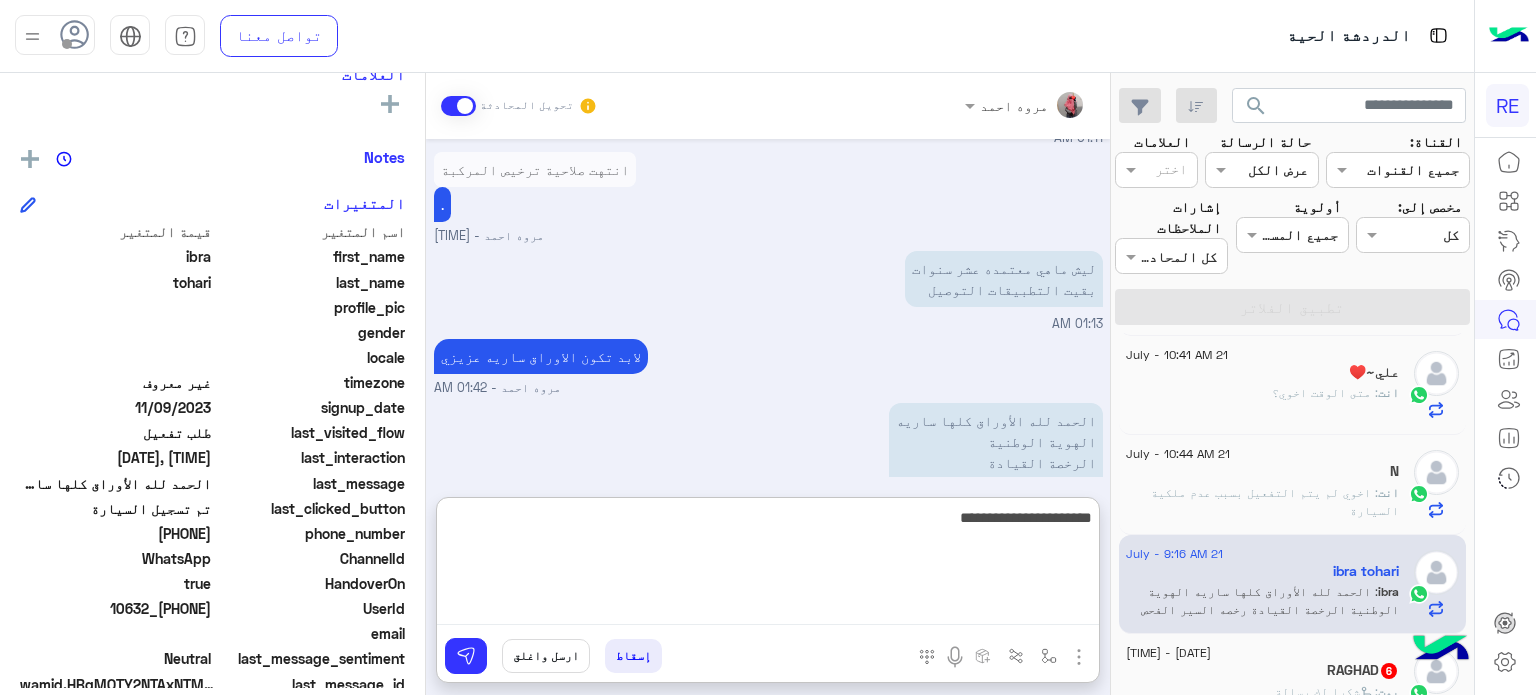 type on "**********" 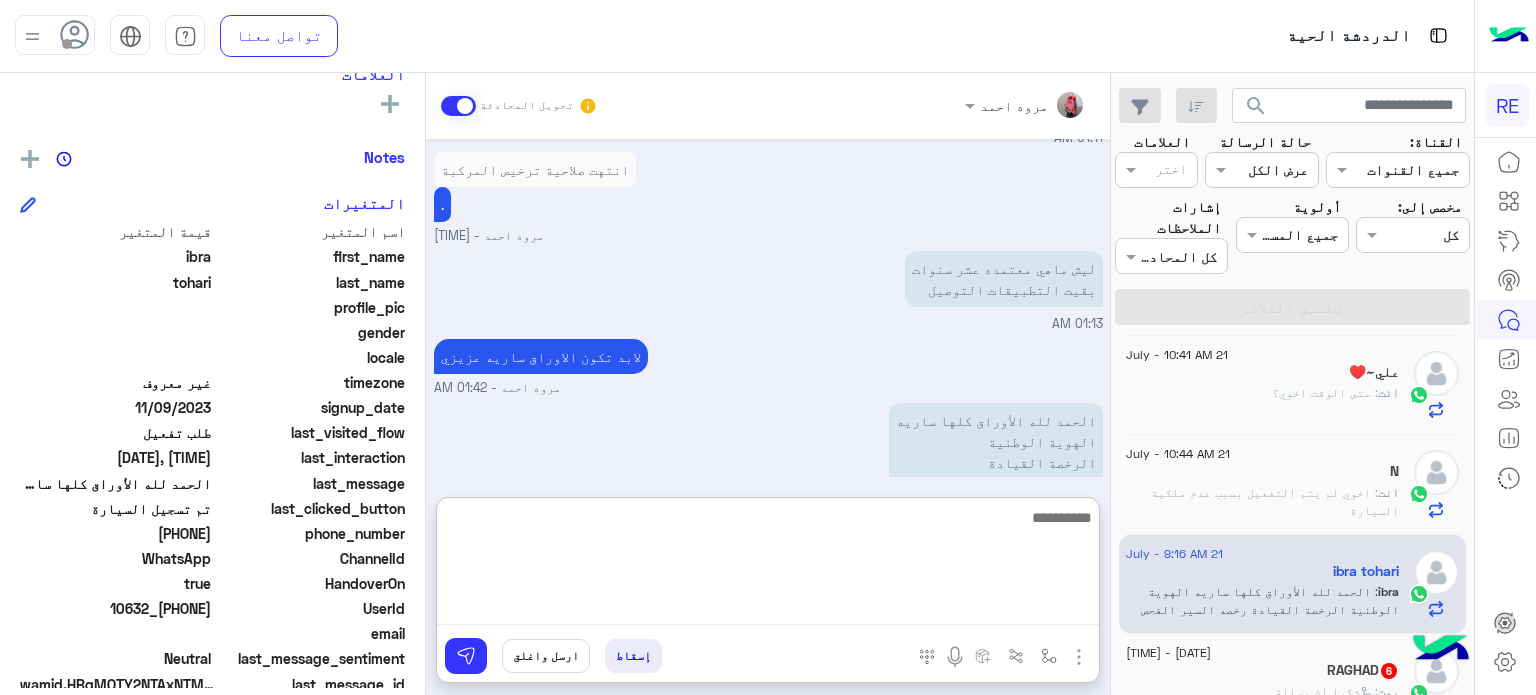 scroll, scrollTop: 688, scrollLeft: 0, axis: vertical 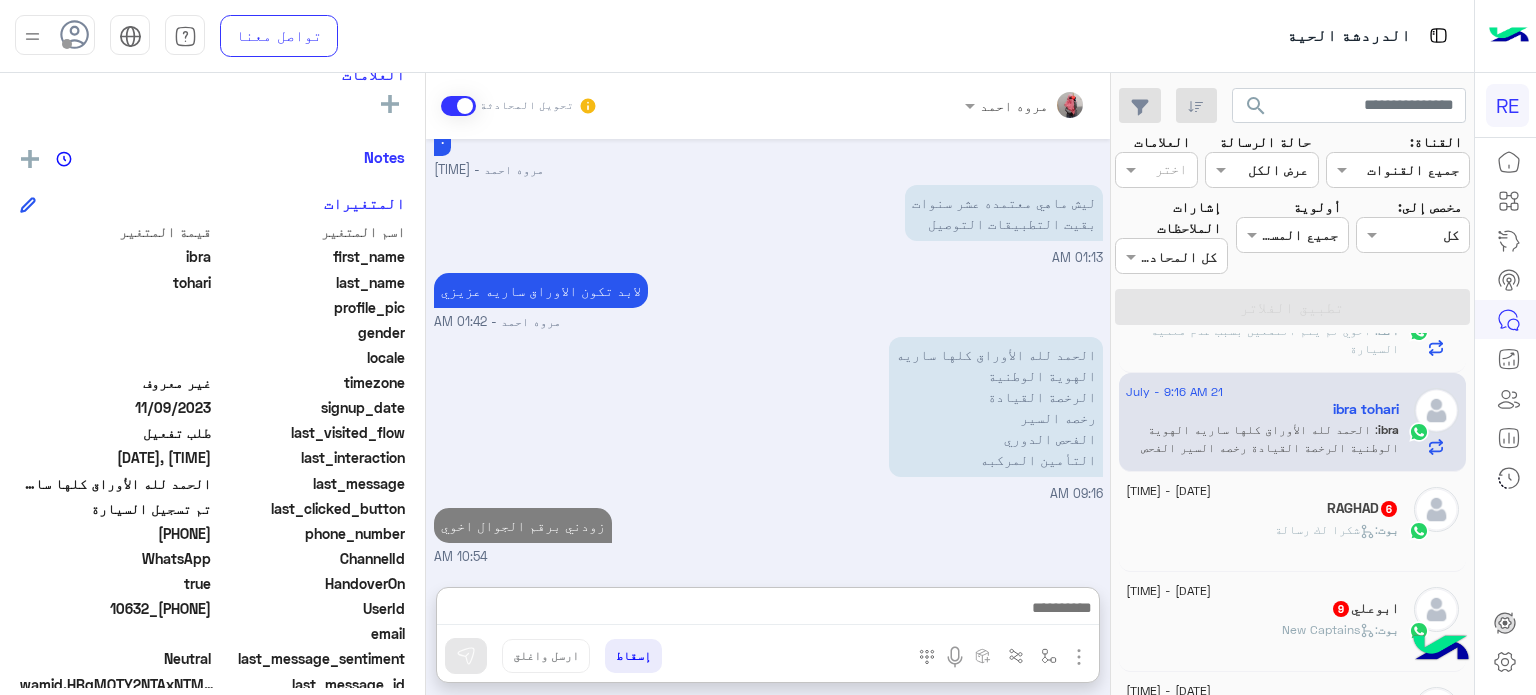 click on "RAGHAD   6" 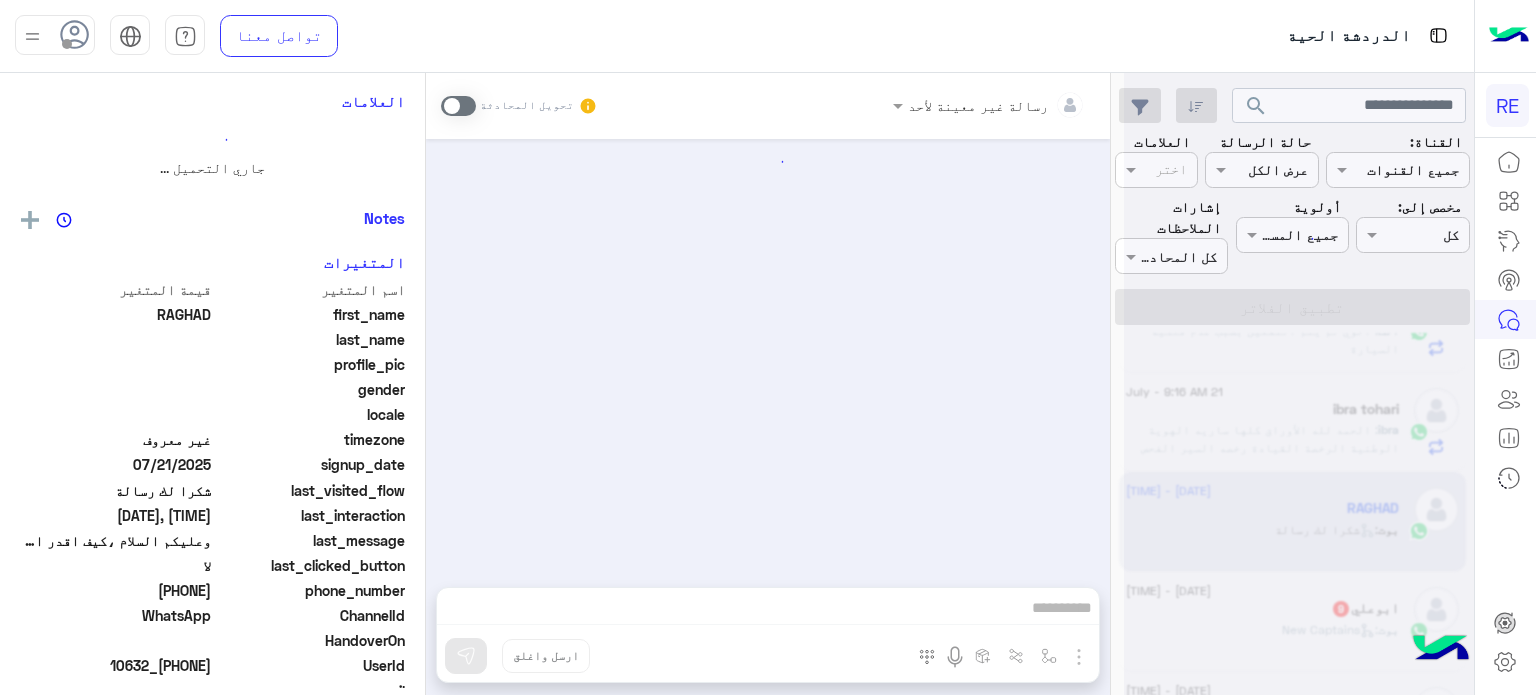 scroll, scrollTop: 0, scrollLeft: 0, axis: both 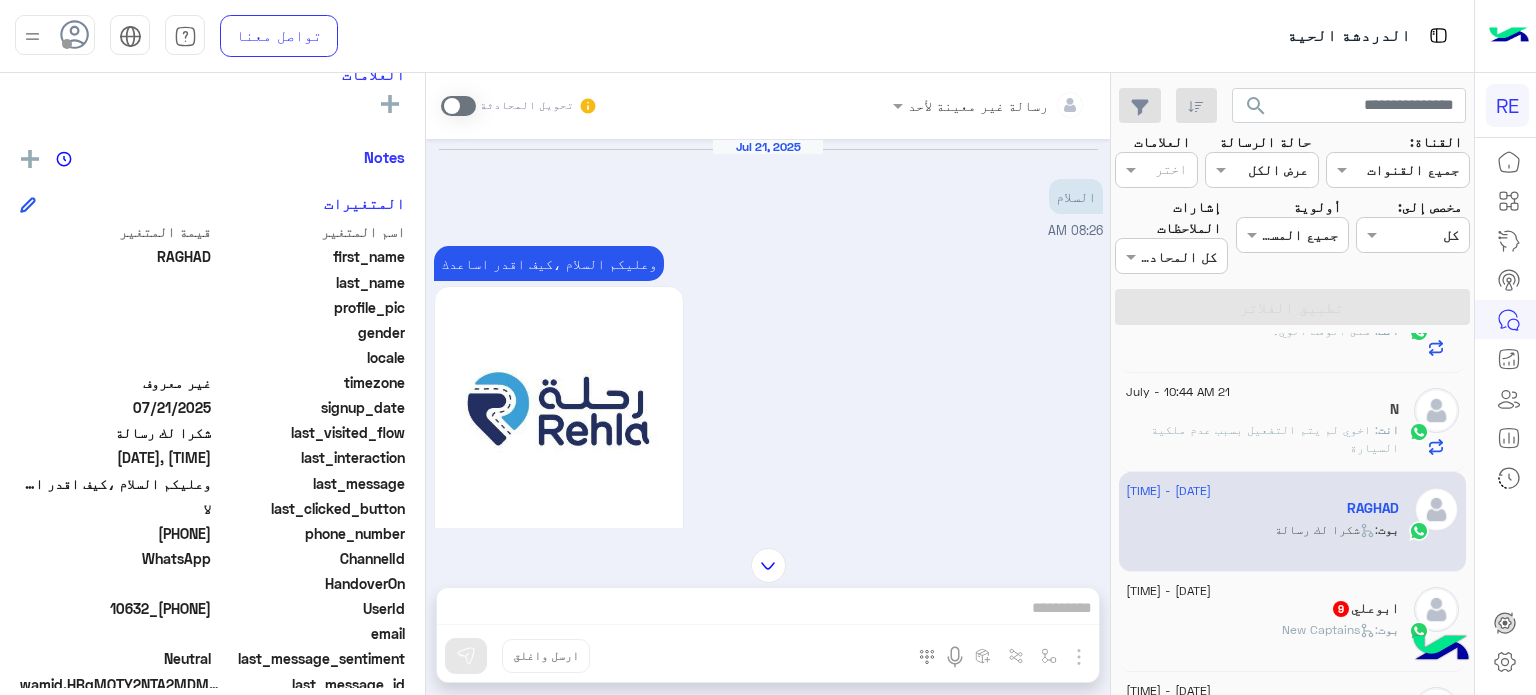 click on "رسالة غير معينة لأحد تحويل المحادثة     [DATE]  السلام   [TIME]  وعليكم السلام ،كيف اقدر اساعدك
اهلًا بك في تطبيق رحلة 👋
Welcome to Rehla  👋
من فضلك أختر لغة التواصل
Please choose your preferred Language
English   عربي     [TIME]  عربي    [TIME]  هل أنت ؟   كابتن 👨🏻‍✈️   عميل 🧳   رحال (مرشد مرخص) 🏖️     [TIME]   عميل     [TIME]  هل لديك حساب مسجل على التطبيق   لا   نعم     [TIME]   لا    [TIME]  يمكنك تحميل التطبيق والتسجيل عبر الرابط 📲
http://onelink.to/Rehla
ونسعد بزيارتك حسابات التواصل الاجتماعي :
https://compiled.social/rehlacar    لمساعدتك بشكل افضل
الرجاء اختيار احد الخدمات التالية     [TIME]  التحويل للموظف    [TIME]  اي خدمة اخرى ؟" at bounding box center [768, 388] 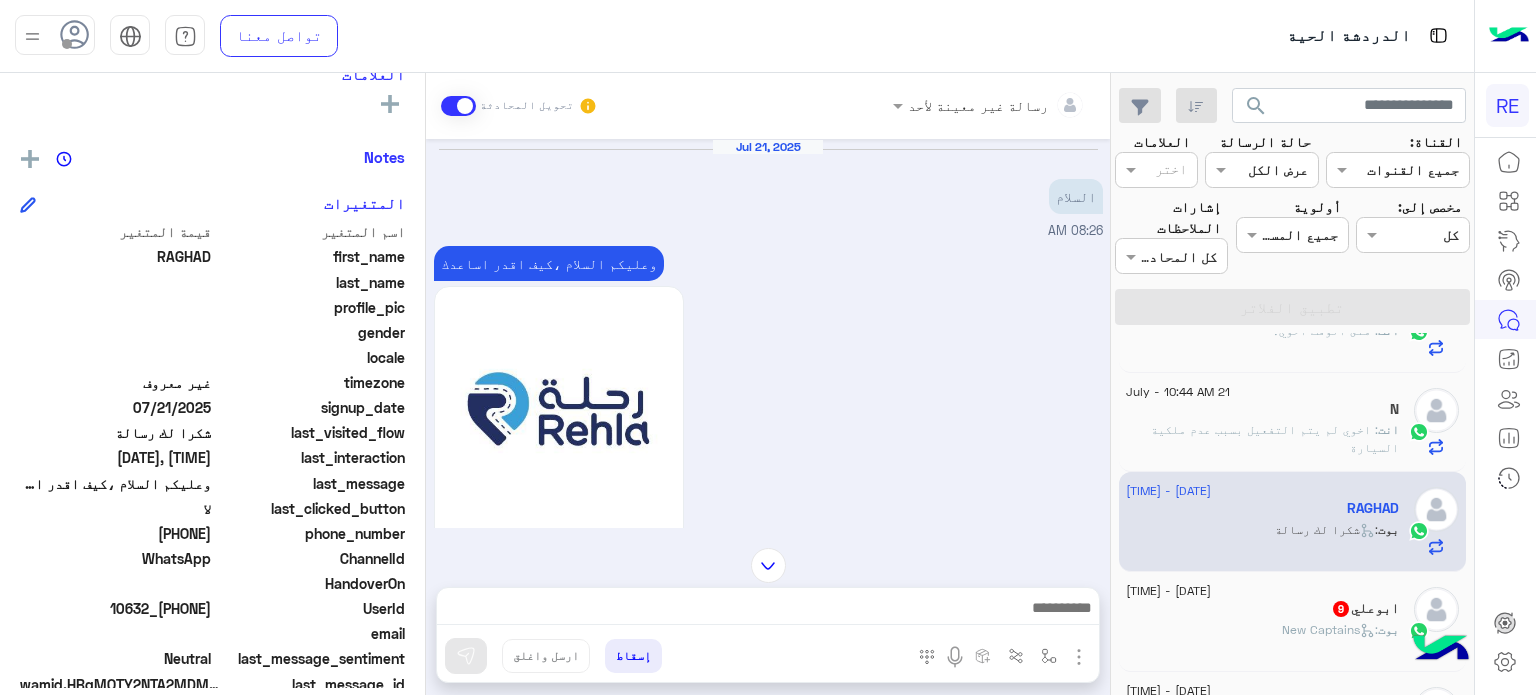 scroll, scrollTop: 1552, scrollLeft: 0, axis: vertical 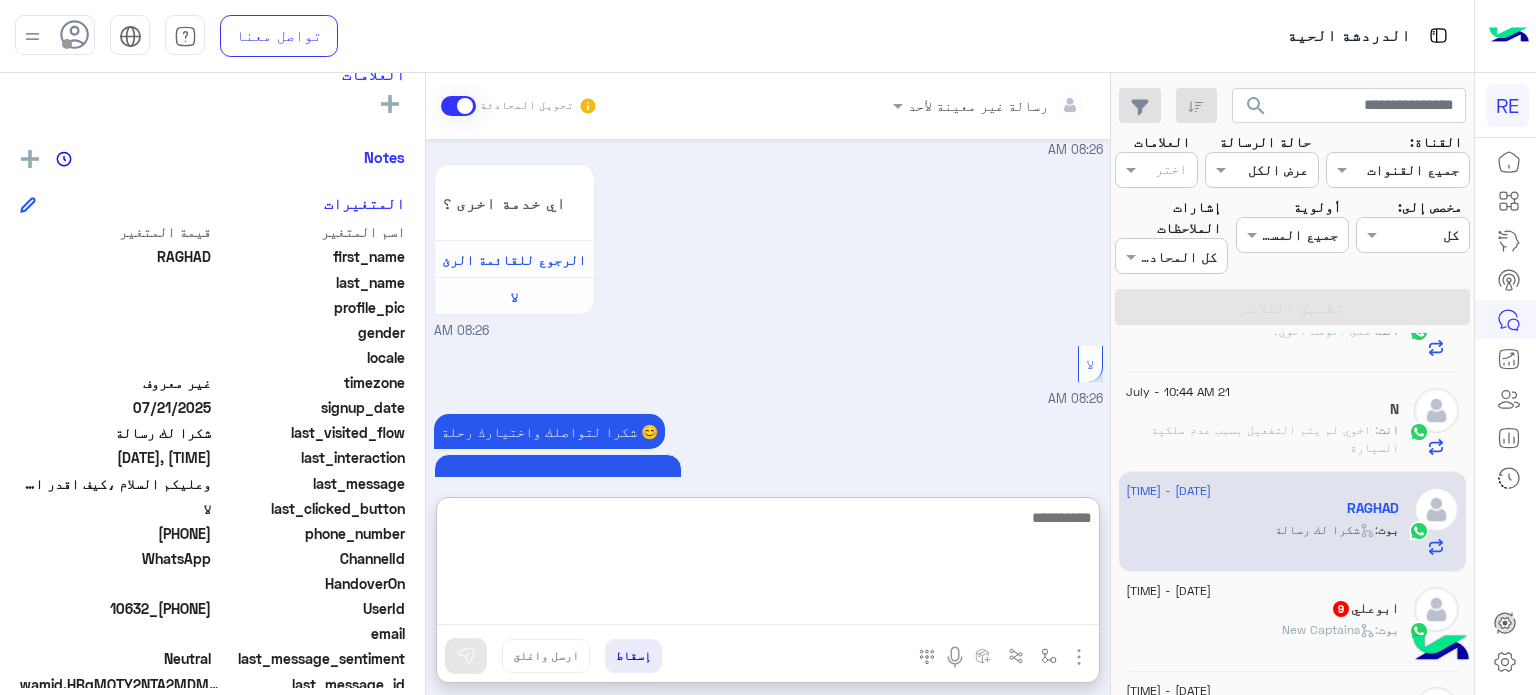 click at bounding box center (768, 565) 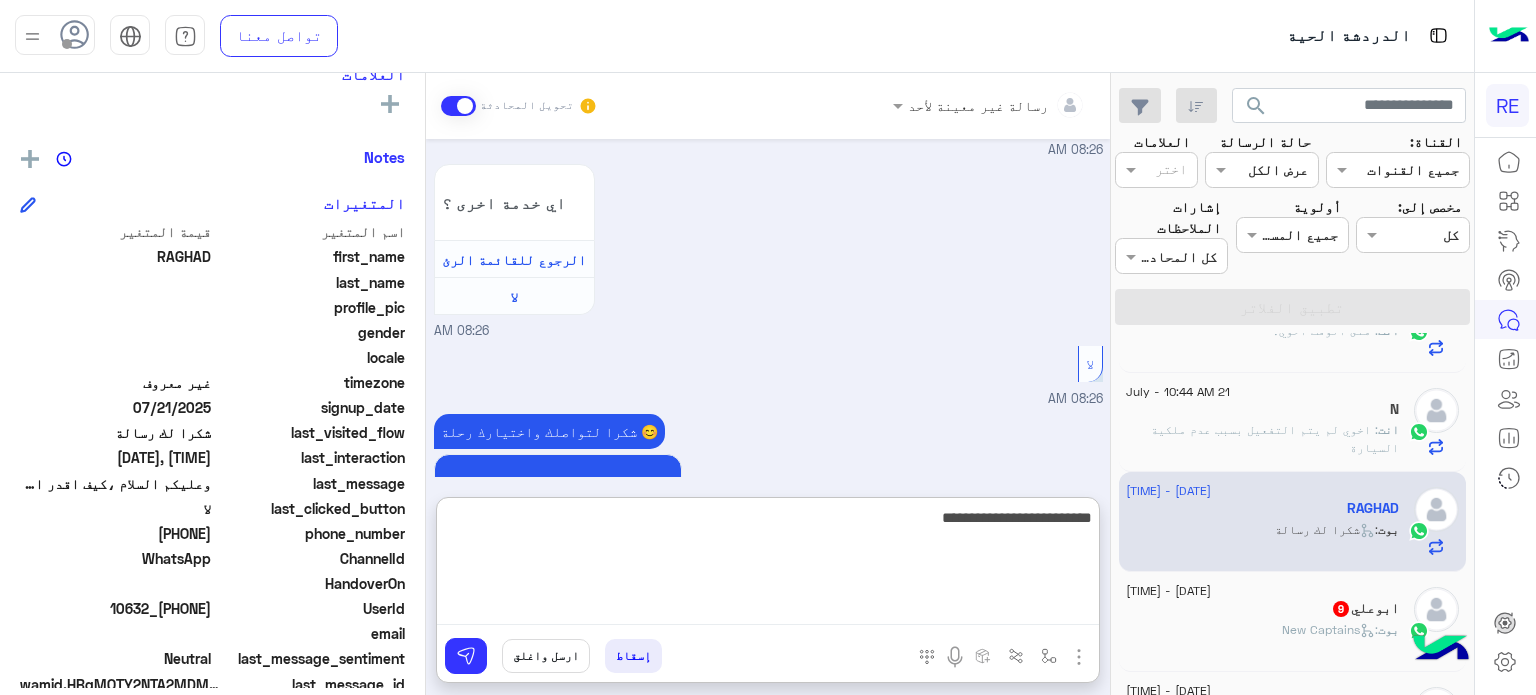 type on "**********" 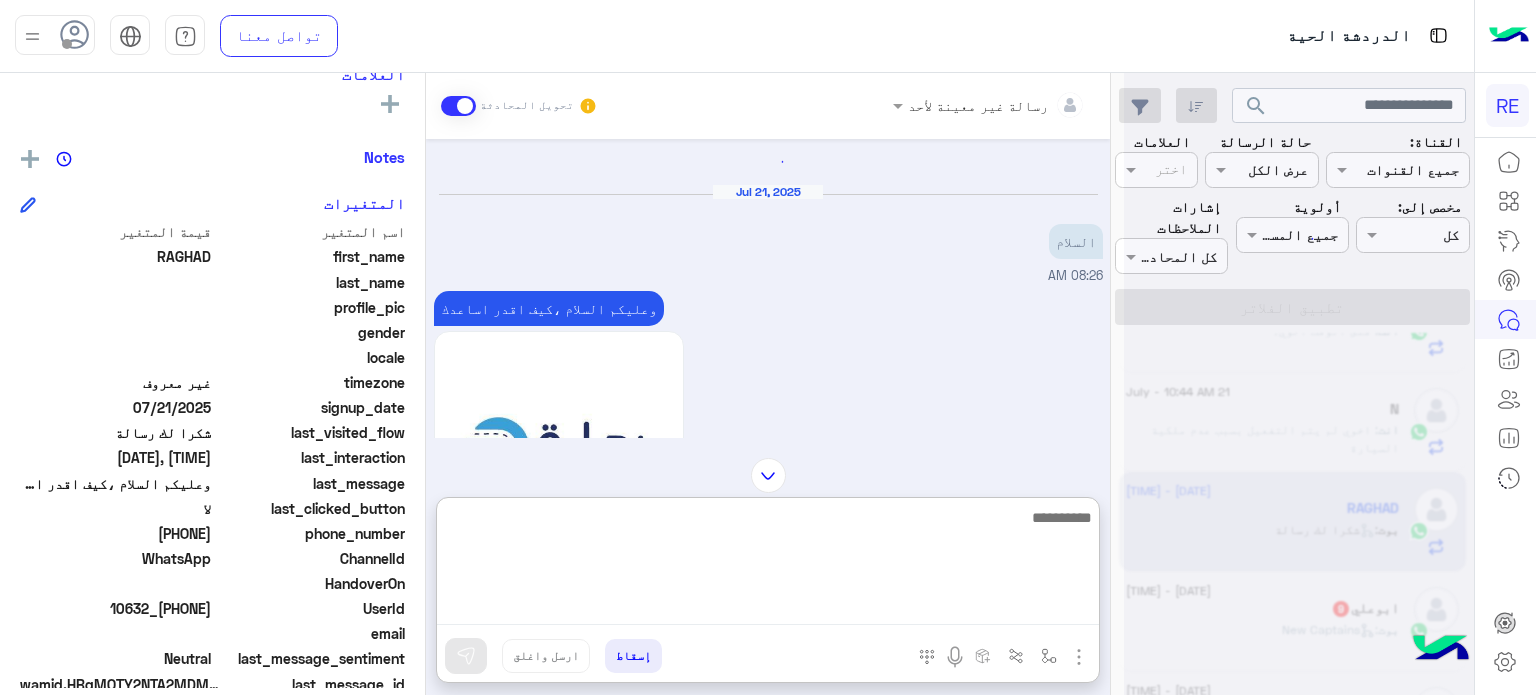scroll, scrollTop: 0, scrollLeft: 0, axis: both 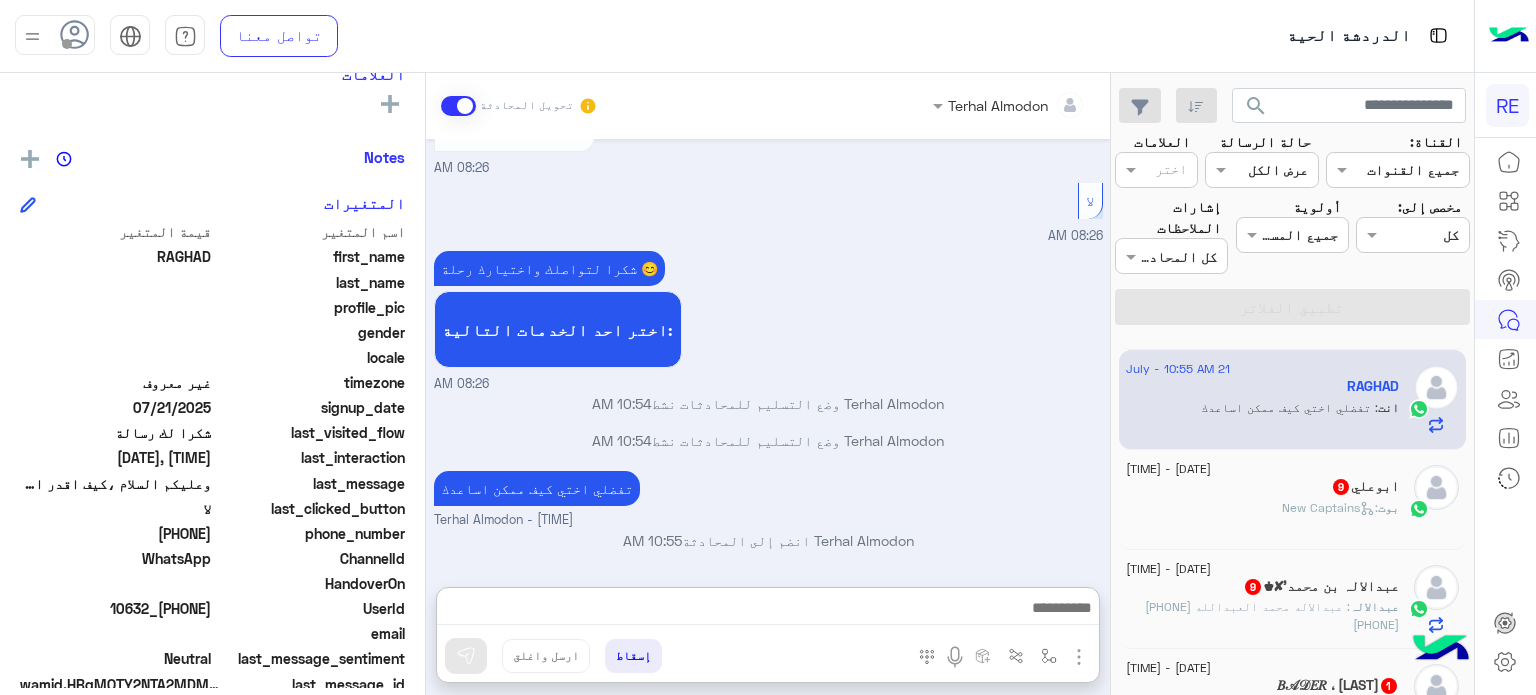 click on ":   New Captains" 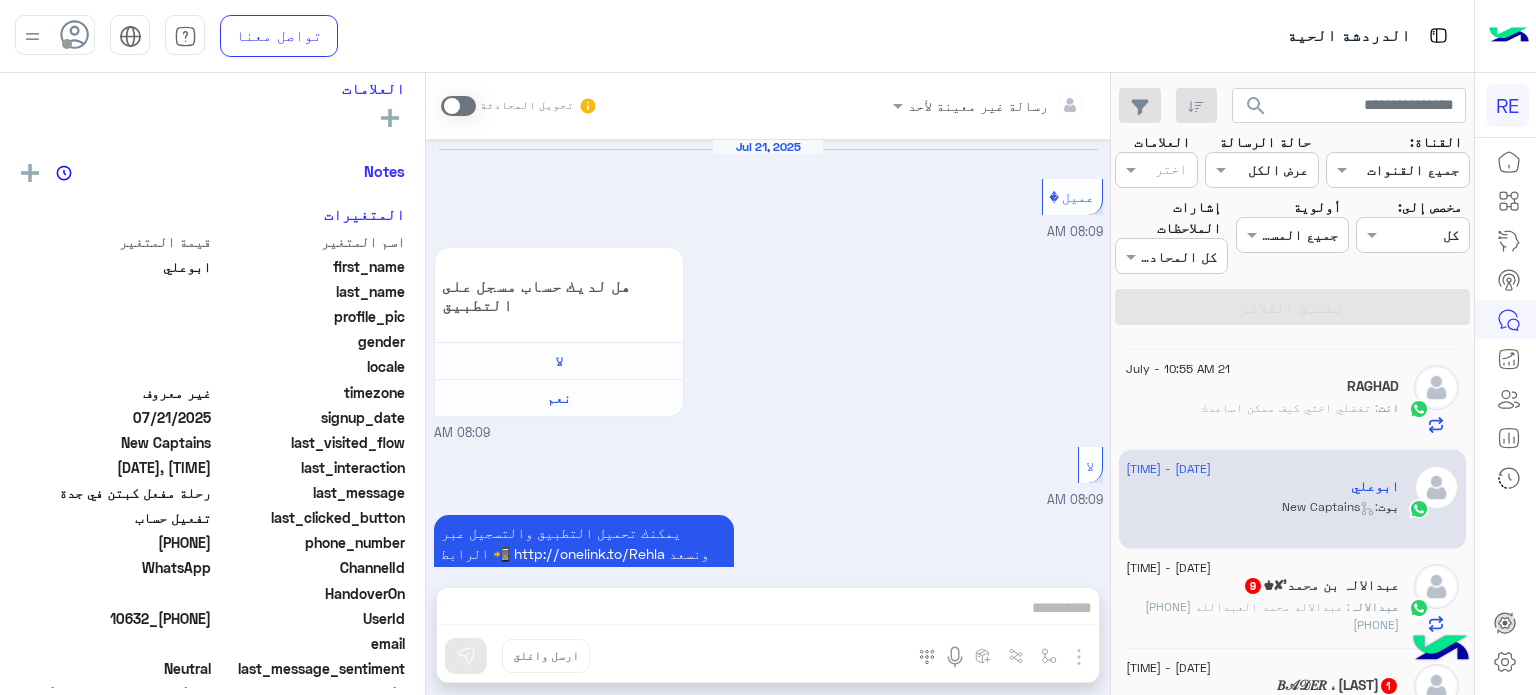 scroll, scrollTop: 351, scrollLeft: 0, axis: vertical 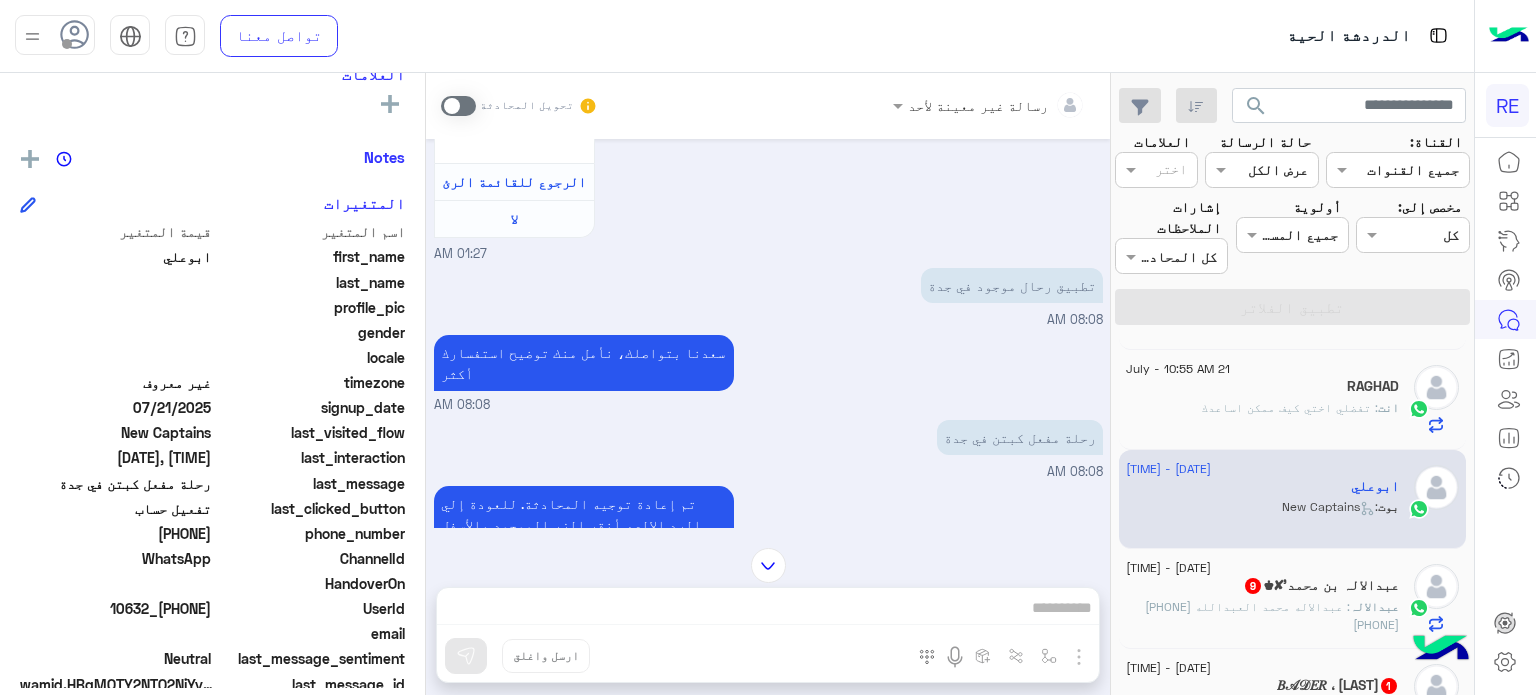 click on "عبدالالہ : عبدالاله محمد العبدالله
[PHONE]
[PHONE]" 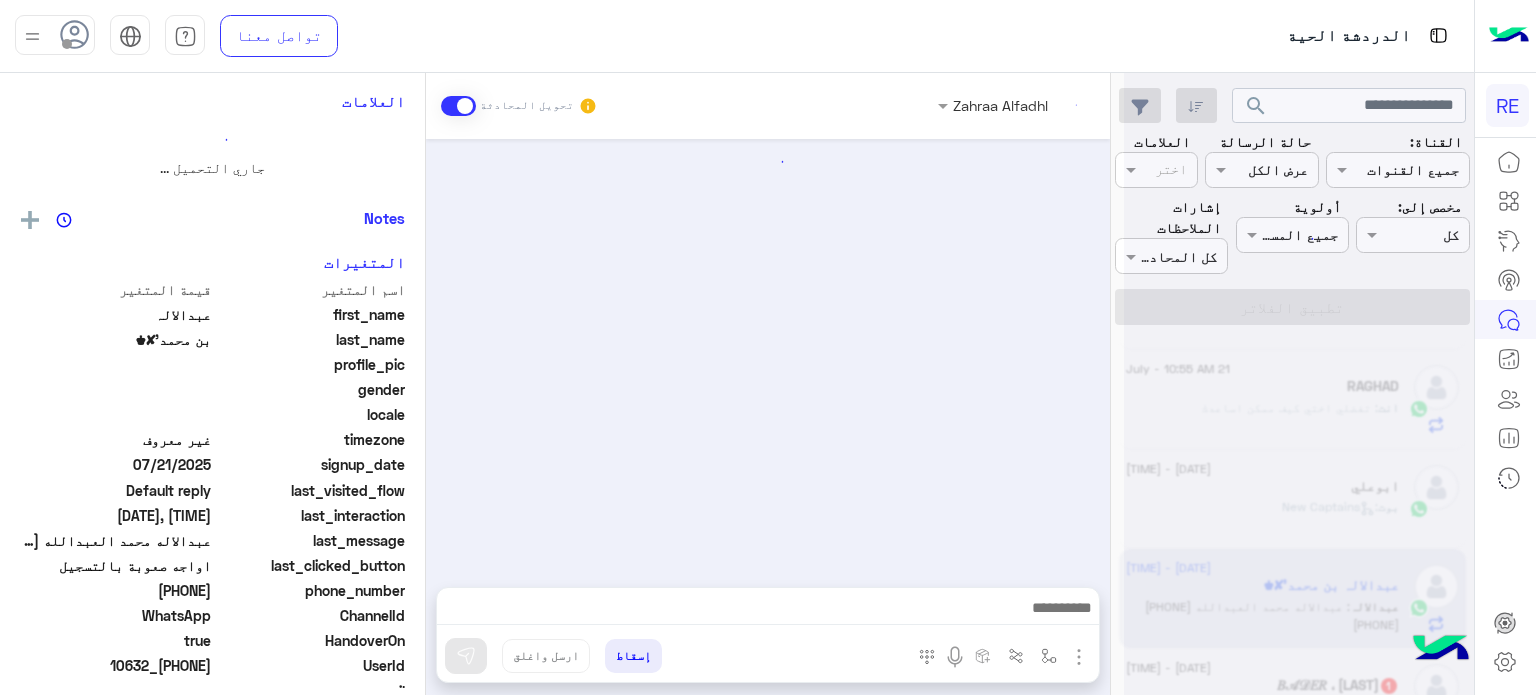 scroll, scrollTop: 0, scrollLeft: 0, axis: both 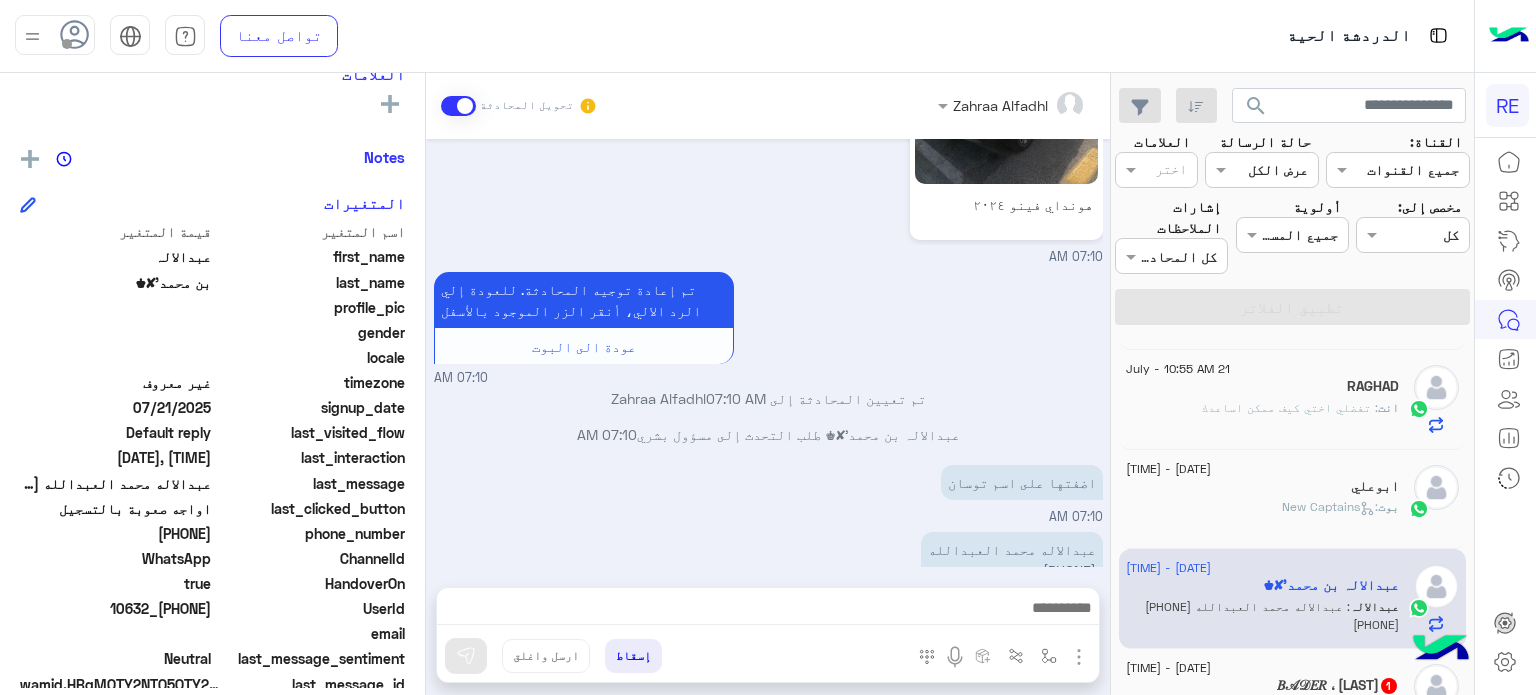 drag, startPoint x: 212, startPoint y: 533, endPoint x: 136, endPoint y: 536, distance: 76.05919 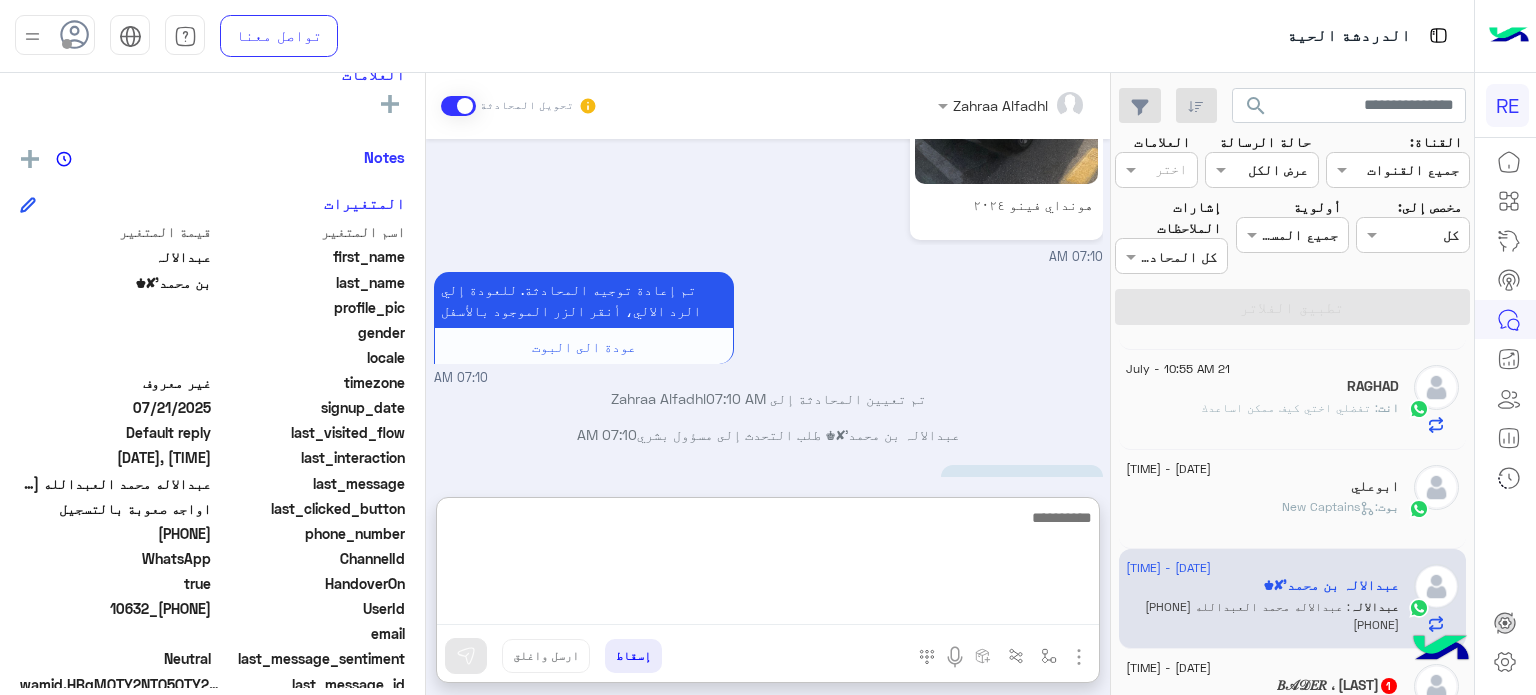 click at bounding box center (768, 565) 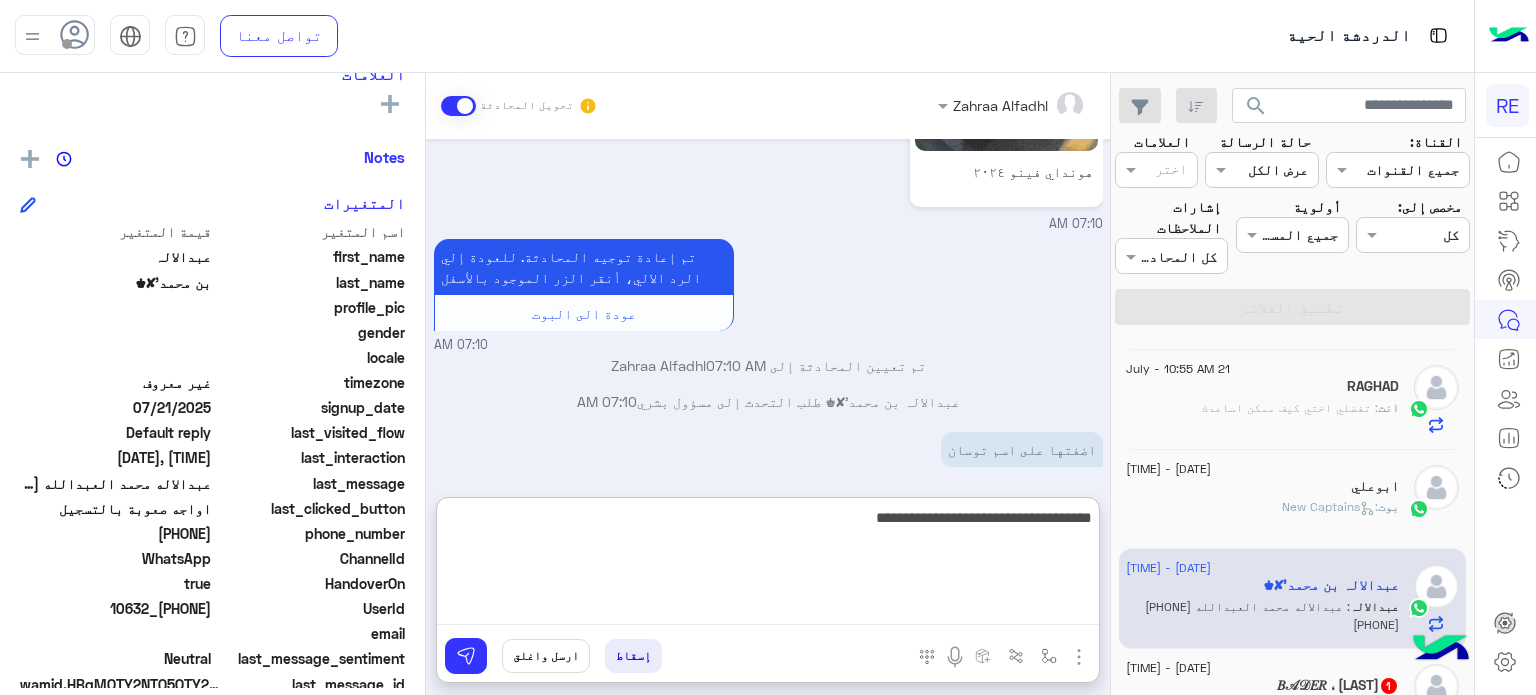 type on "**********" 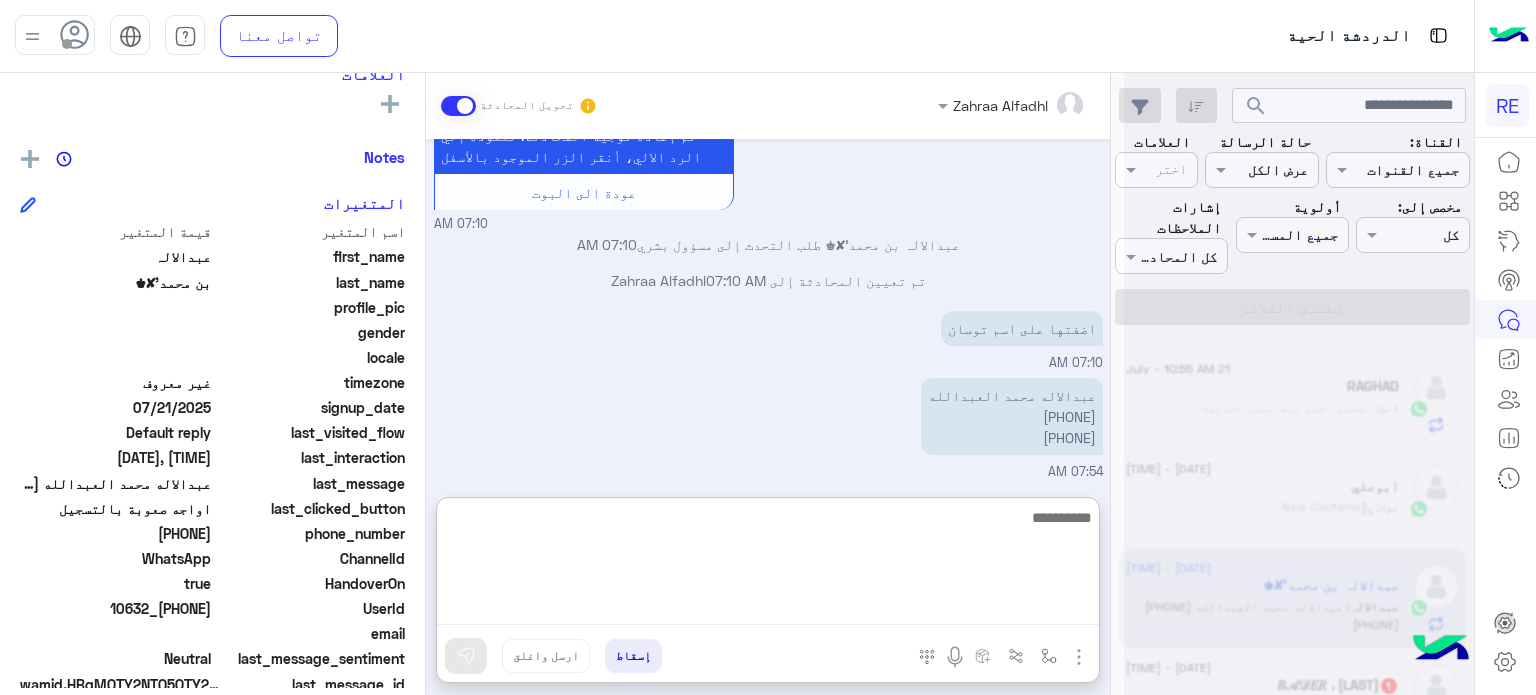 scroll, scrollTop: 2812, scrollLeft: 0, axis: vertical 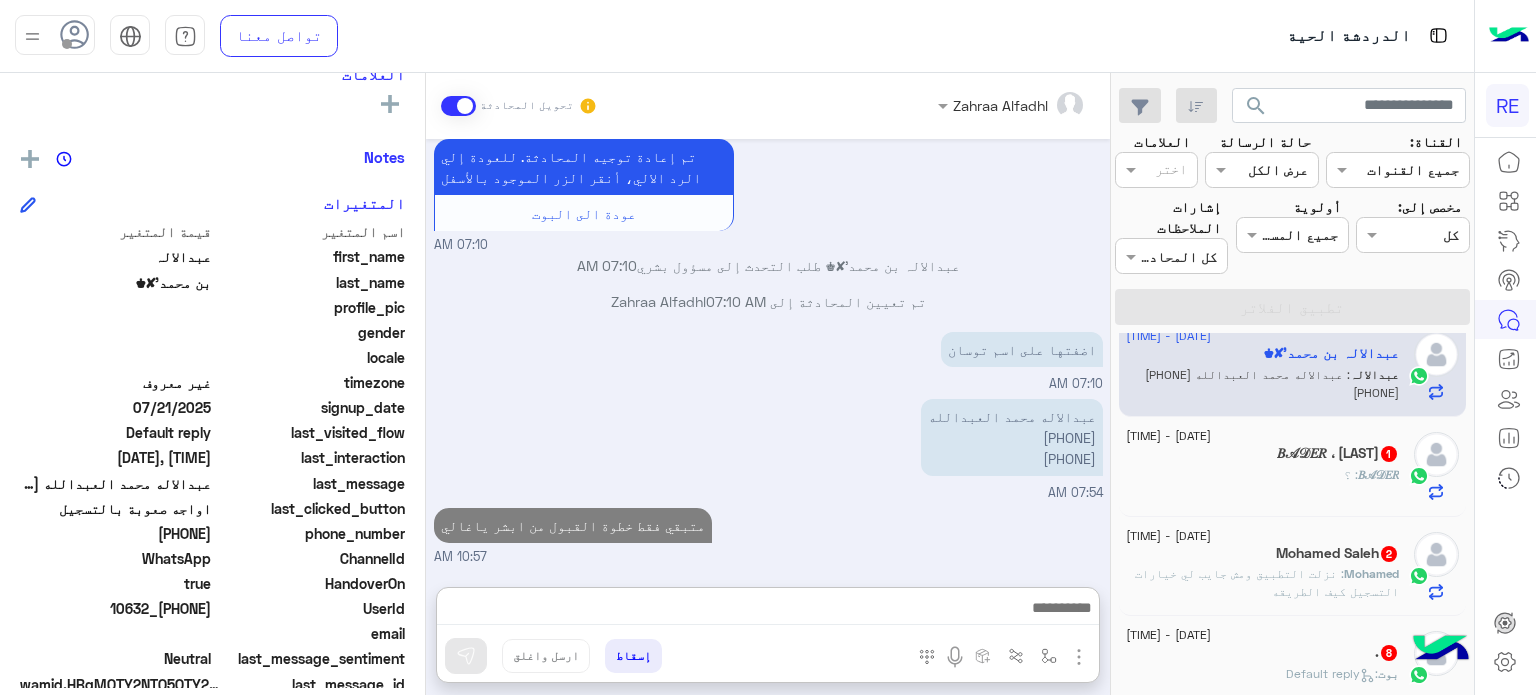click on "[DATE] - [TIME]" 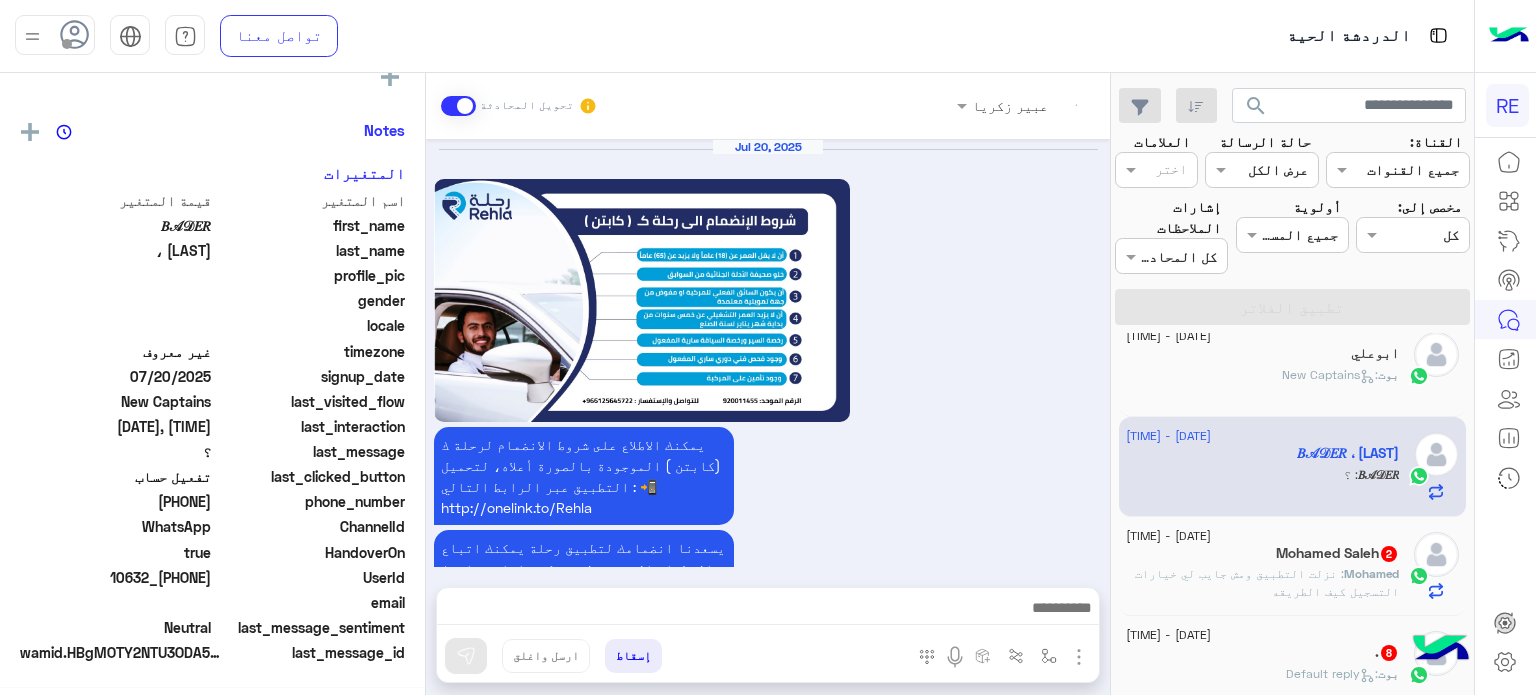 scroll, scrollTop: 351, scrollLeft: 0, axis: vertical 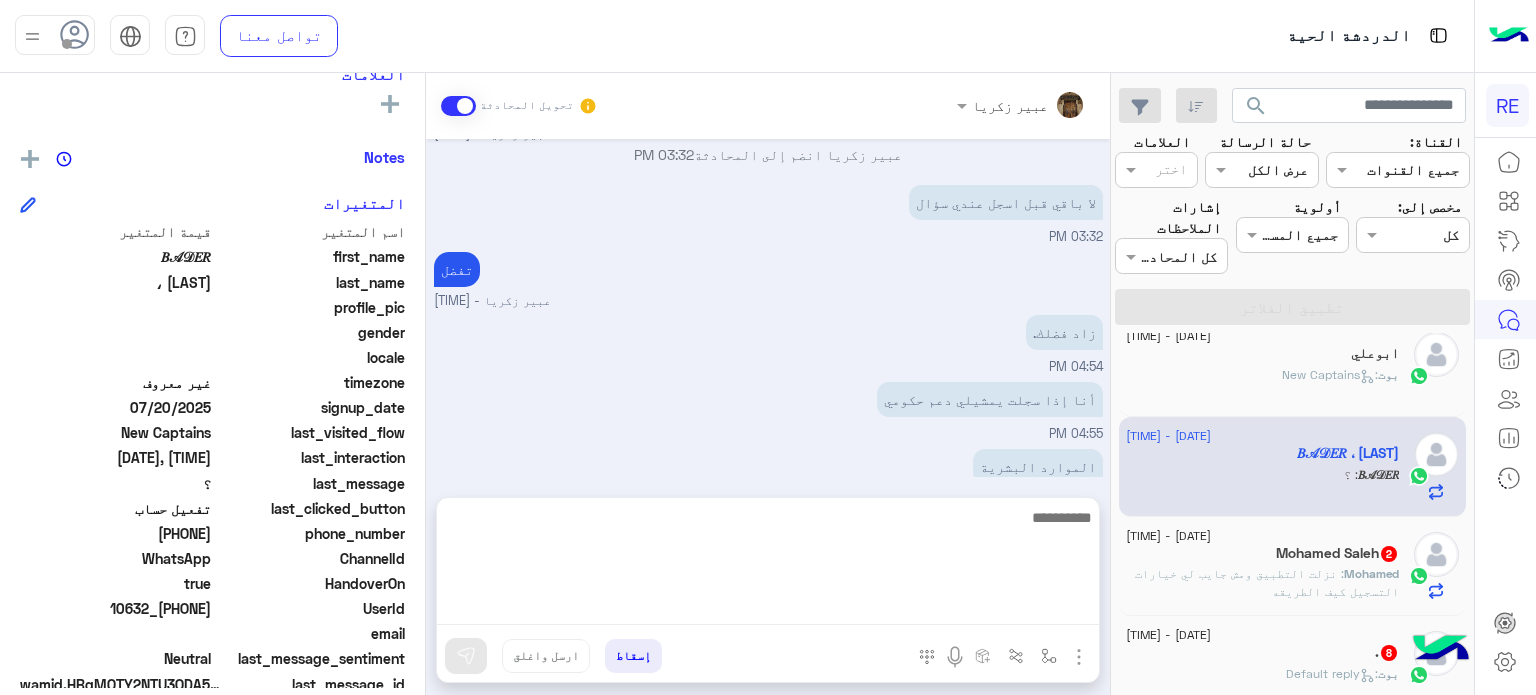 click at bounding box center (768, 565) 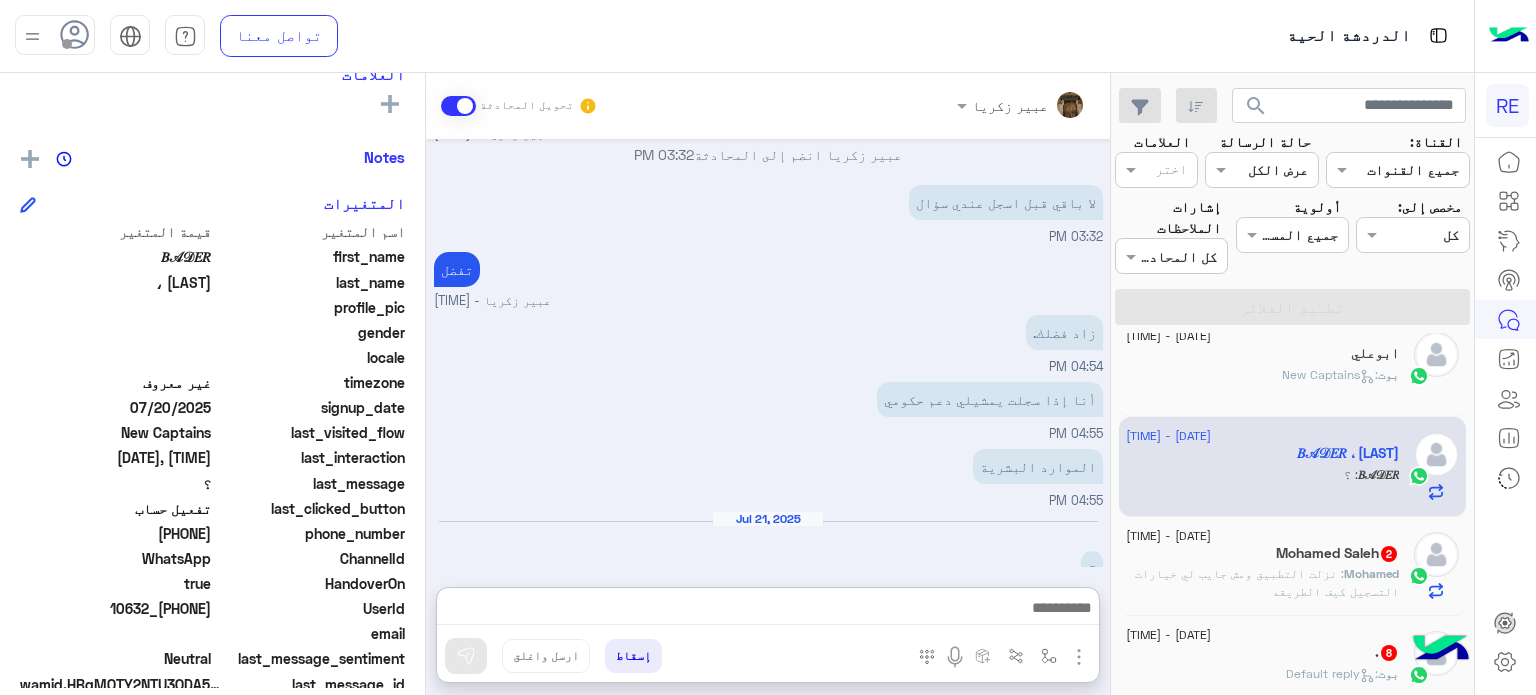 click on "زاد فضلك.   [TIME]" at bounding box center [768, 343] 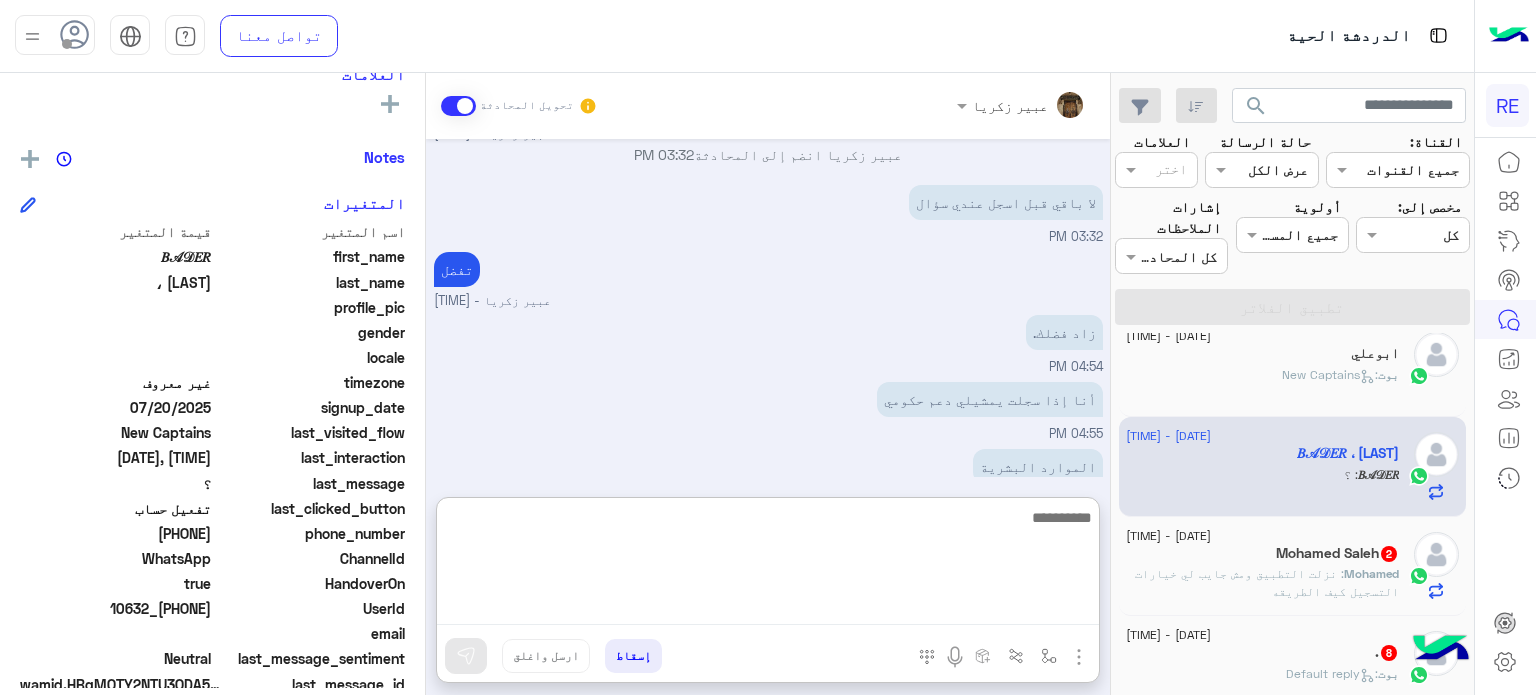 click at bounding box center (768, 565) 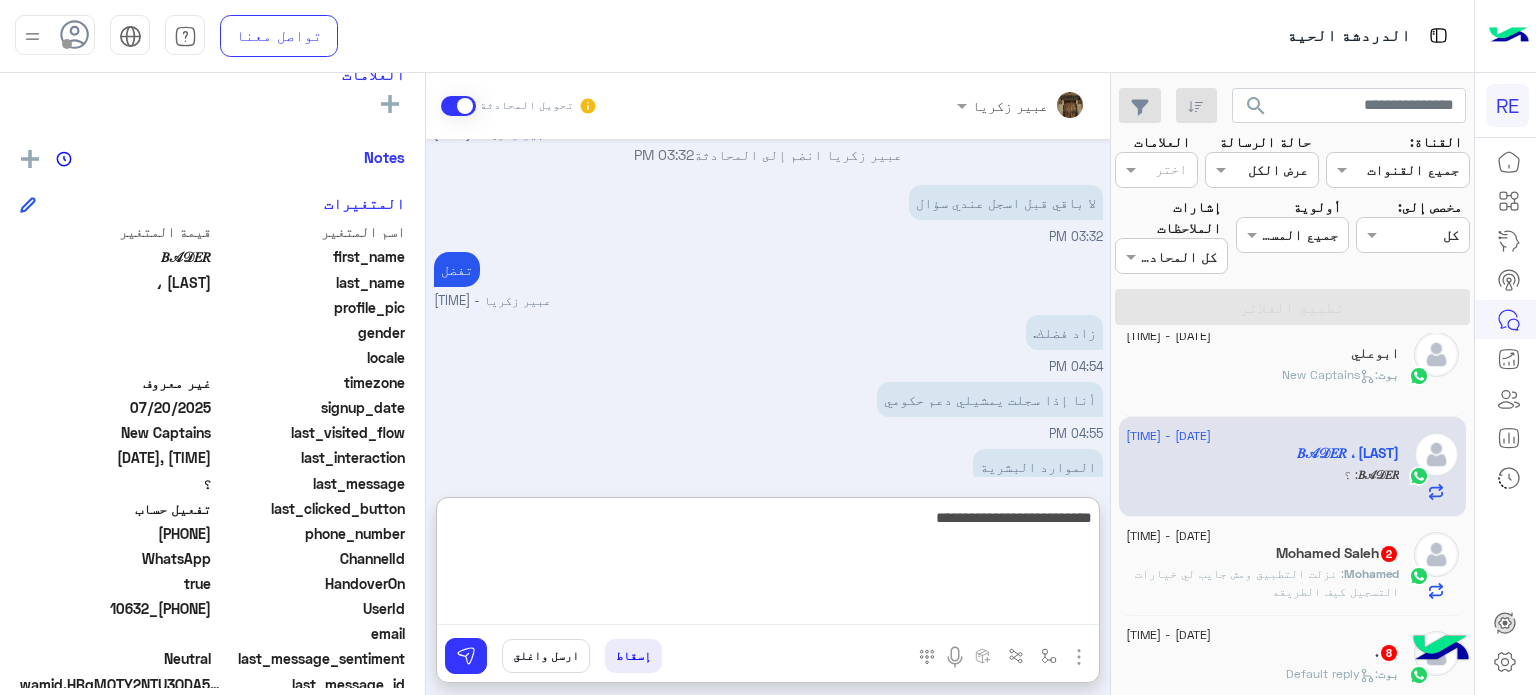 type on "**********" 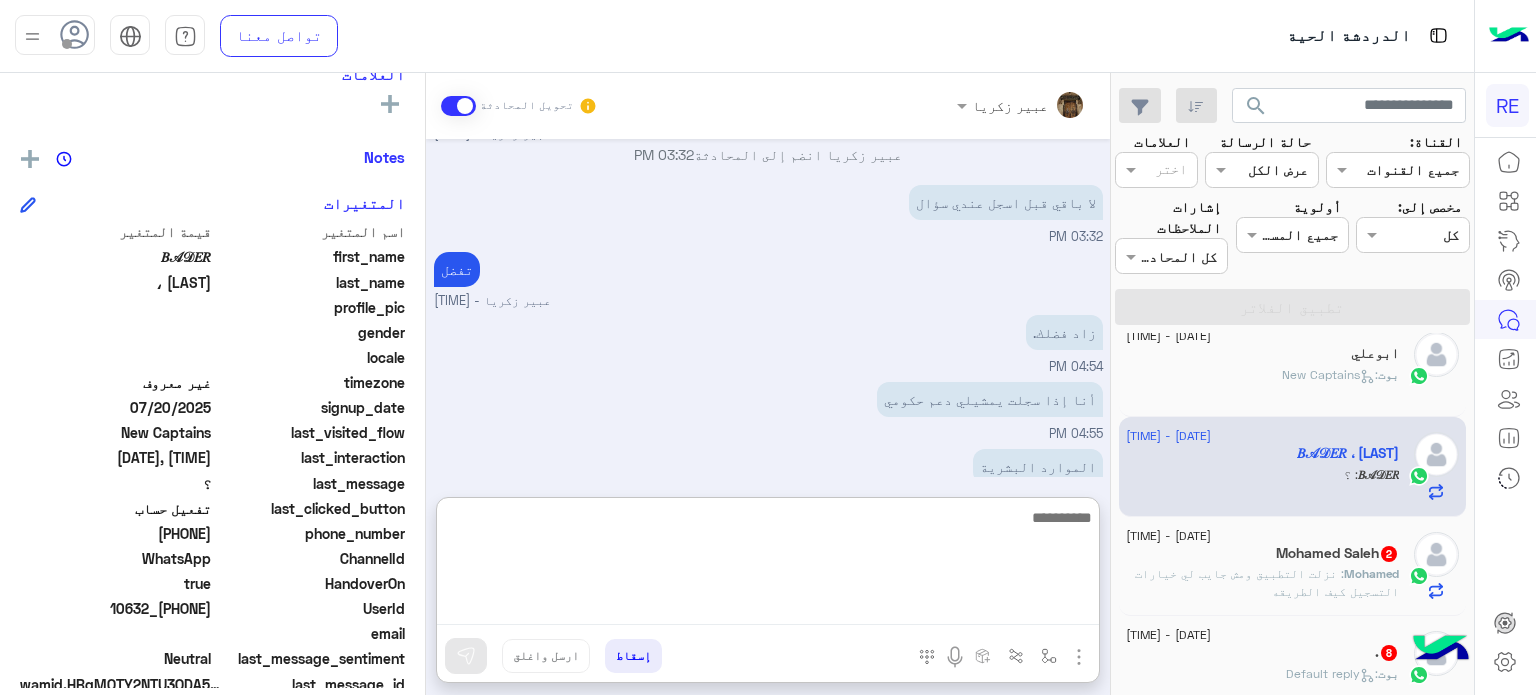 scroll, scrollTop: 1208, scrollLeft: 0, axis: vertical 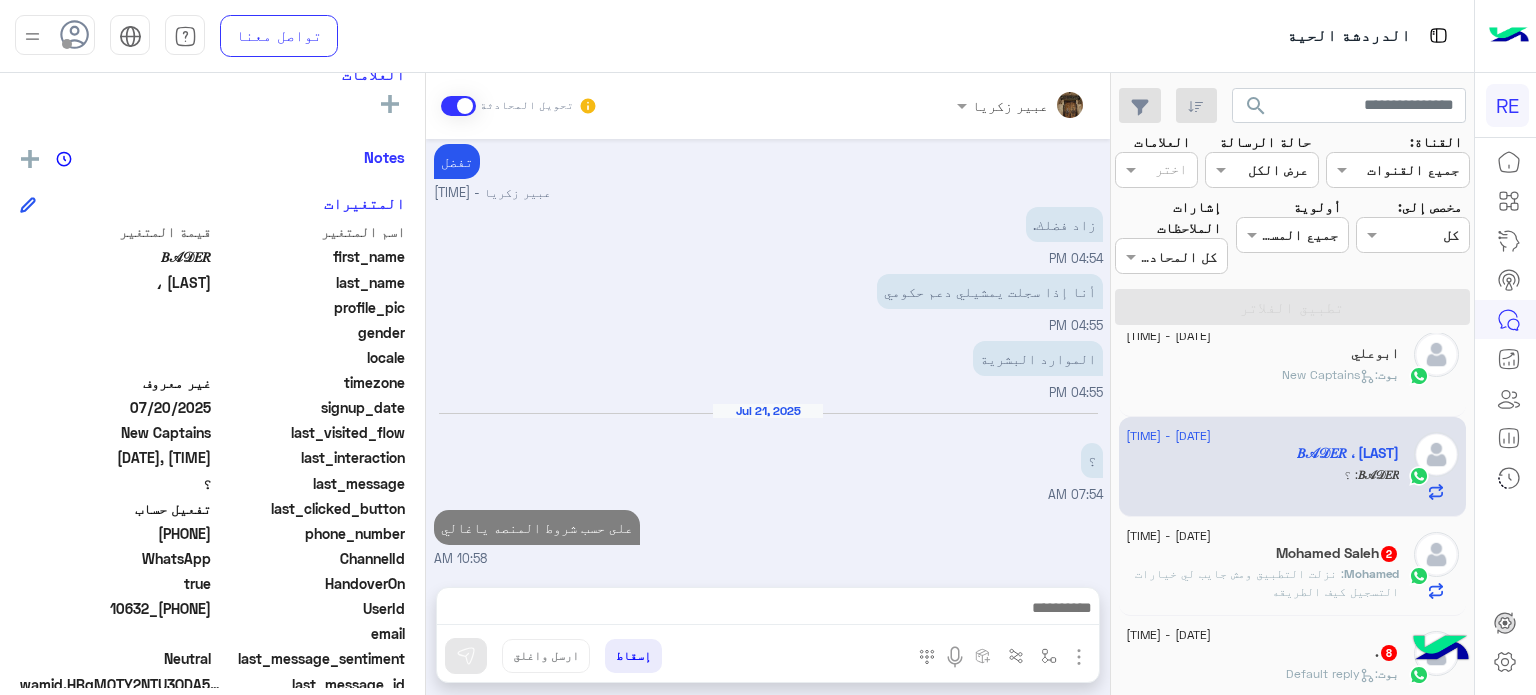click on ": نزلت التطبيق ومش جايب لي خيارات التسجيل كيف الطريقه" 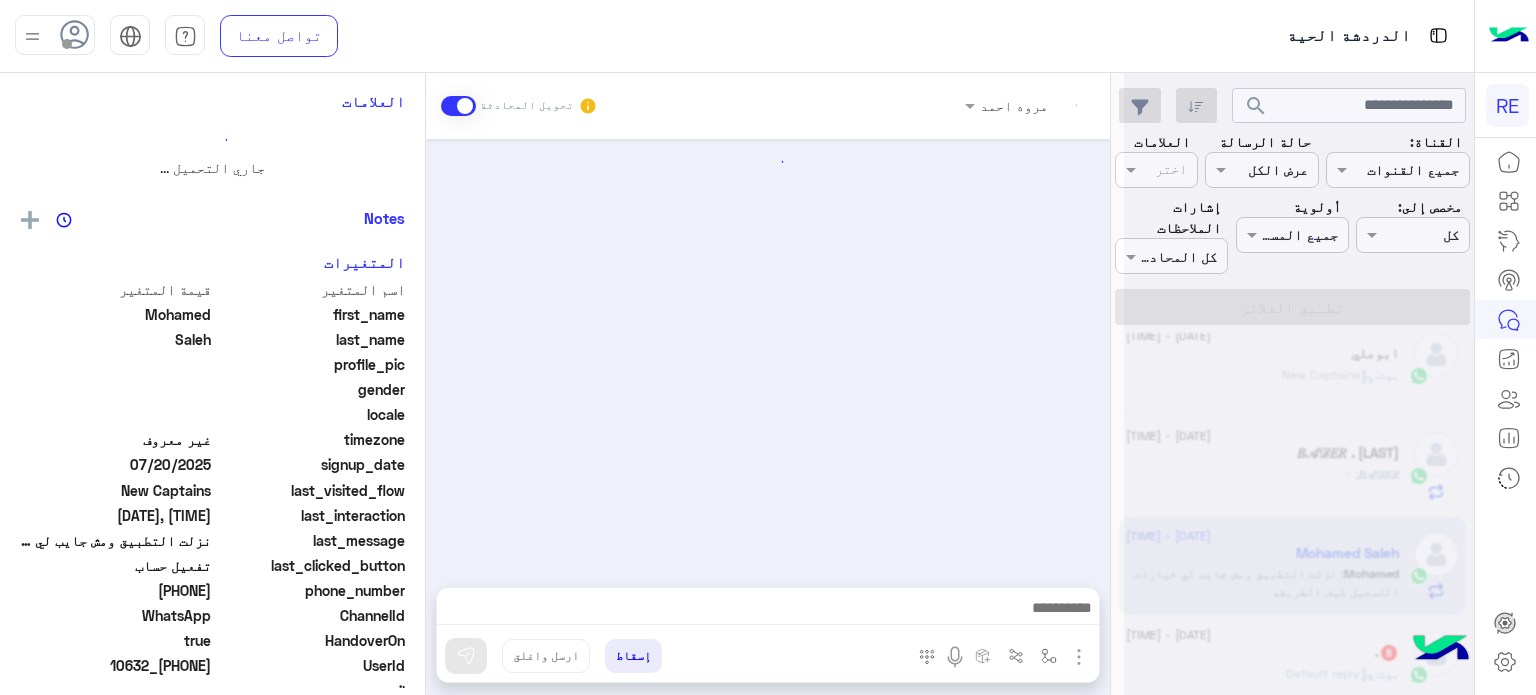 scroll, scrollTop: 378, scrollLeft: 0, axis: vertical 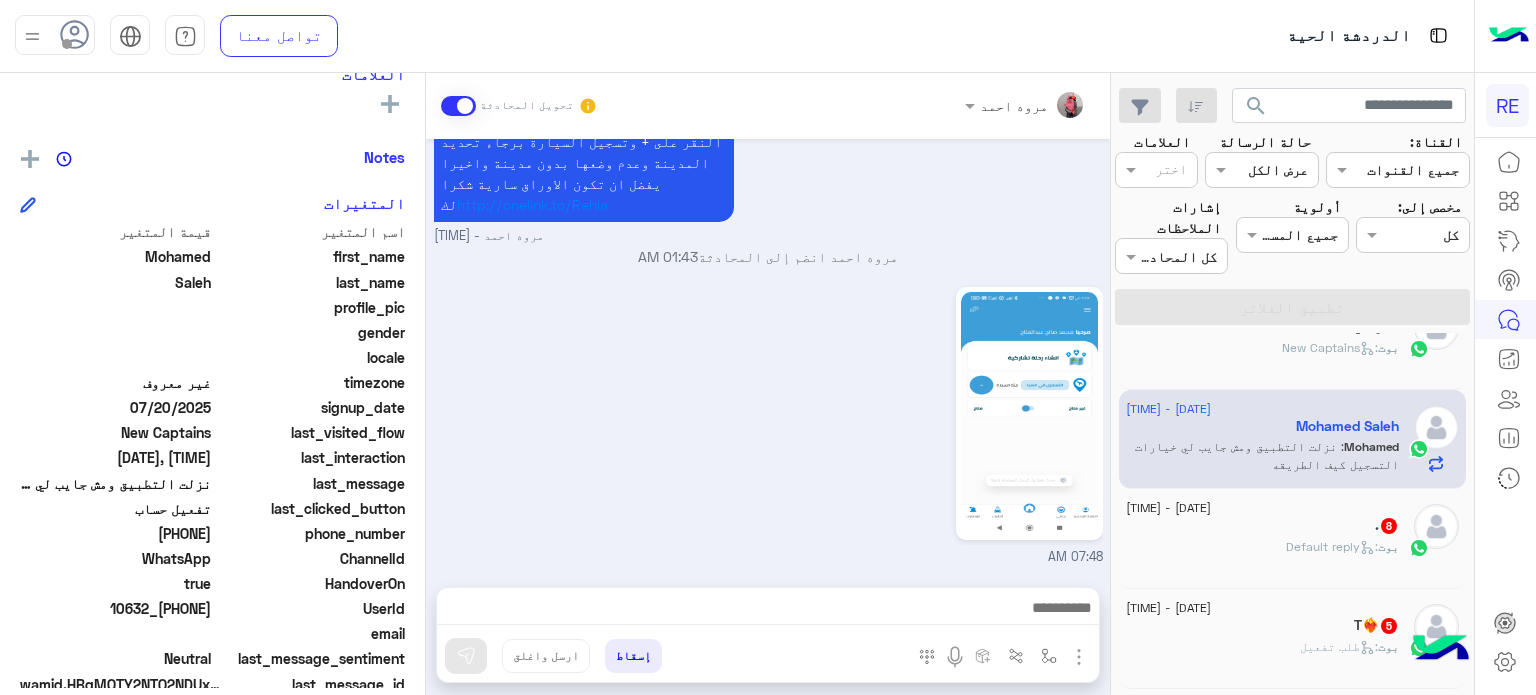 click on ".   8" 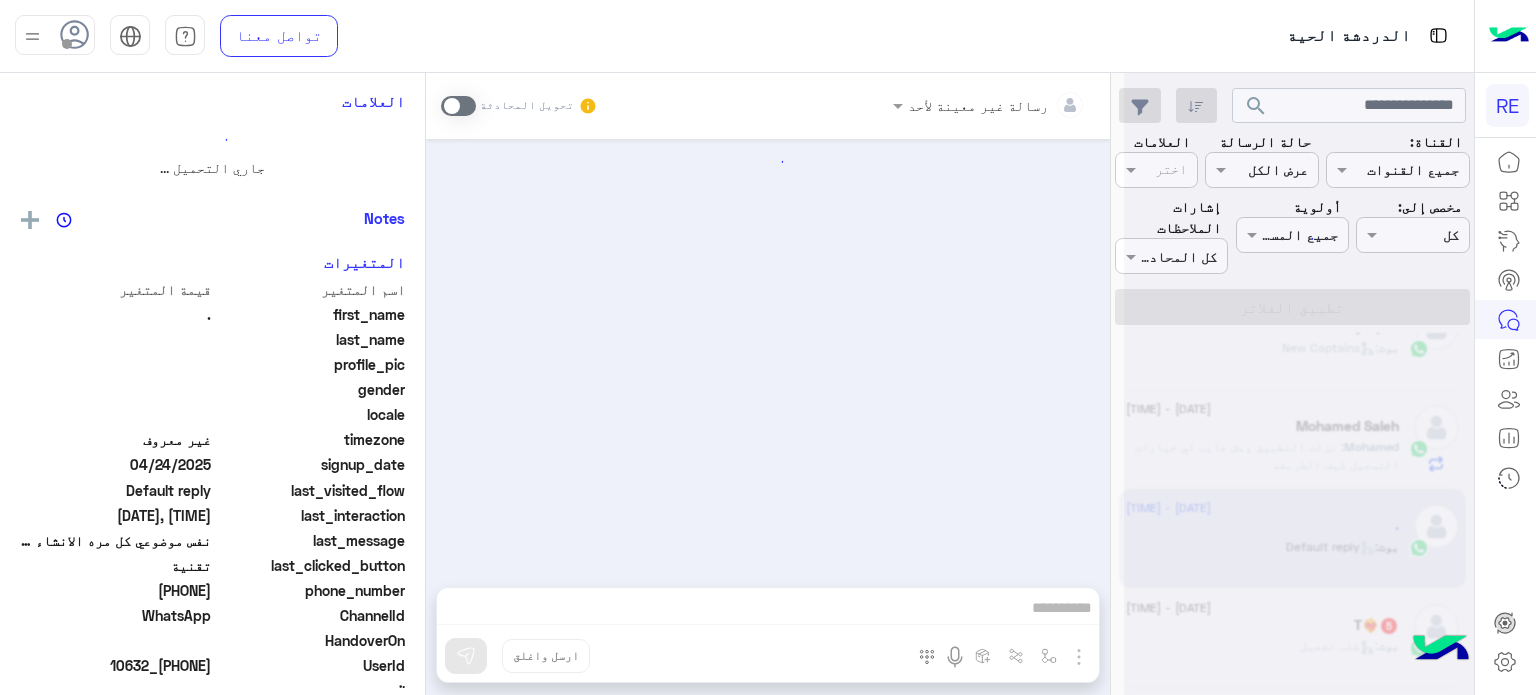 scroll, scrollTop: 0, scrollLeft: 0, axis: both 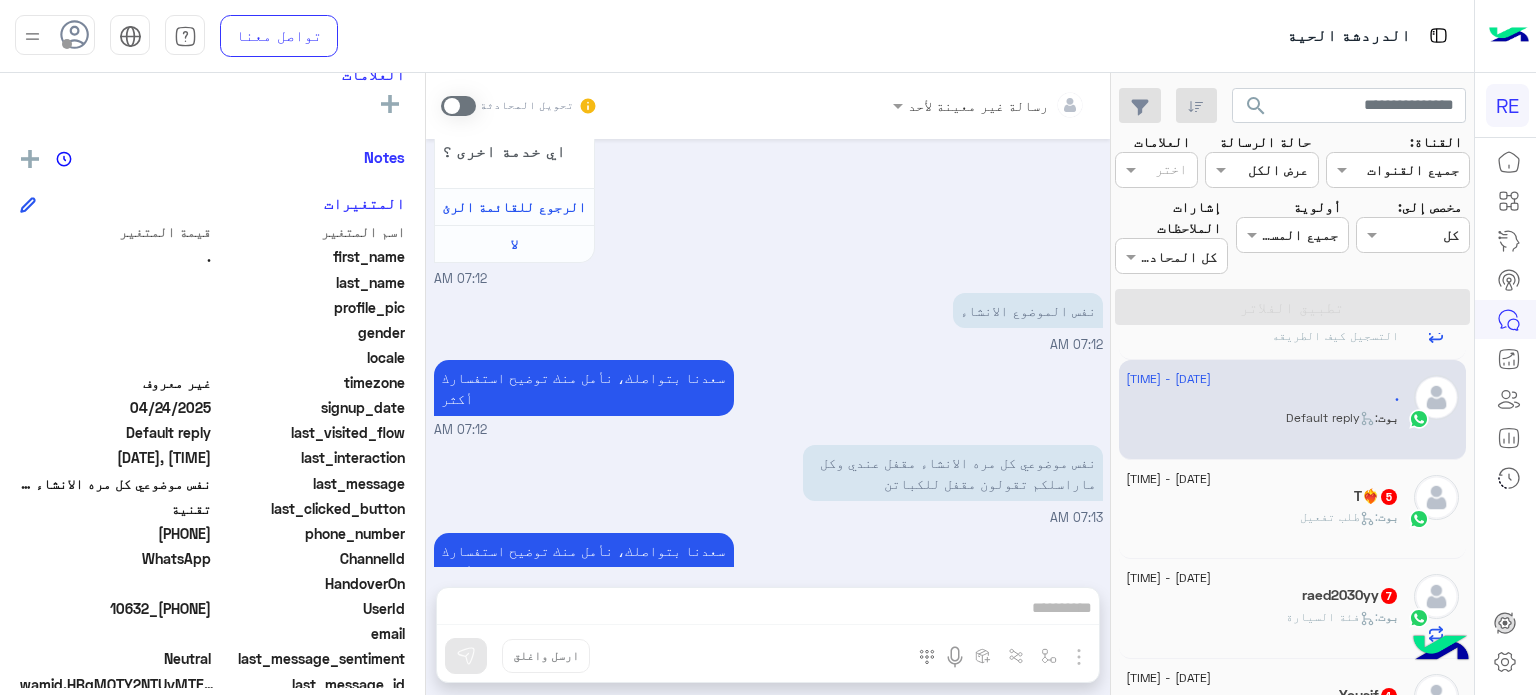 click on "بوت :   طلب تفعيل" 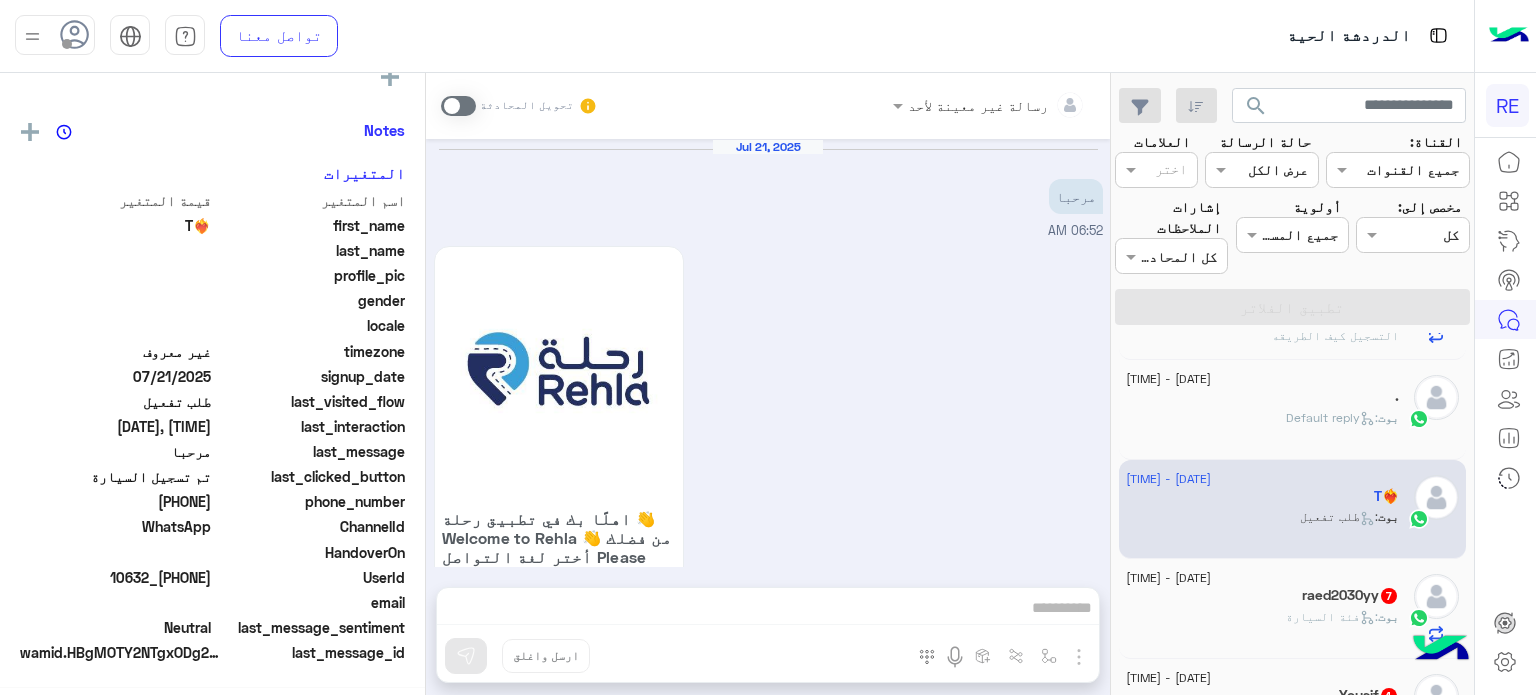 scroll, scrollTop: 351, scrollLeft: 0, axis: vertical 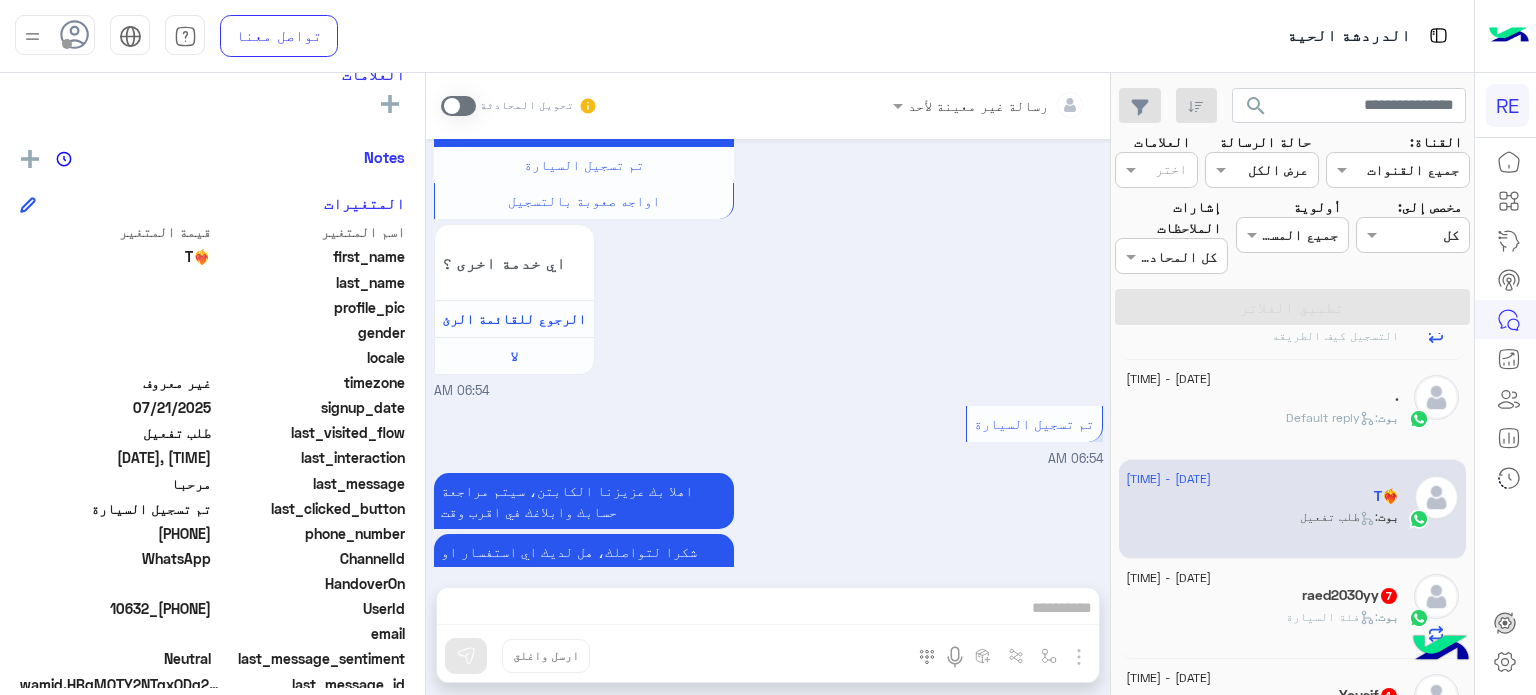 drag, startPoint x: 211, startPoint y: 610, endPoint x: 142, endPoint y: 619, distance: 69.58448 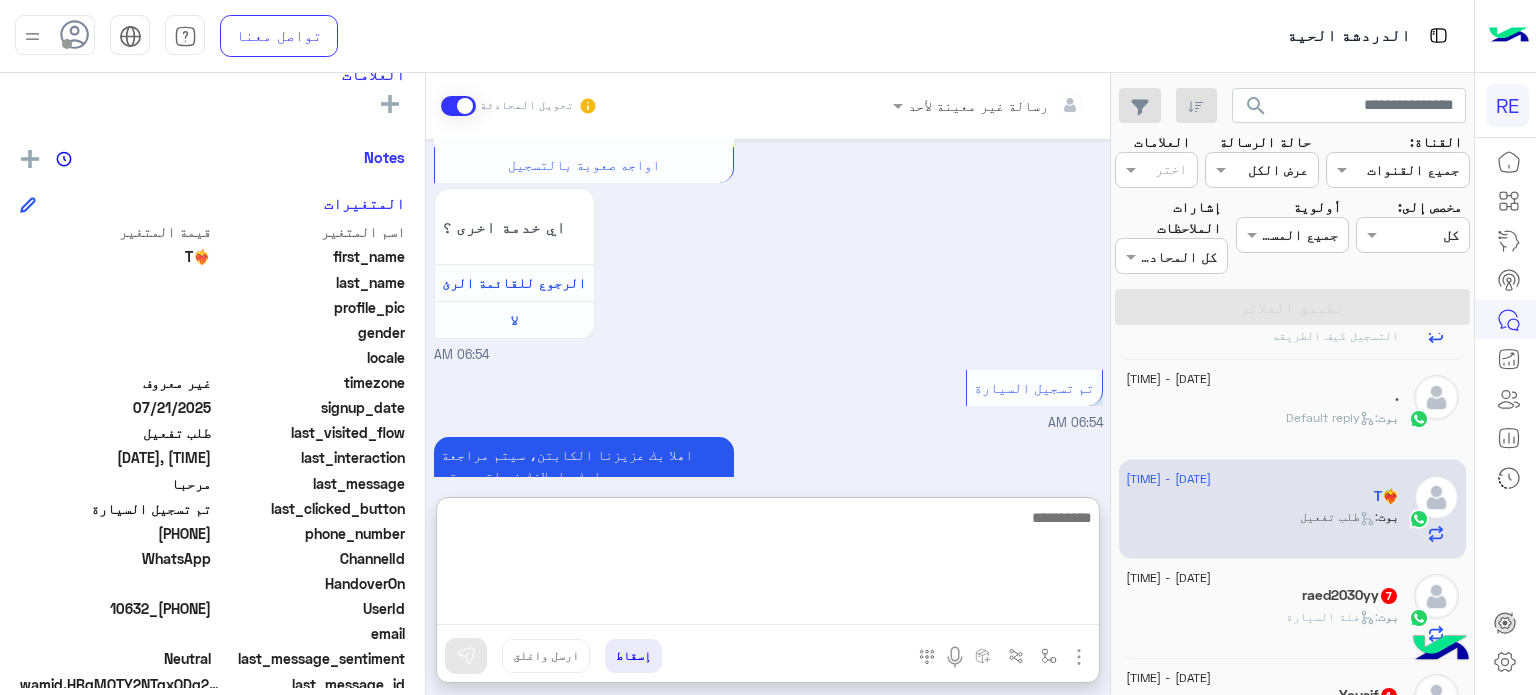 click at bounding box center [768, 565] 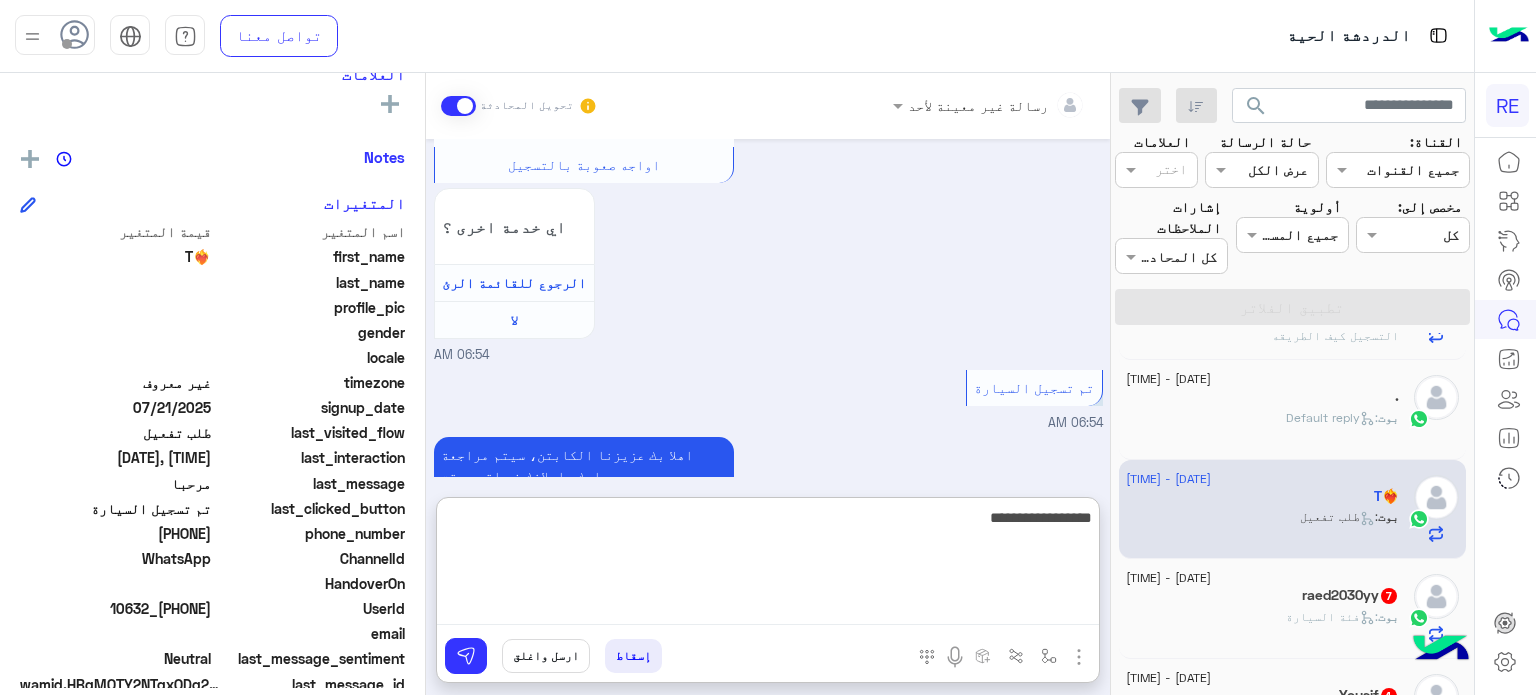 type on "**********" 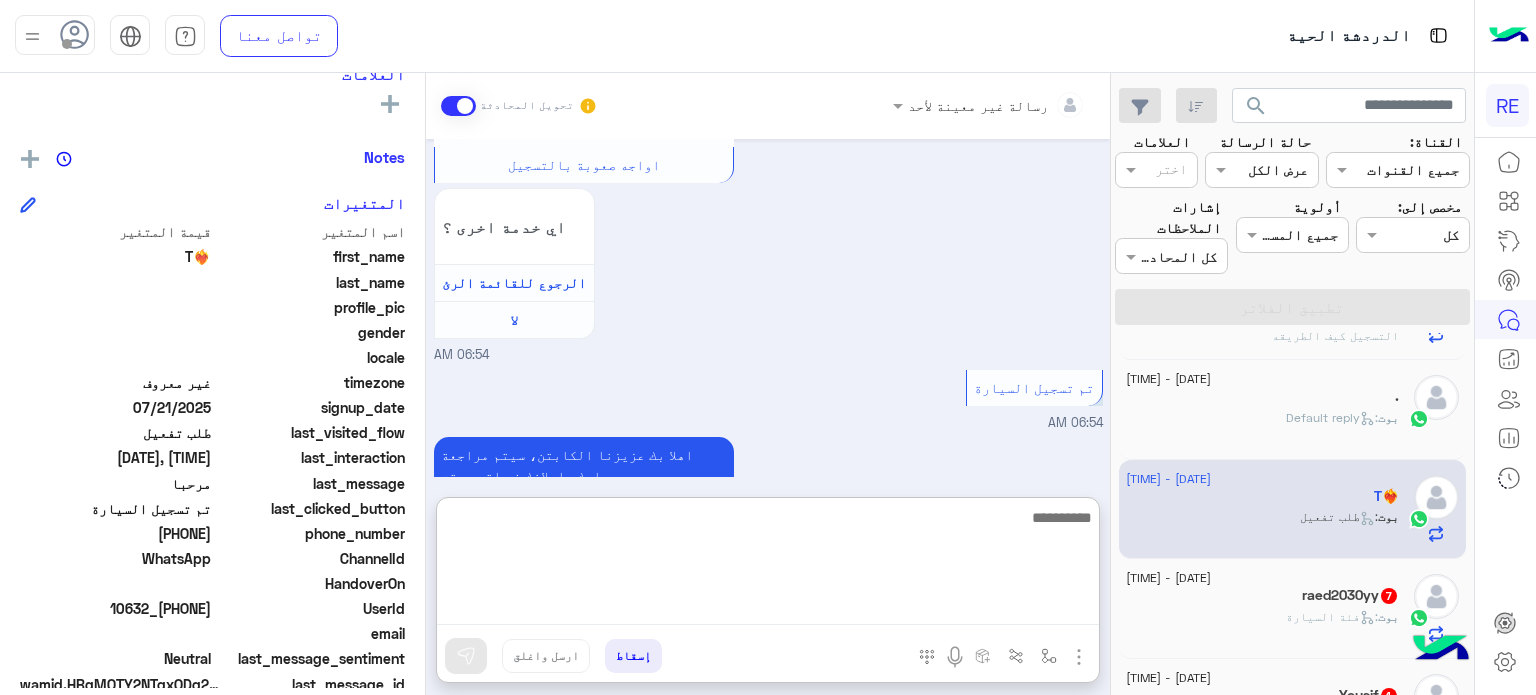 scroll, scrollTop: 1976, scrollLeft: 0, axis: vertical 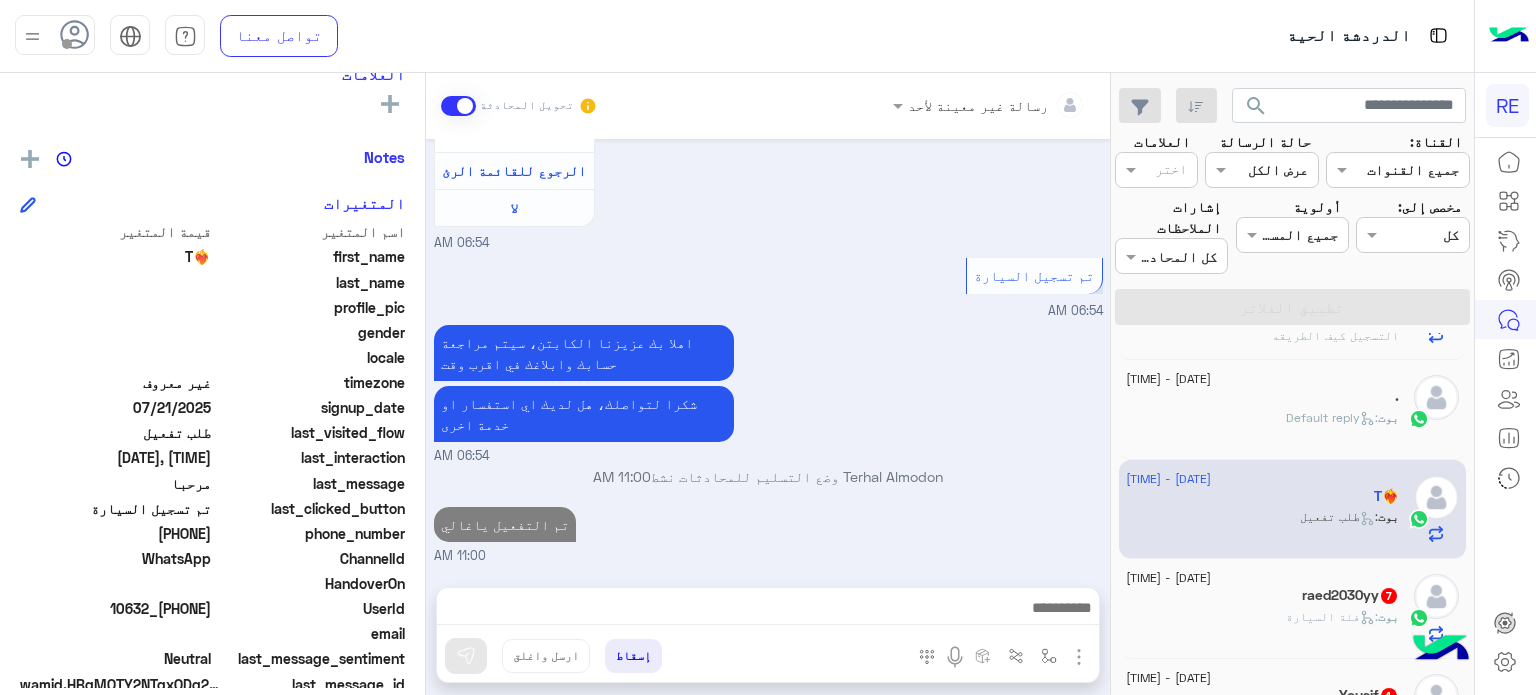 click on ":   فئة السيارة" 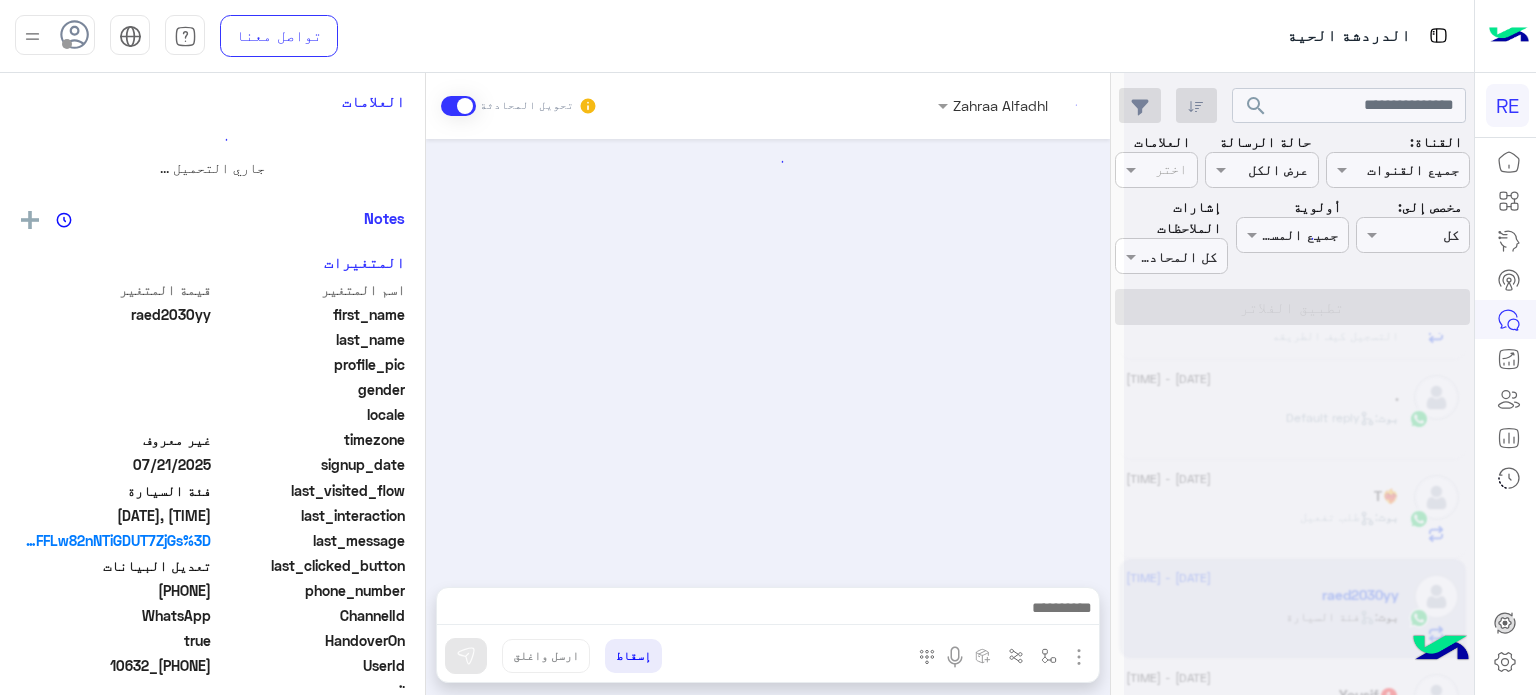 scroll, scrollTop: 378, scrollLeft: 0, axis: vertical 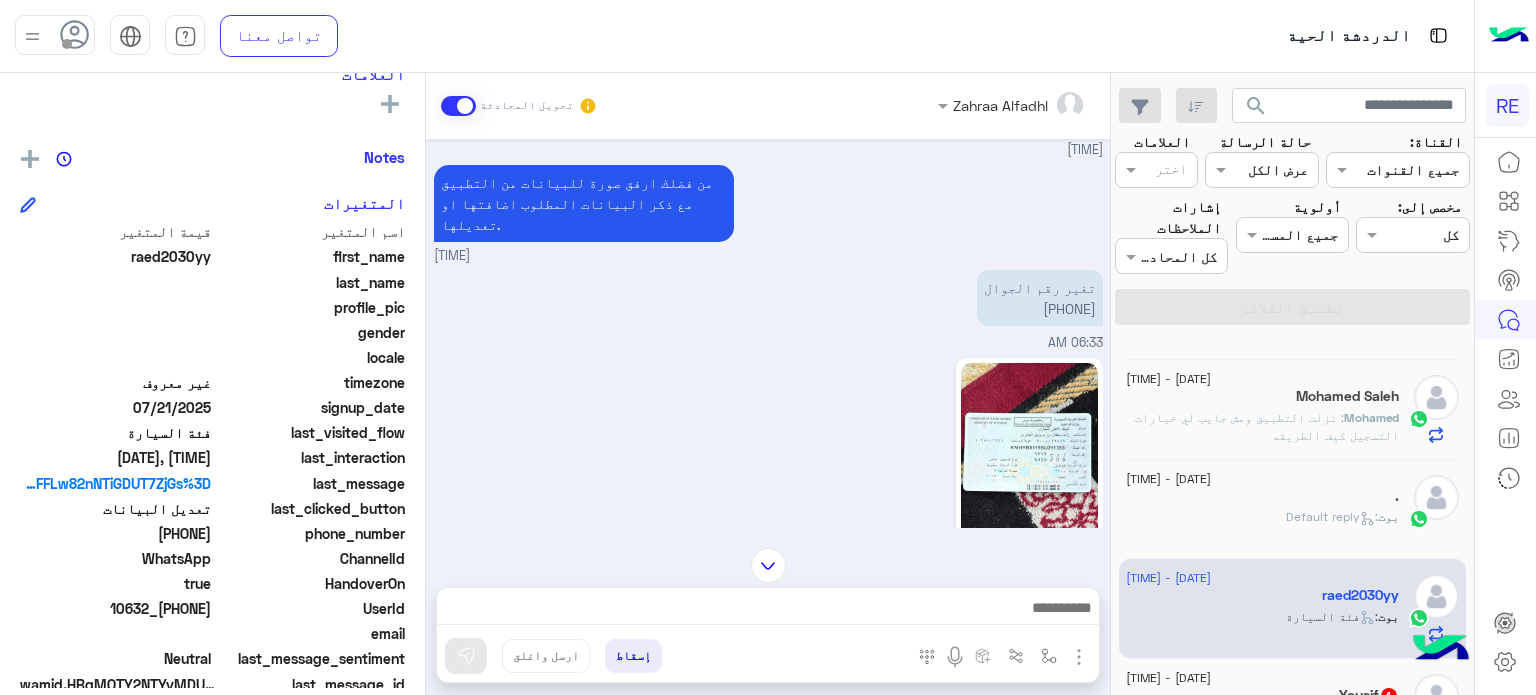 click 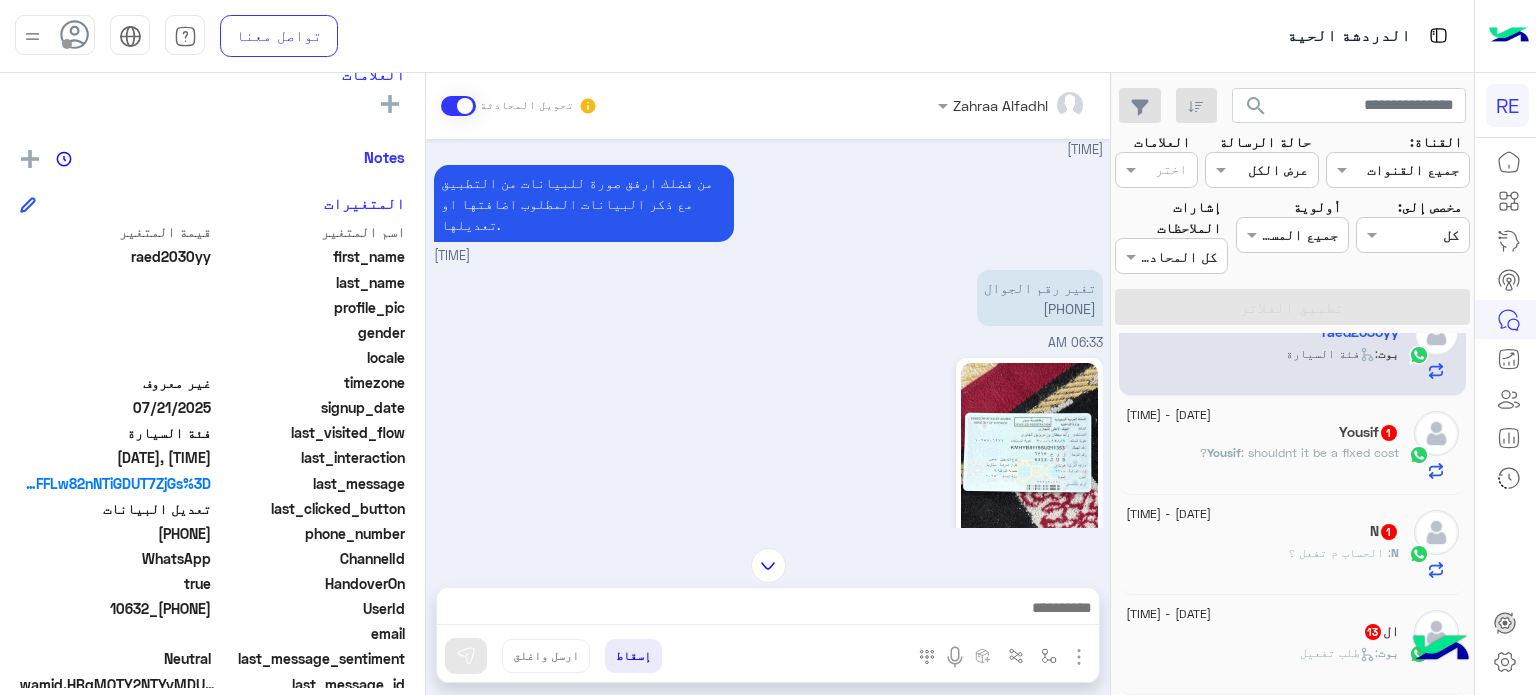 scroll, scrollTop: 1202, scrollLeft: 0, axis: vertical 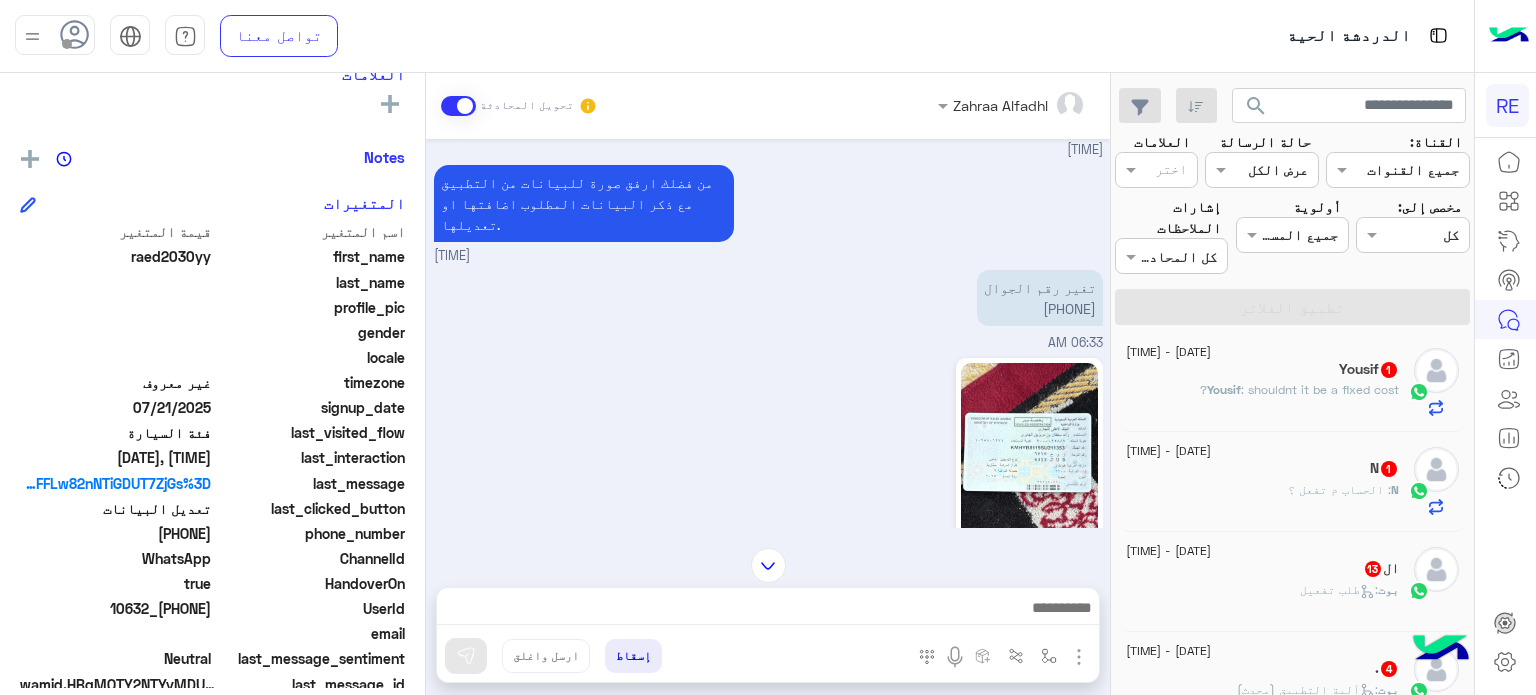 click on "Yousif : shouldnt it be a fixed cost?" 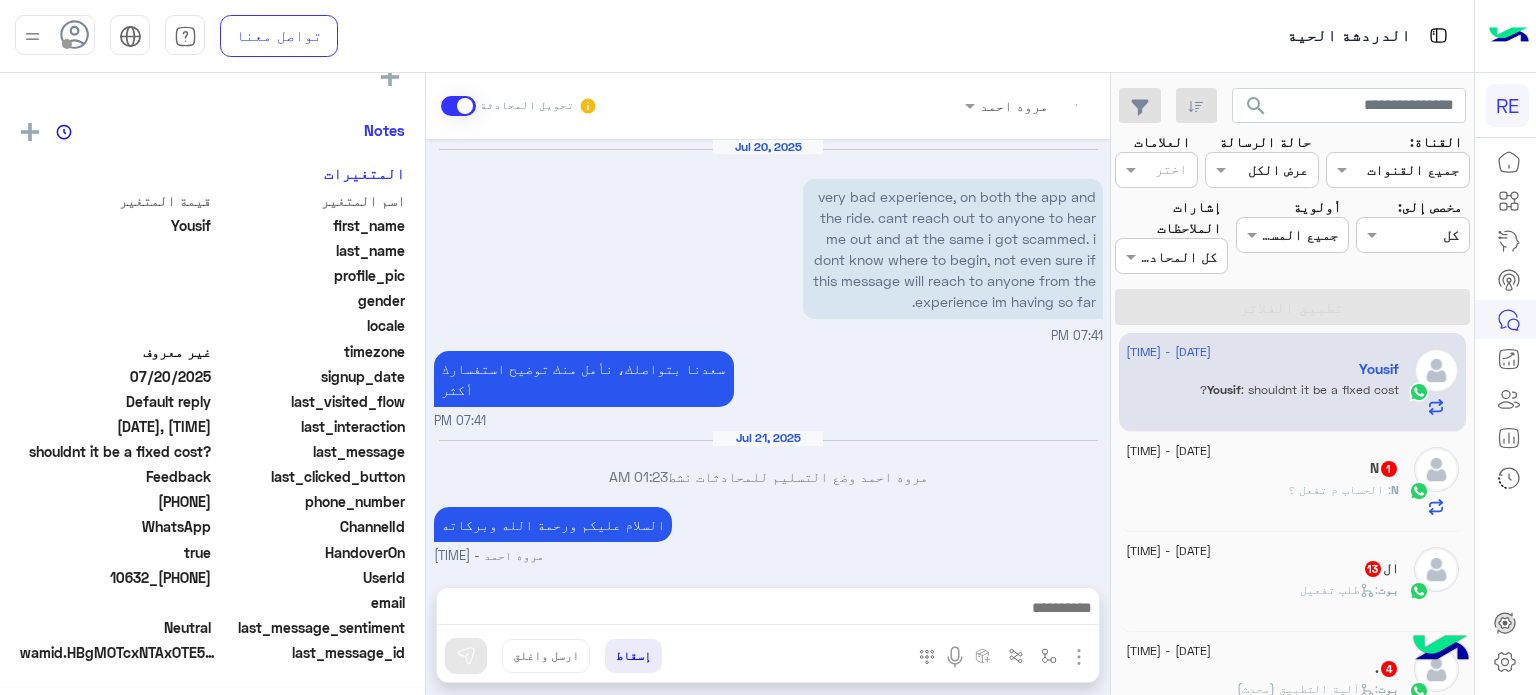 scroll, scrollTop: 351, scrollLeft: 0, axis: vertical 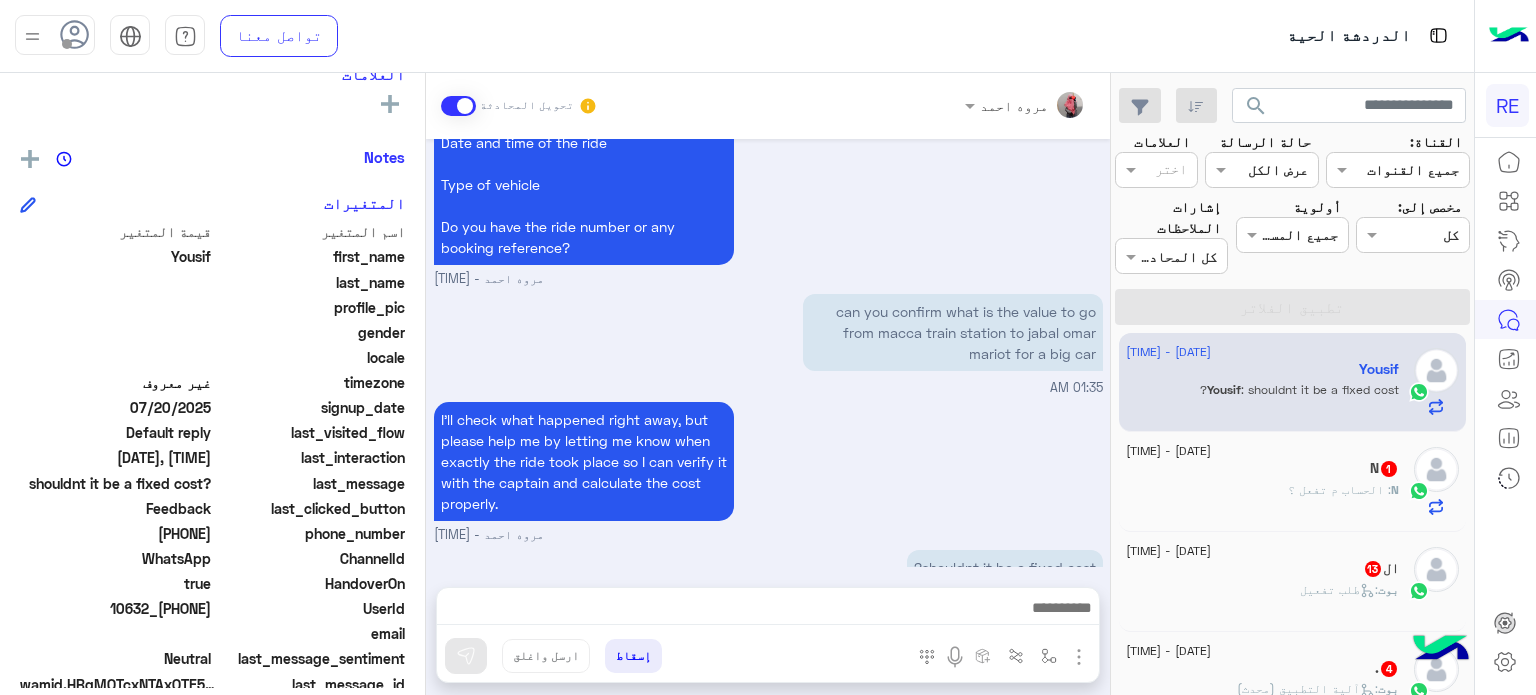 click on "N   1" 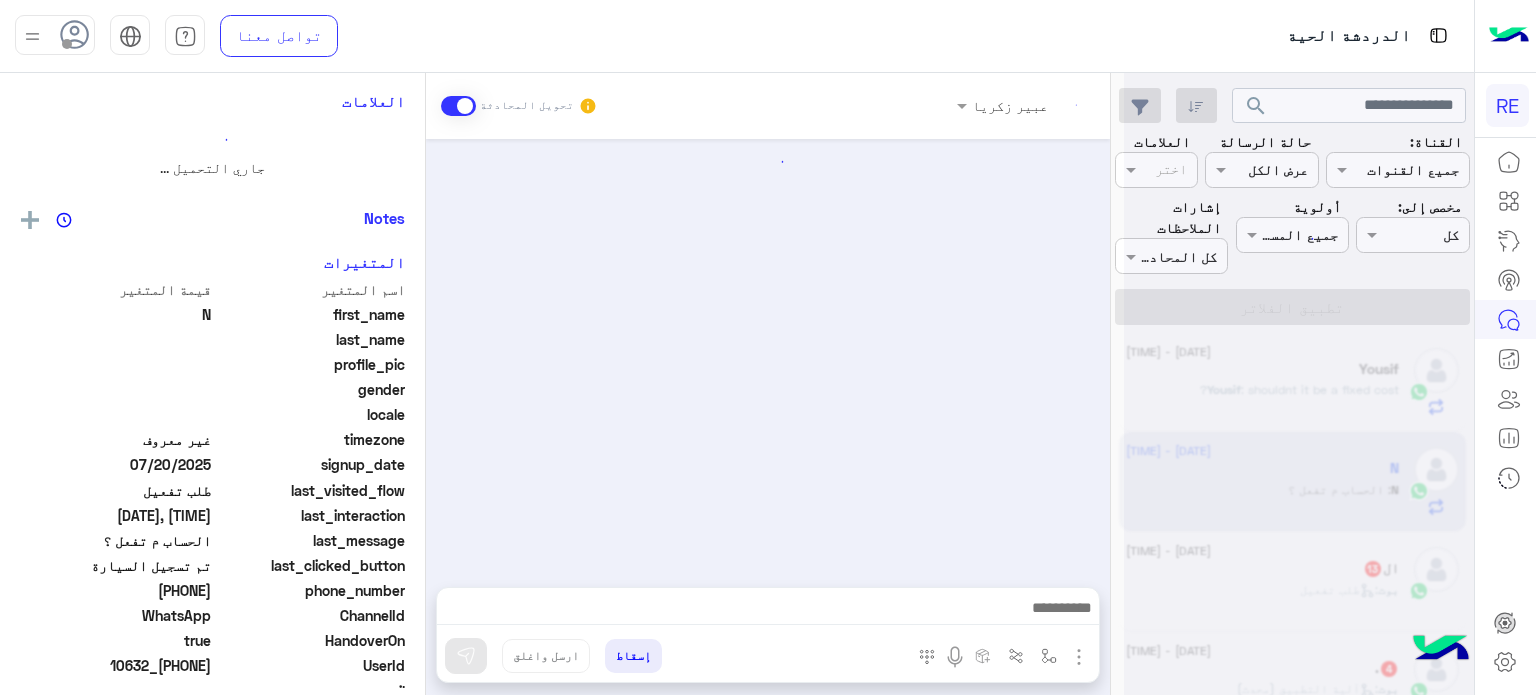 scroll, scrollTop: 0, scrollLeft: 0, axis: both 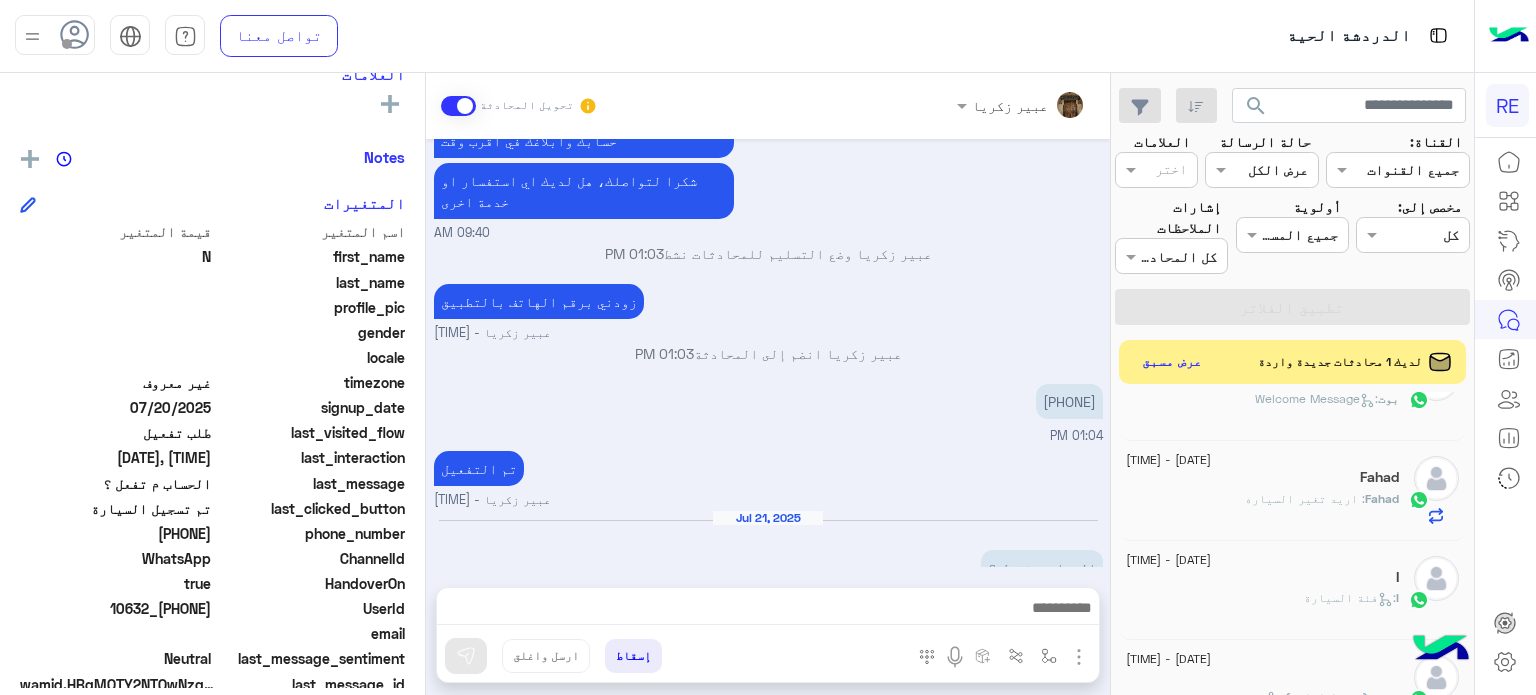drag, startPoint x: 209, startPoint y: 607, endPoint x: 140, endPoint y: 611, distance: 69.115845 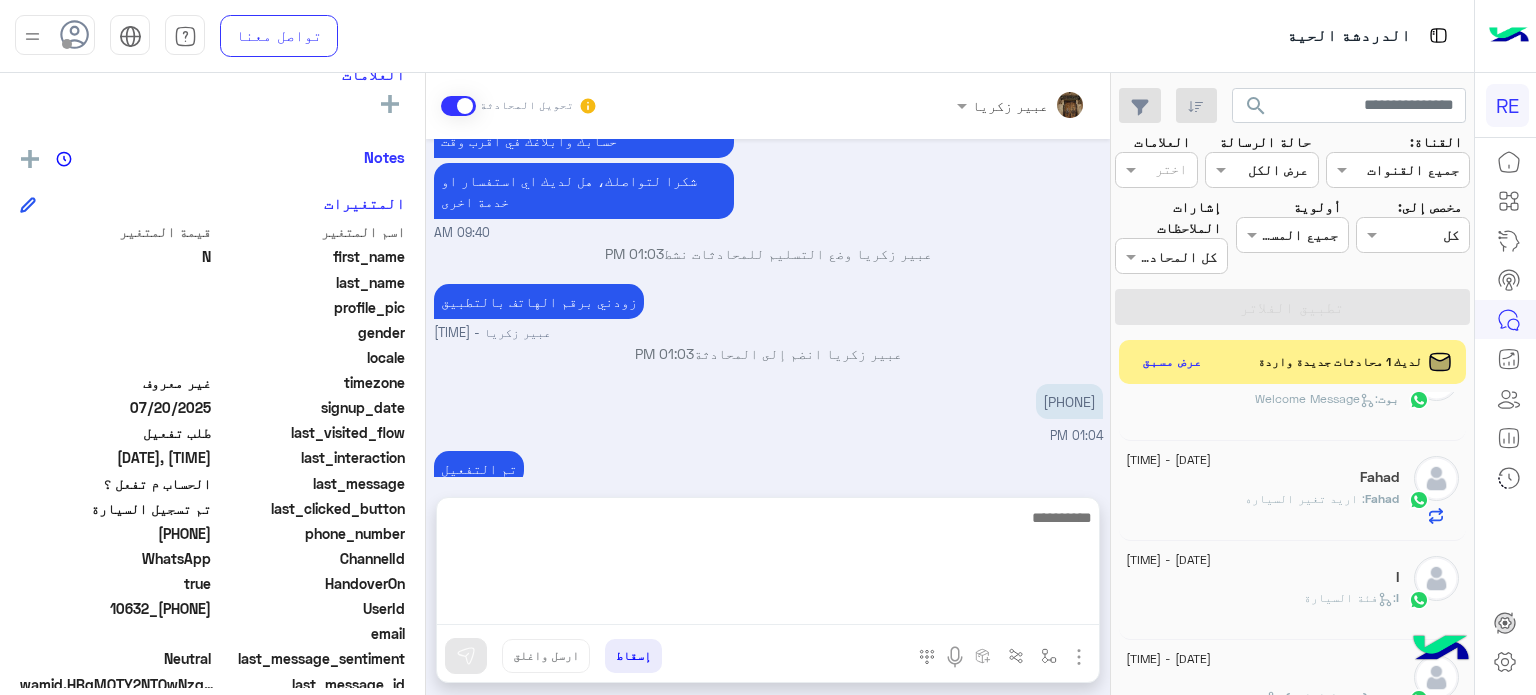 click at bounding box center (768, 565) 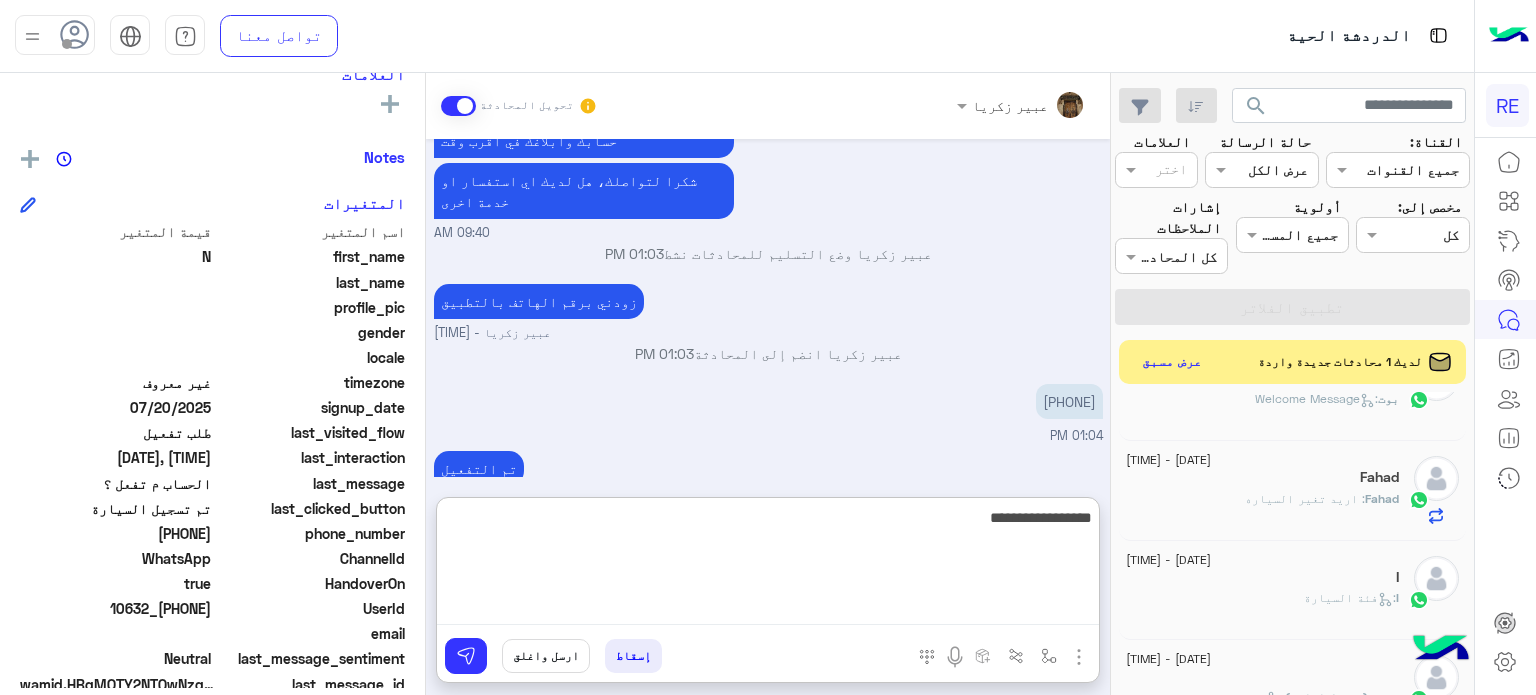 type on "**********" 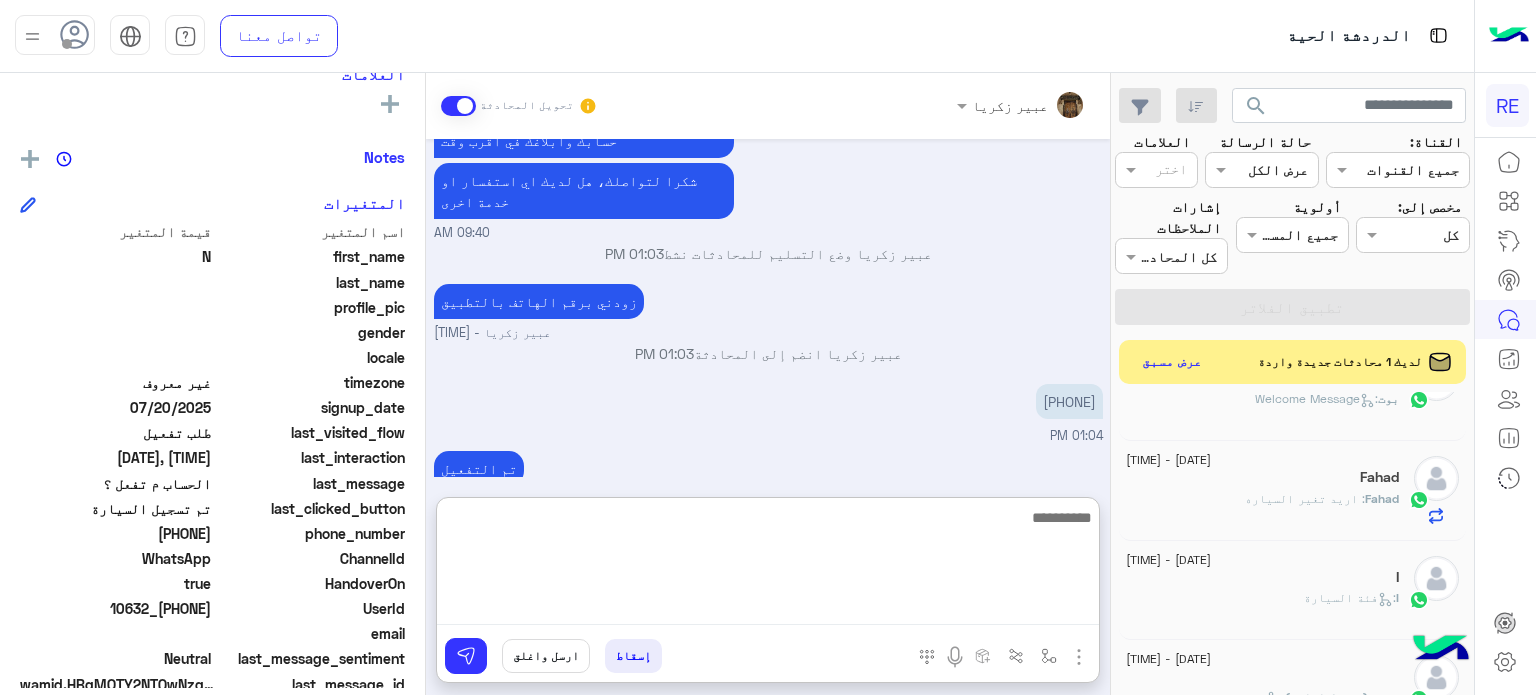 scroll, scrollTop: 1290, scrollLeft: 0, axis: vertical 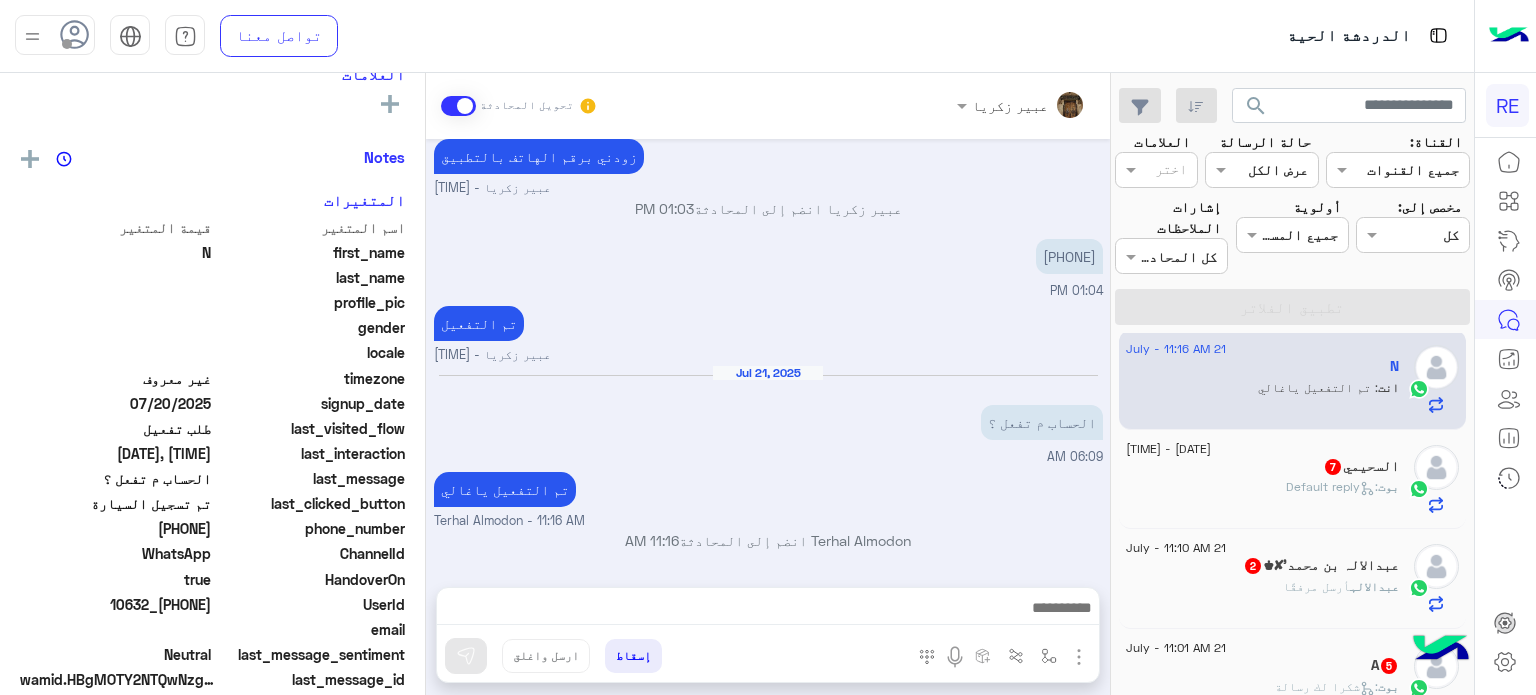 click on "7" 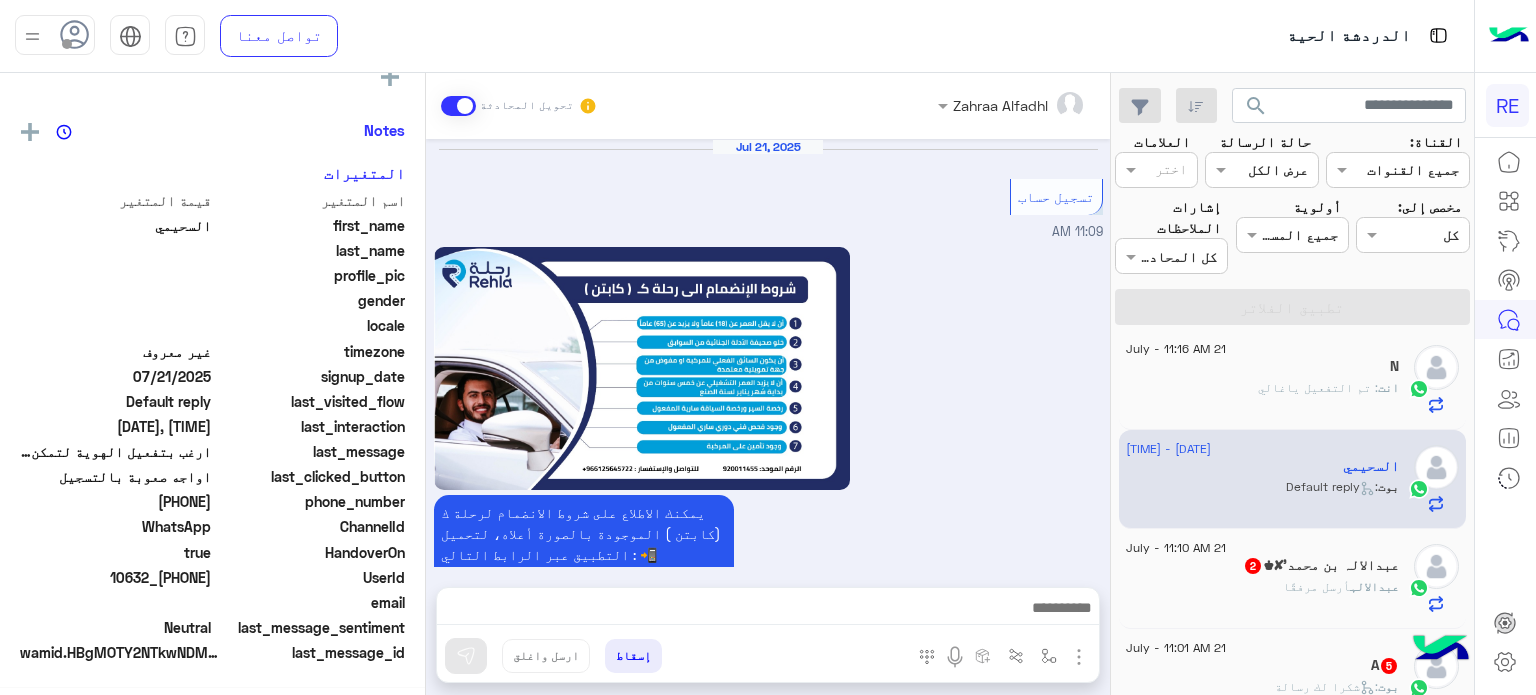 scroll, scrollTop: 351, scrollLeft: 0, axis: vertical 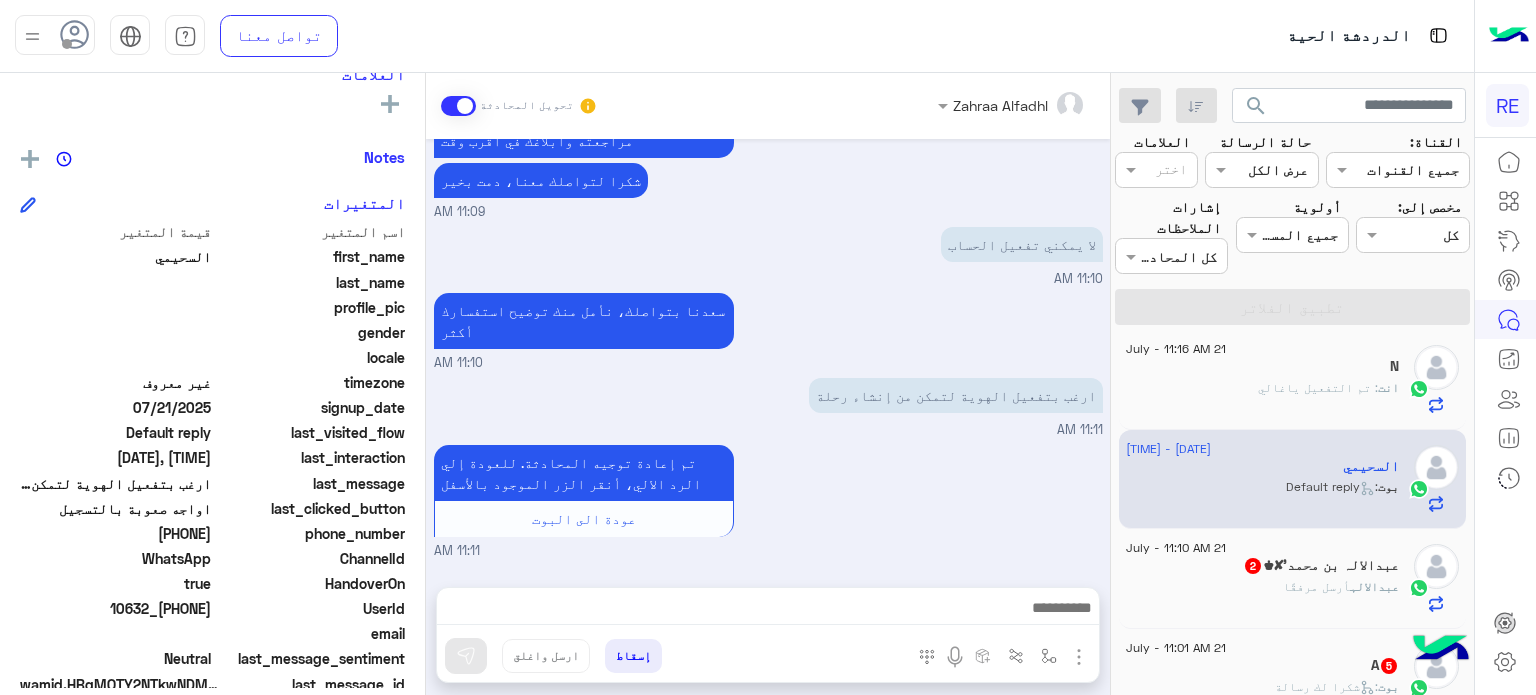 drag, startPoint x: 213, startPoint y: 609, endPoint x: 144, endPoint y: 619, distance: 69.72087 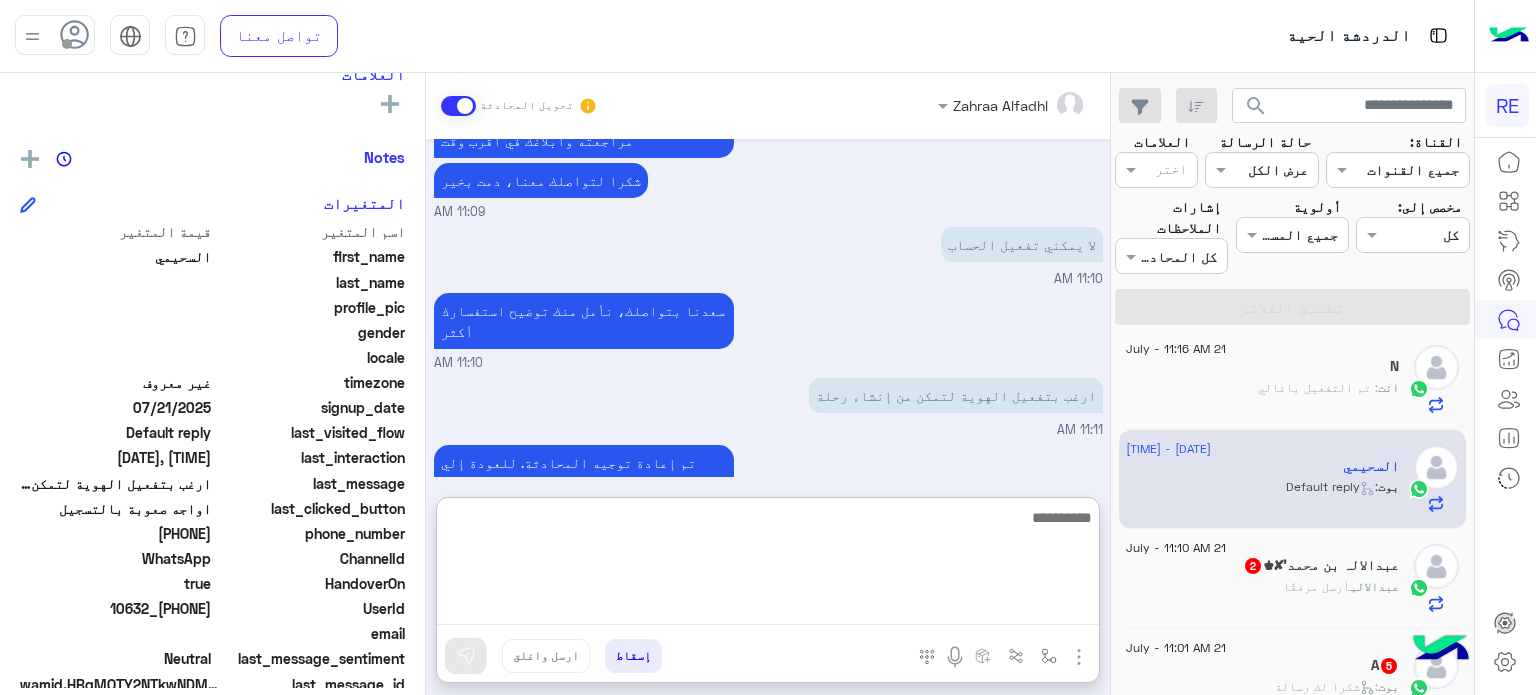 click at bounding box center (768, 565) 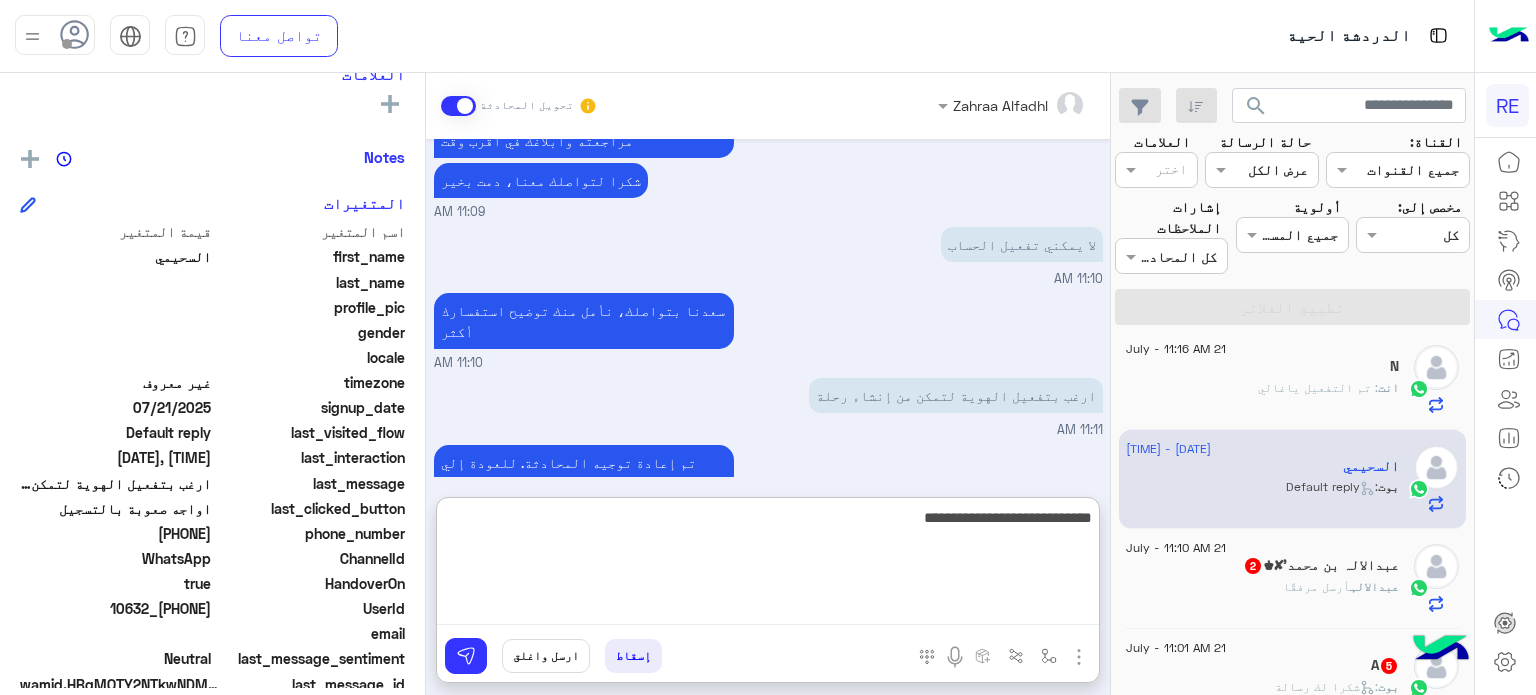 type on "**********" 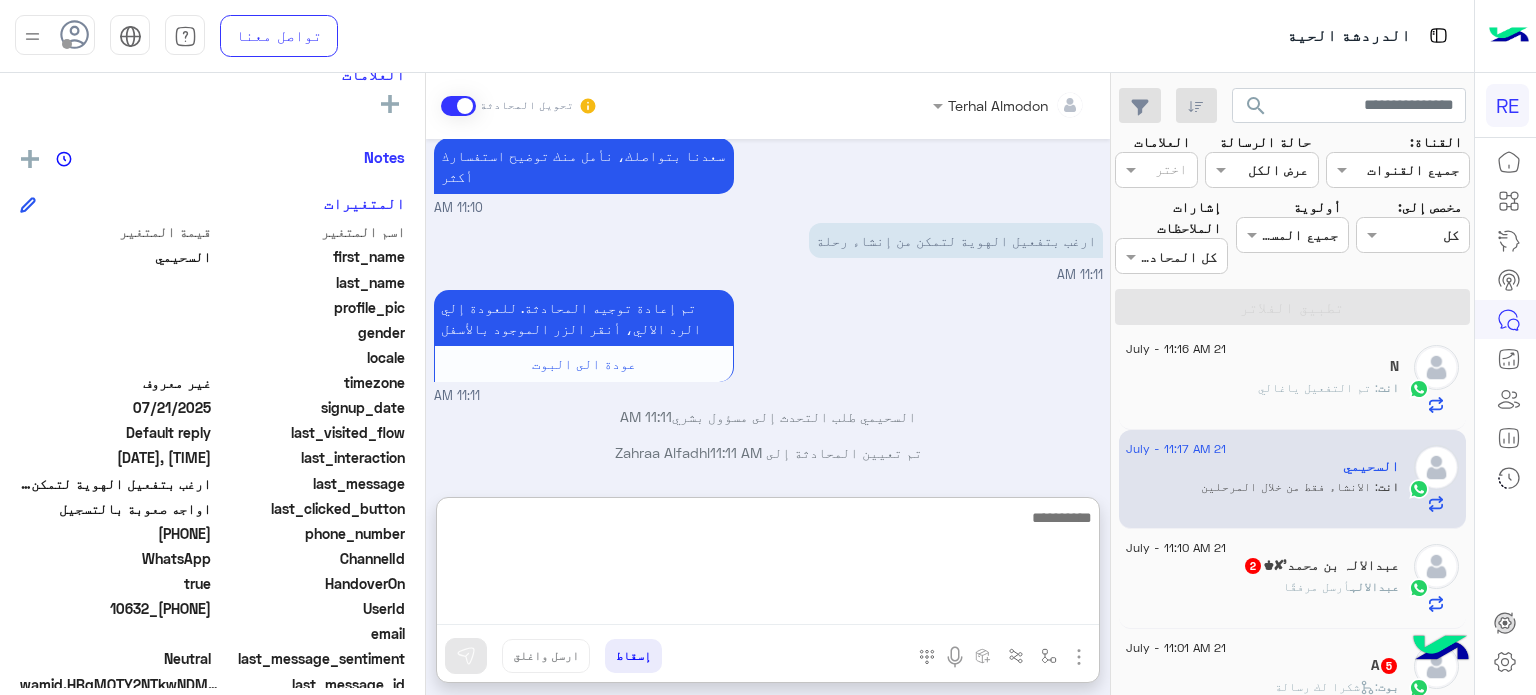 scroll, scrollTop: 1327, scrollLeft: 0, axis: vertical 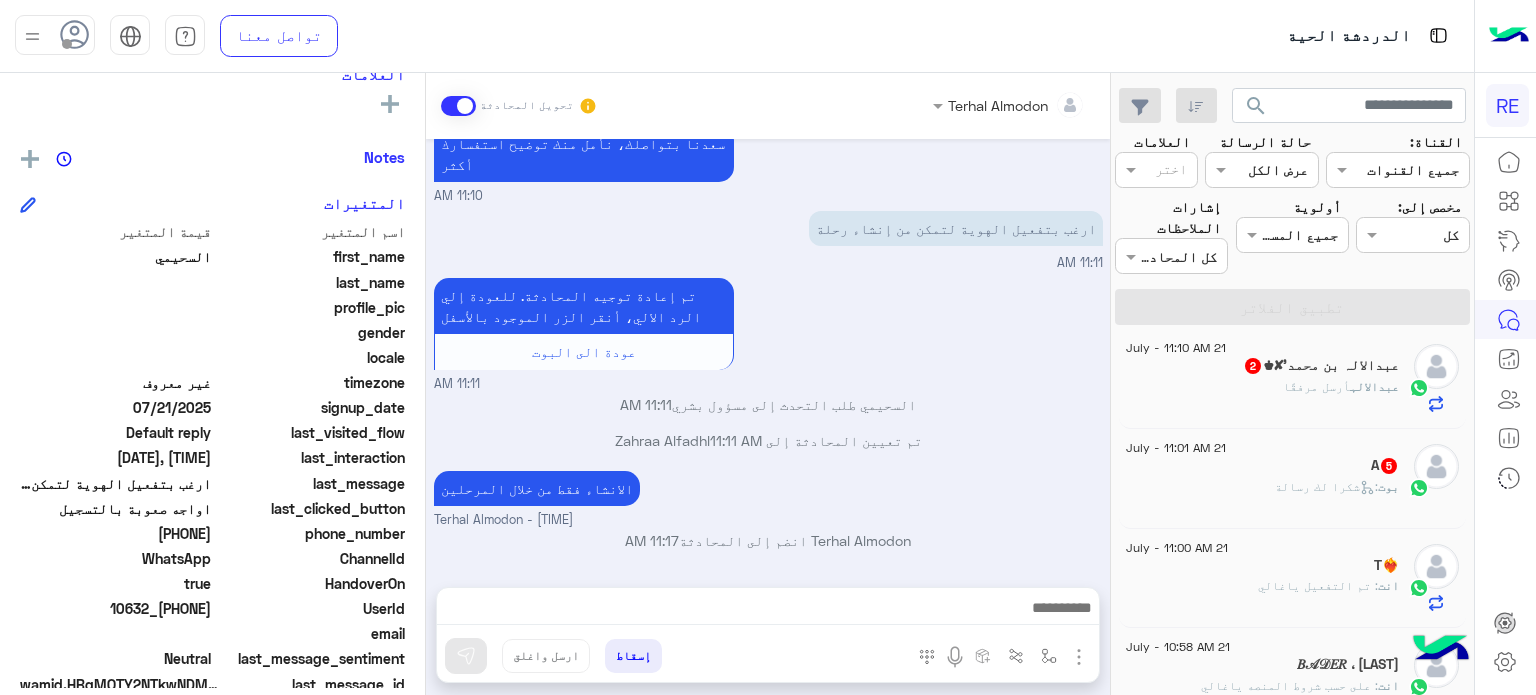 click on "عبدالالہ  أرسل مرفقًا" 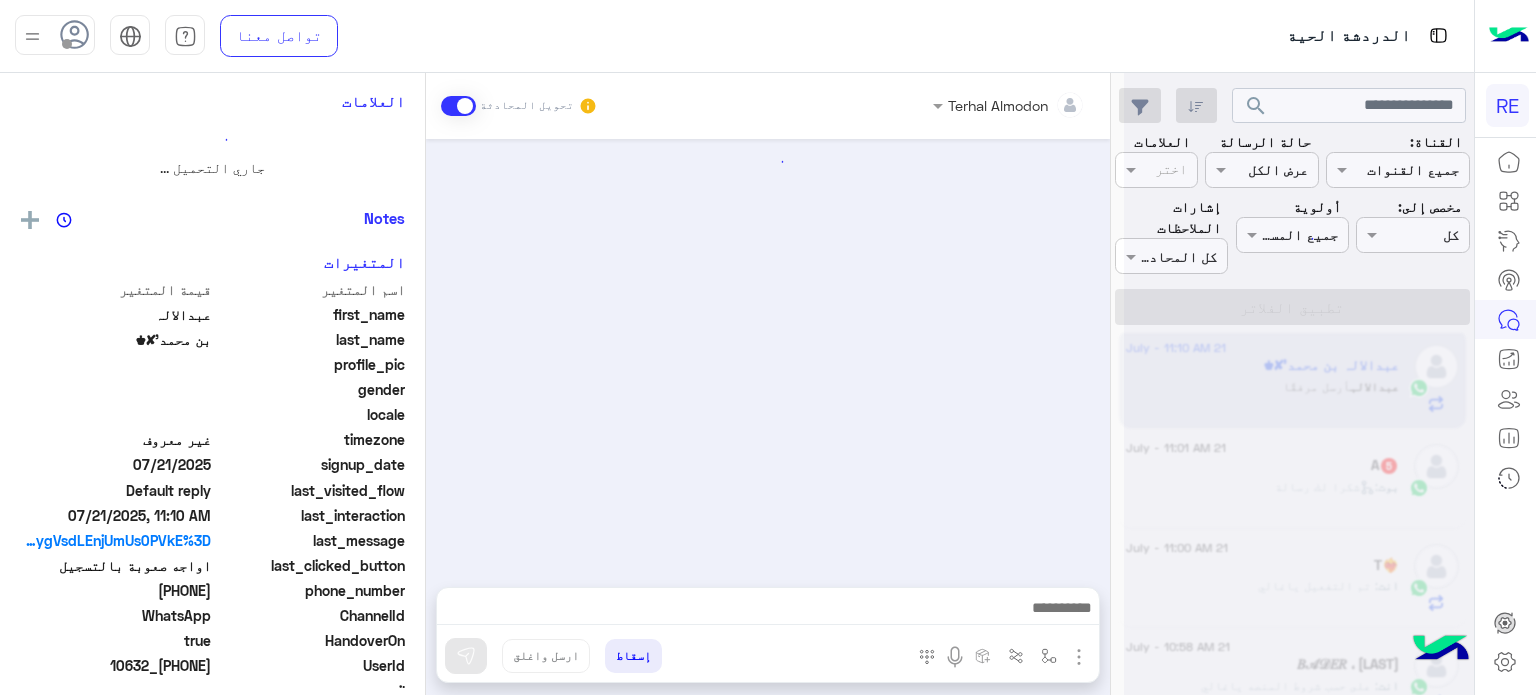 scroll, scrollTop: 378, scrollLeft: 0, axis: vertical 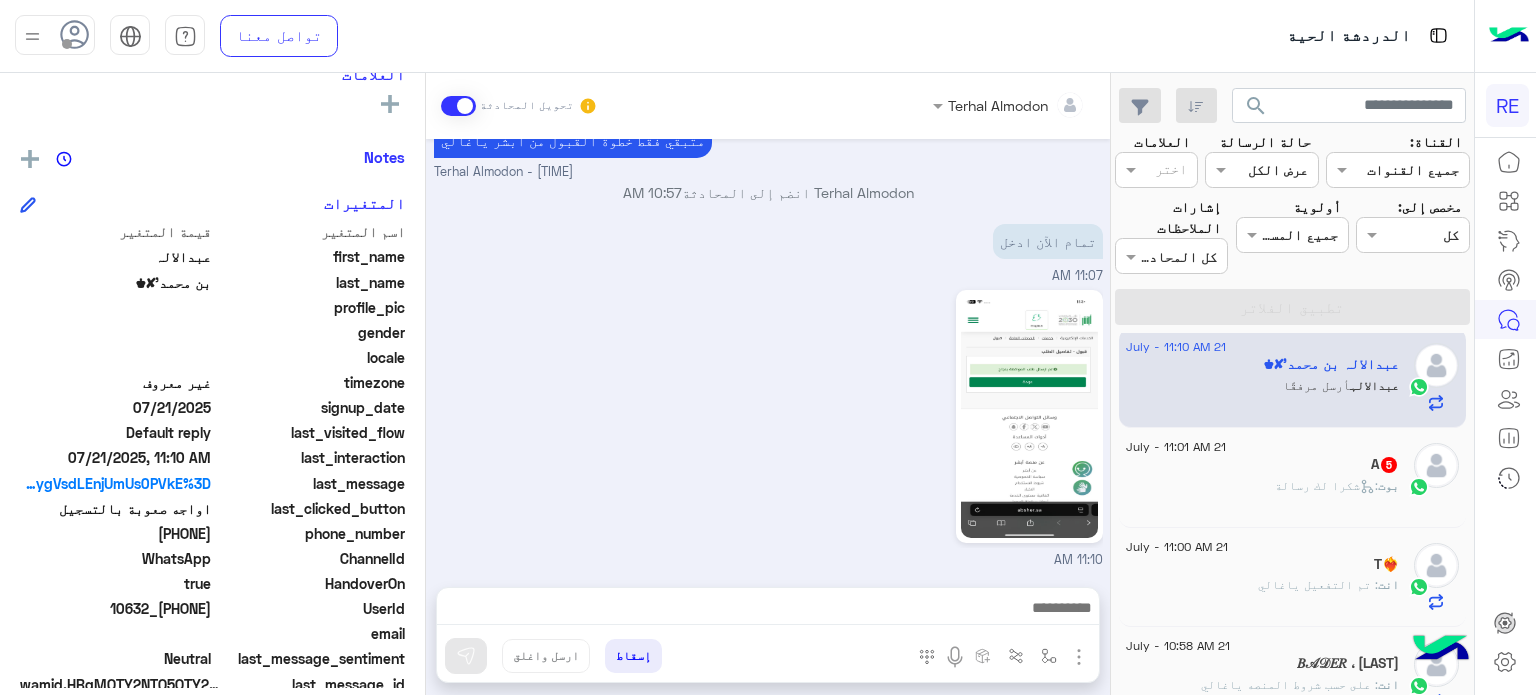 drag, startPoint x: 213, startPoint y: 531, endPoint x: 139, endPoint y: 537, distance: 74.24284 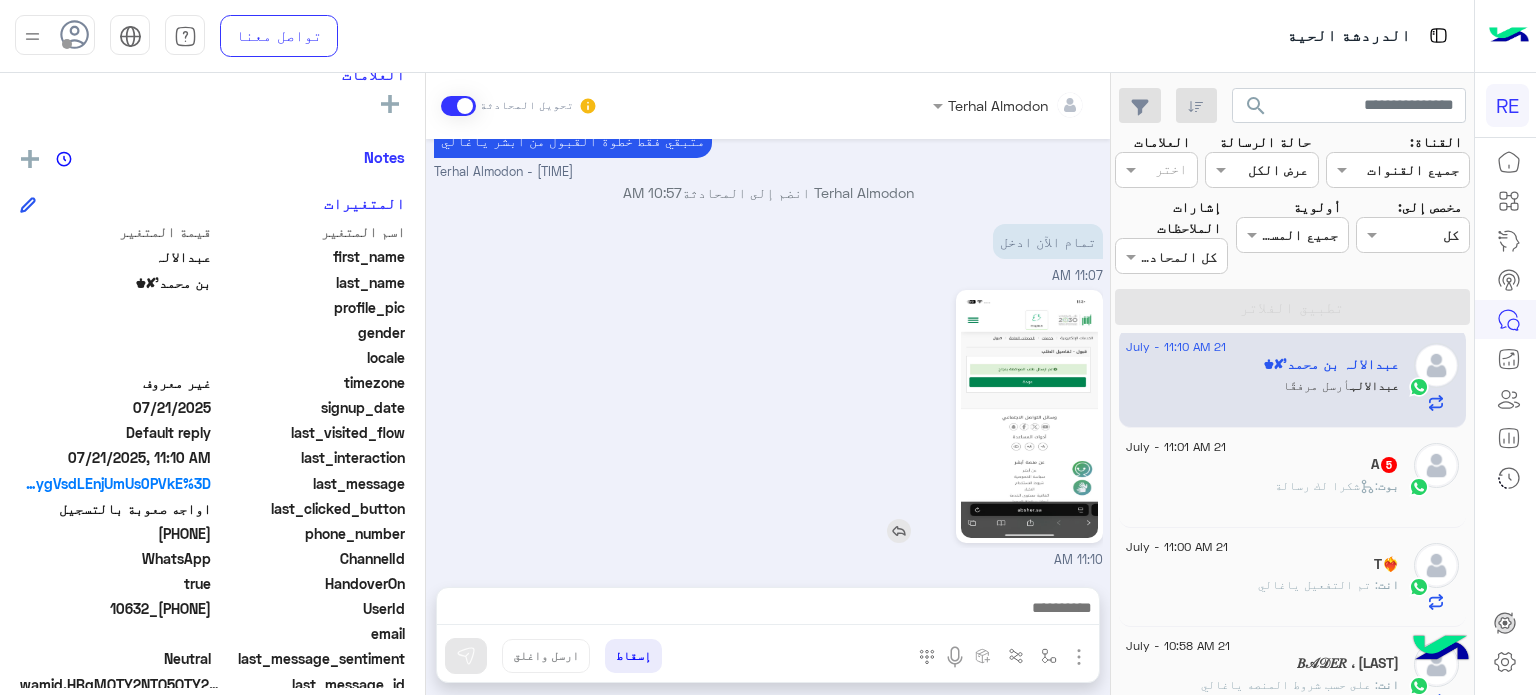 click 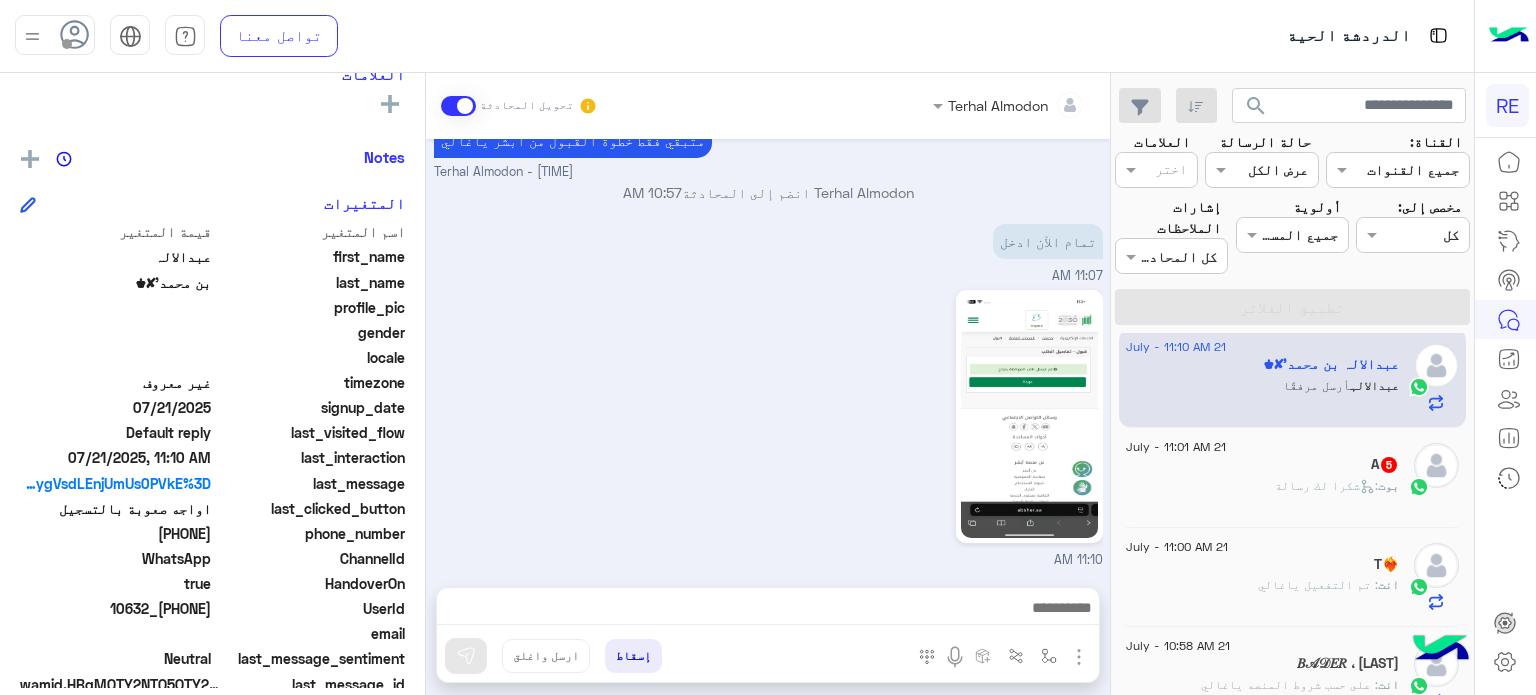 copy on "[PHONE]" 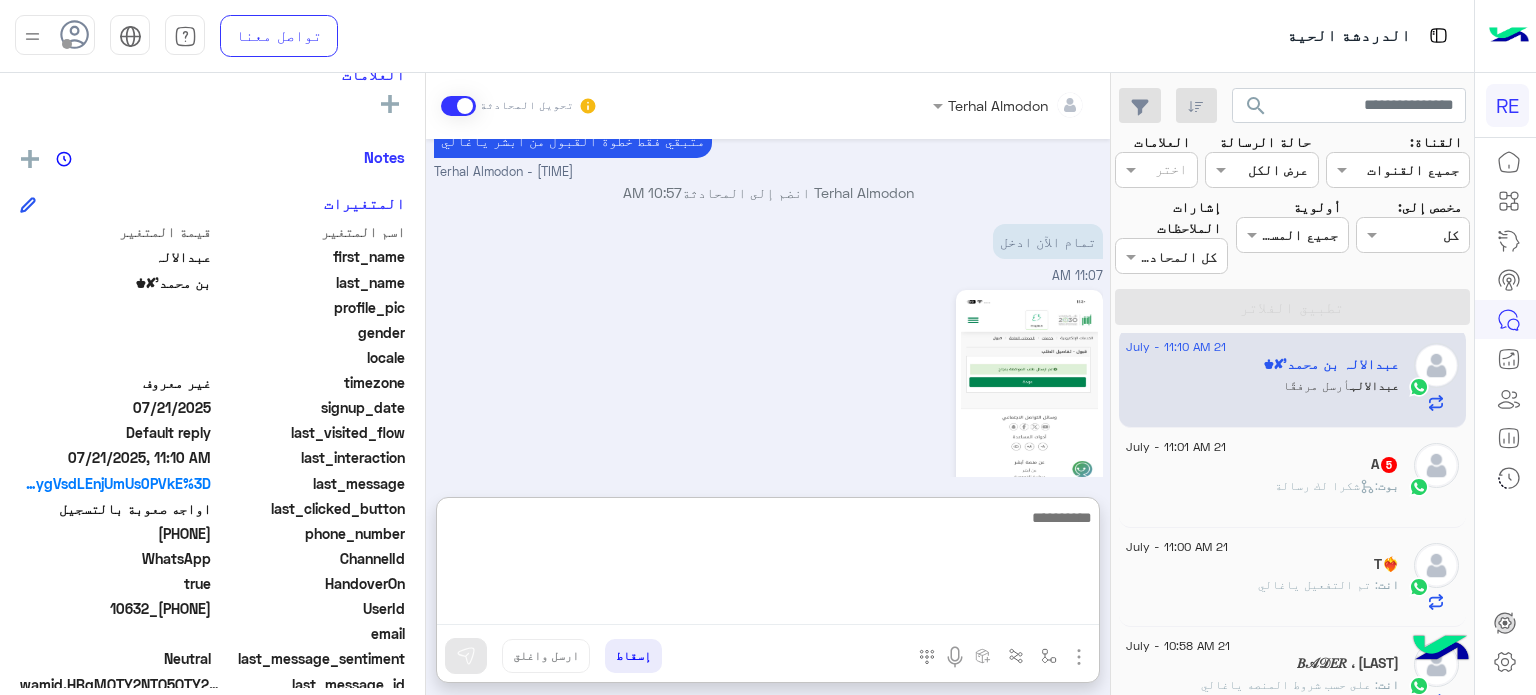 click at bounding box center (768, 565) 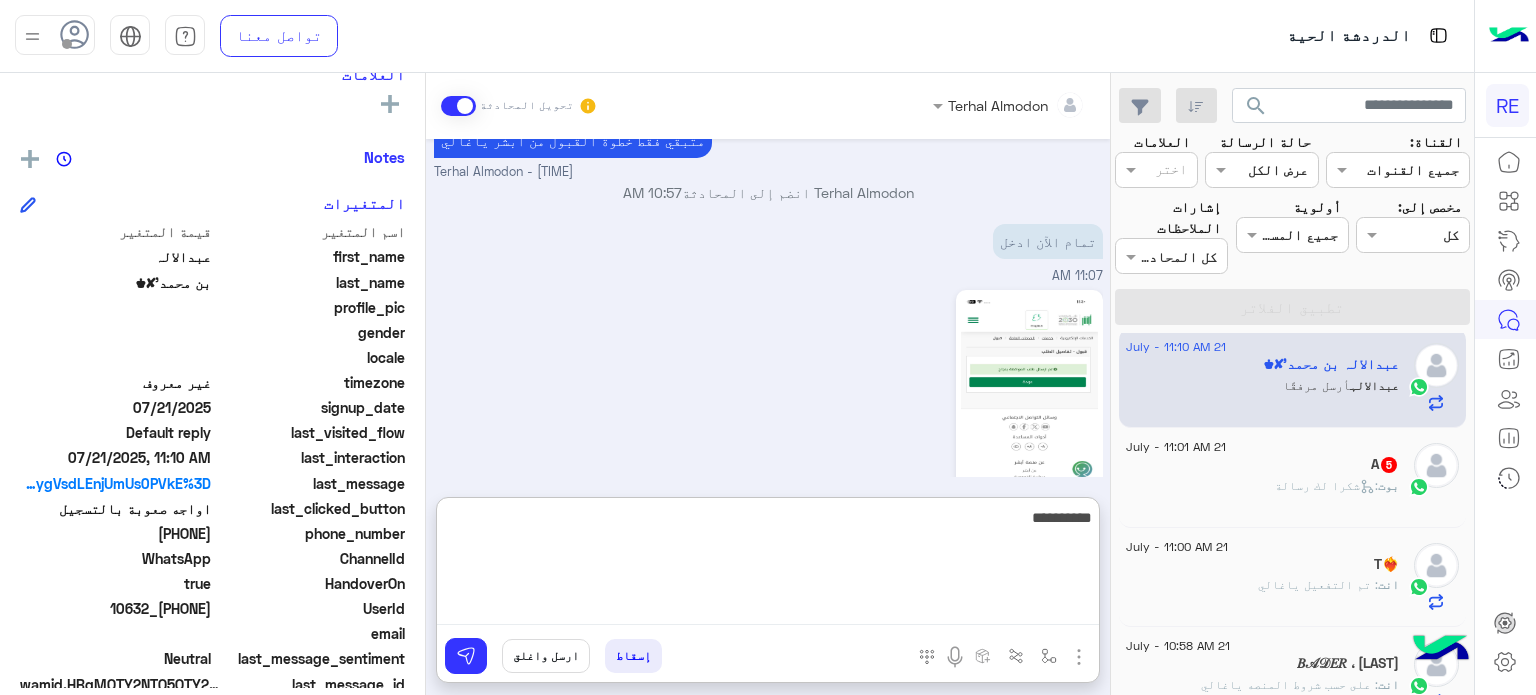 type on "**********" 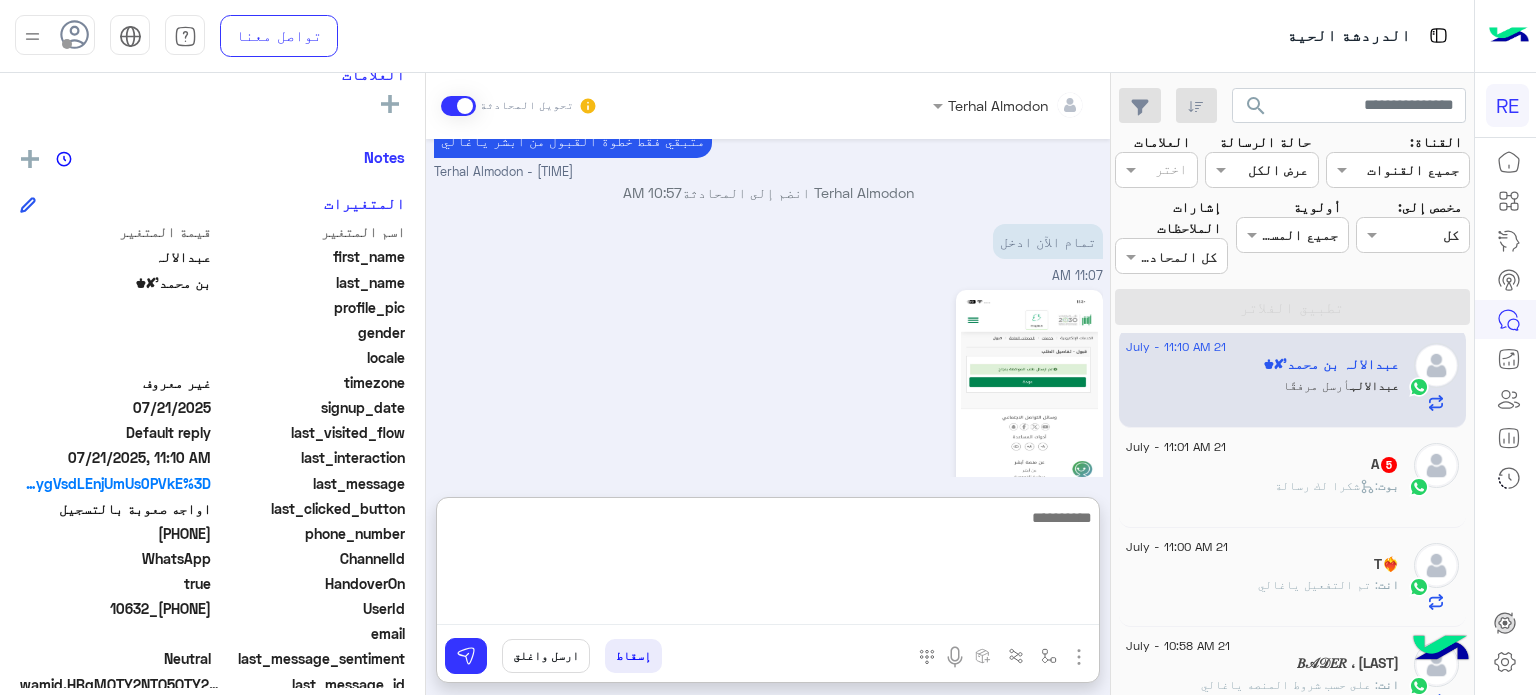 scroll, scrollTop: 915, scrollLeft: 0, axis: vertical 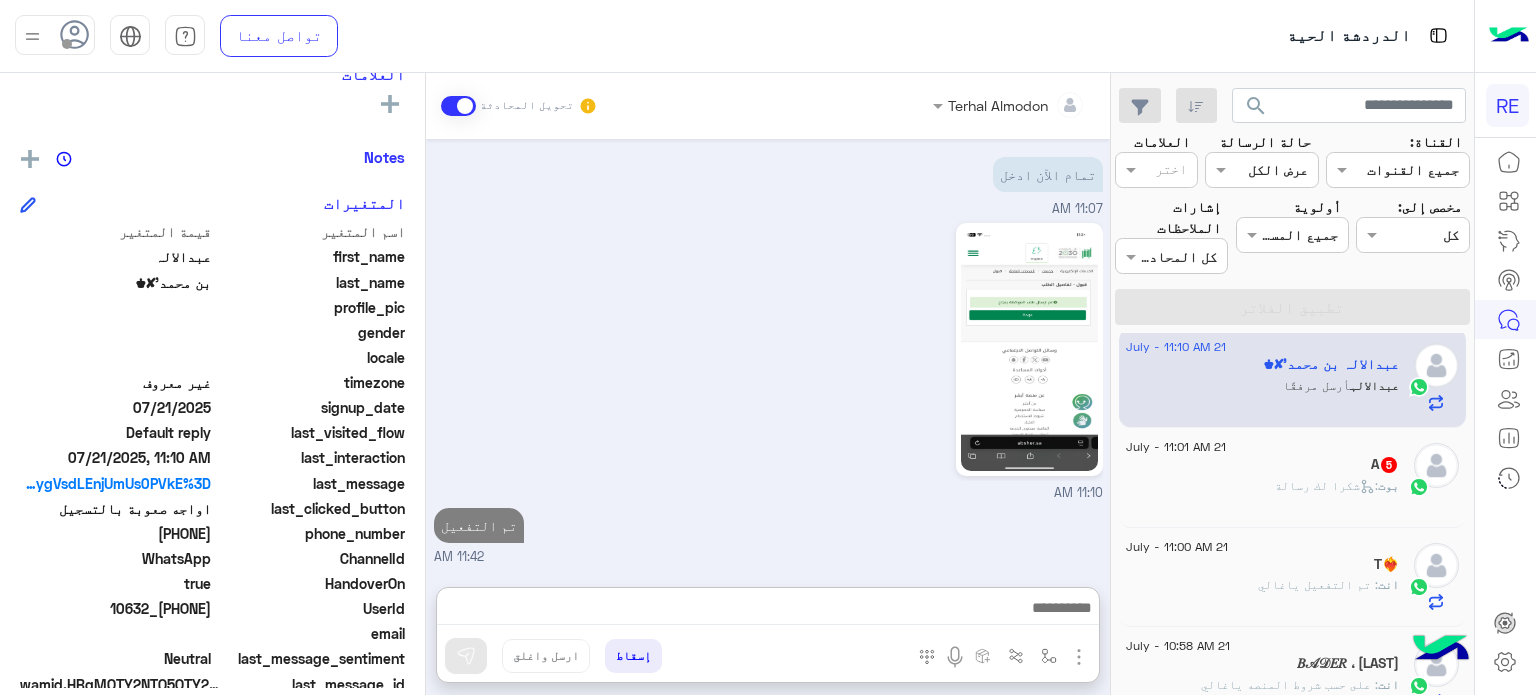 click on "[DATE] - [TIME]    T❤️‍🔥    انت  : تم التفعيل ياغالي" 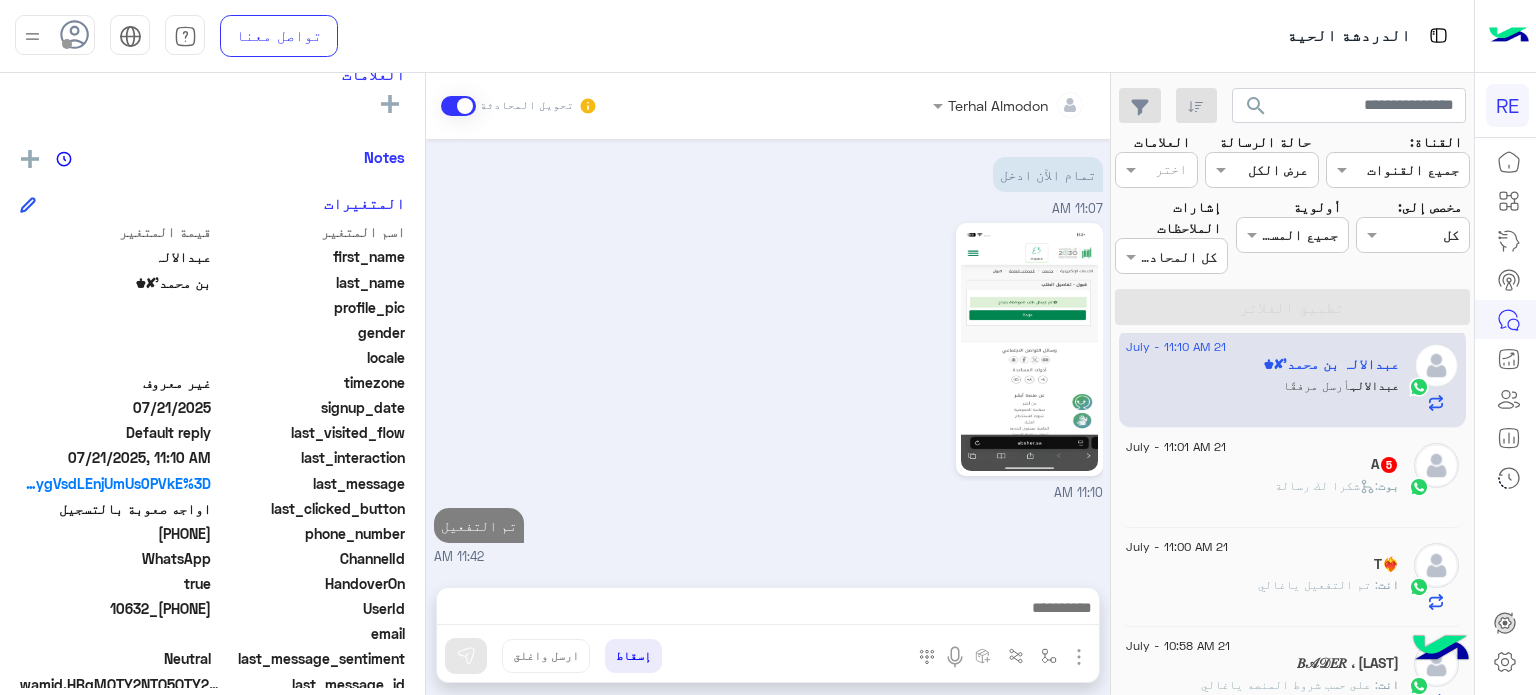 scroll, scrollTop: 824, scrollLeft: 0, axis: vertical 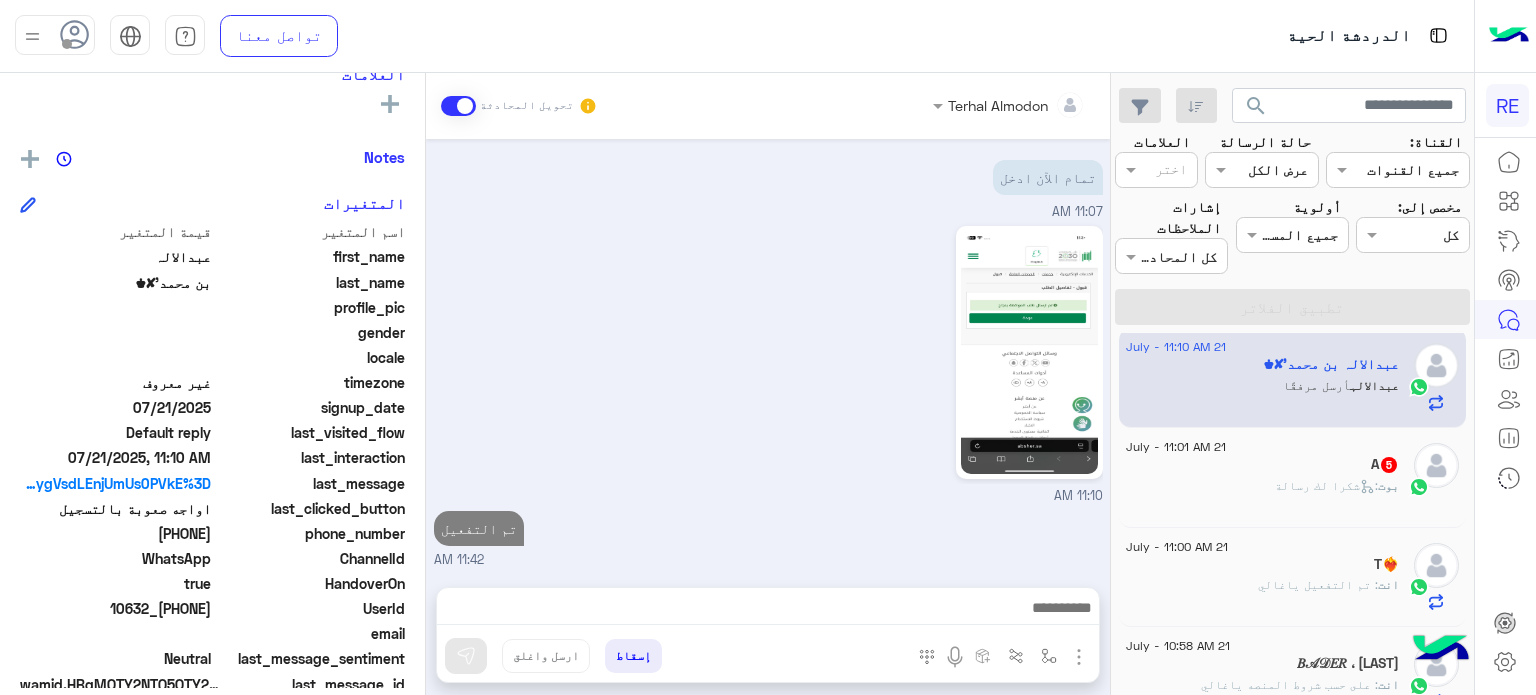 click on "بوت :   شكرا لك رسالة" 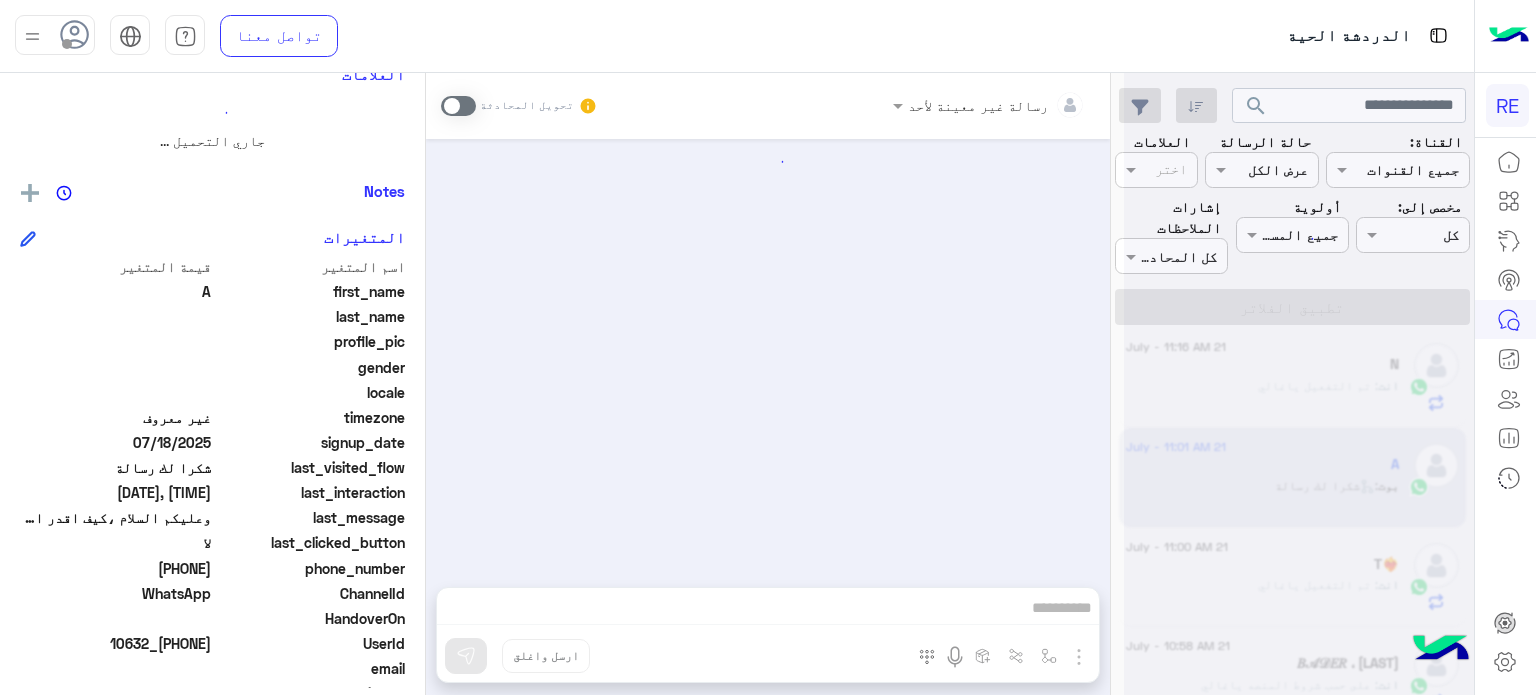 scroll, scrollTop: 351, scrollLeft: 0, axis: vertical 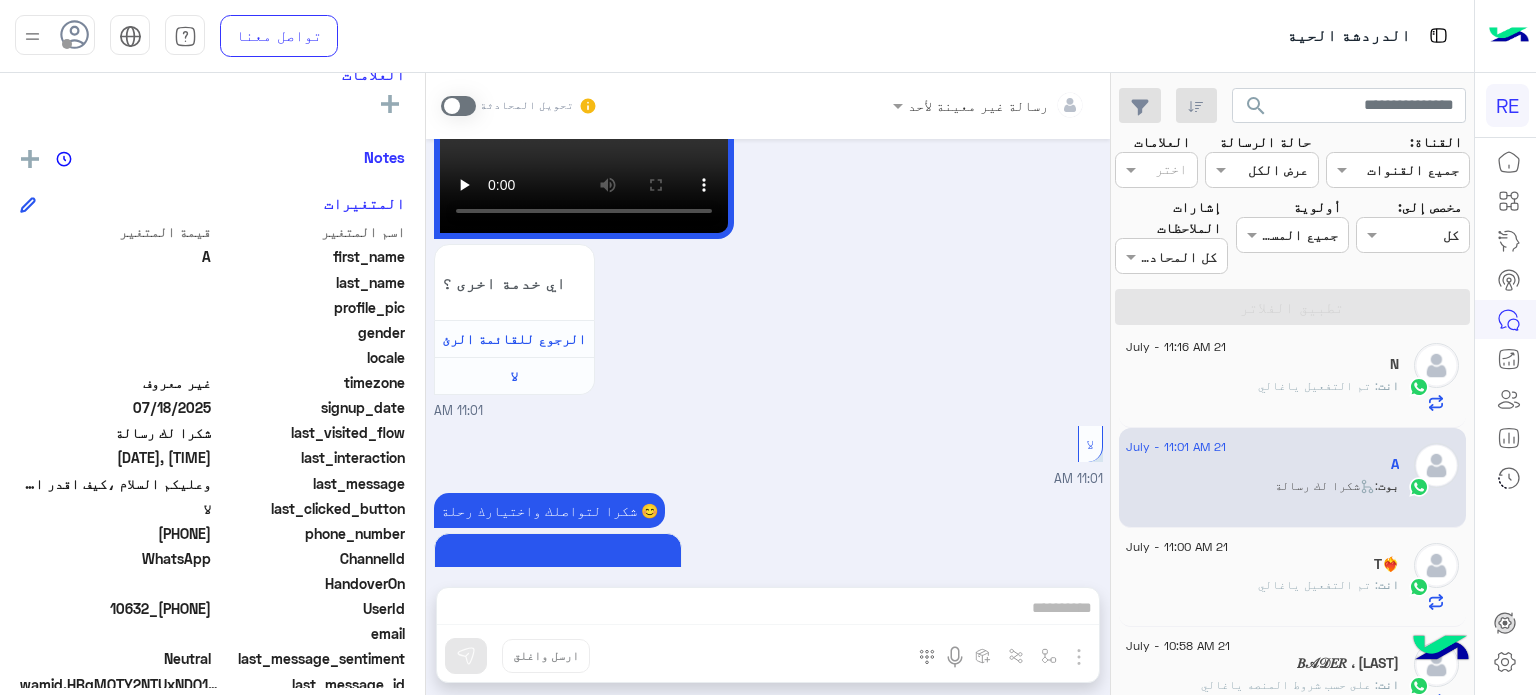 click on "21 July - 11:00 AM" 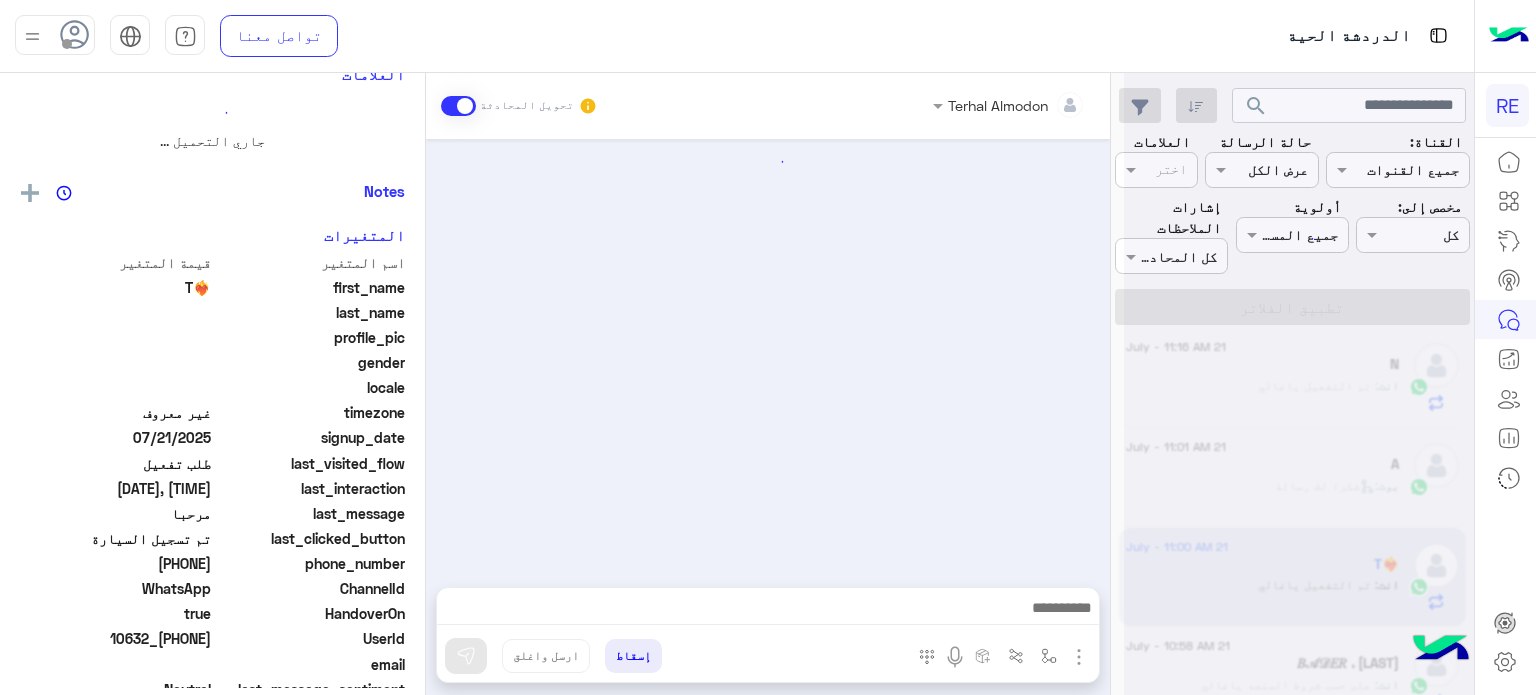 scroll, scrollTop: 351, scrollLeft: 0, axis: vertical 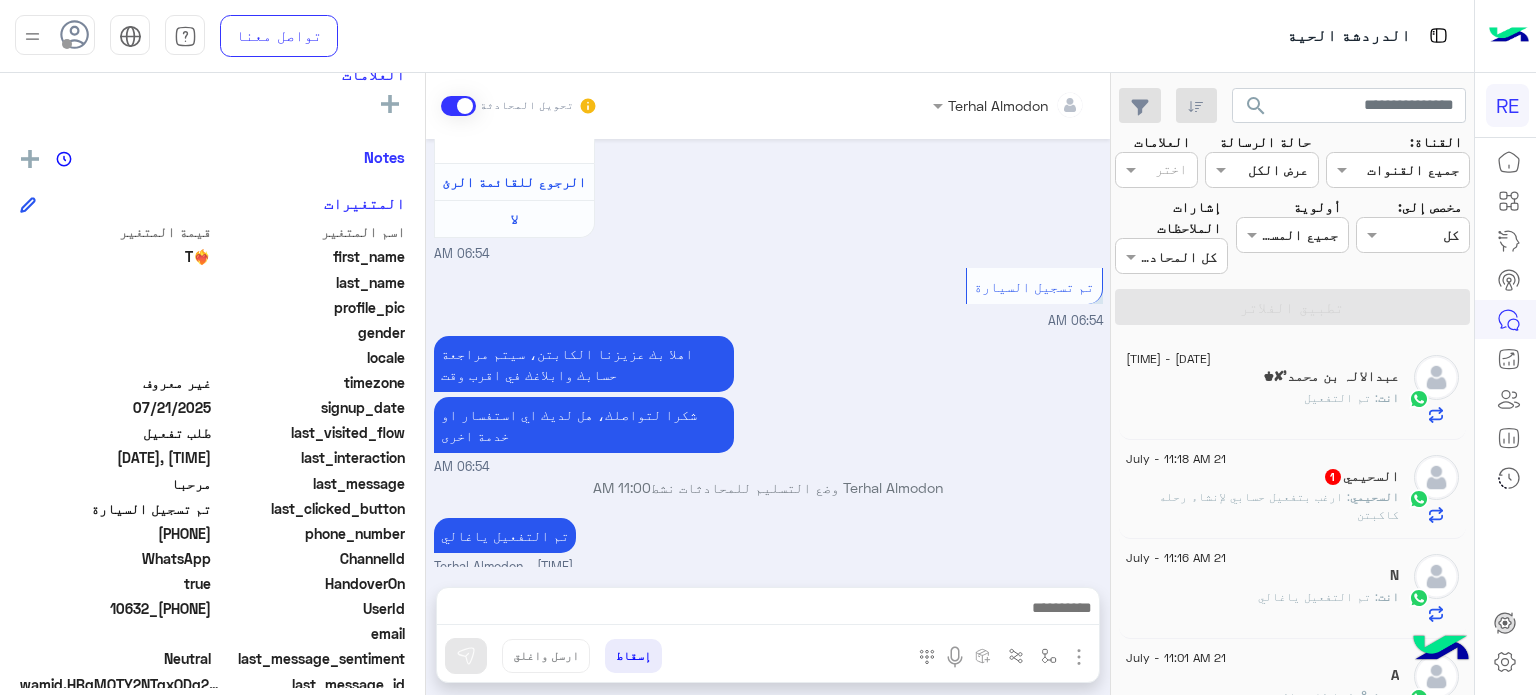 click on ": ارغب بتفعيل حسابي لإنشاء رحله كاكبتن" 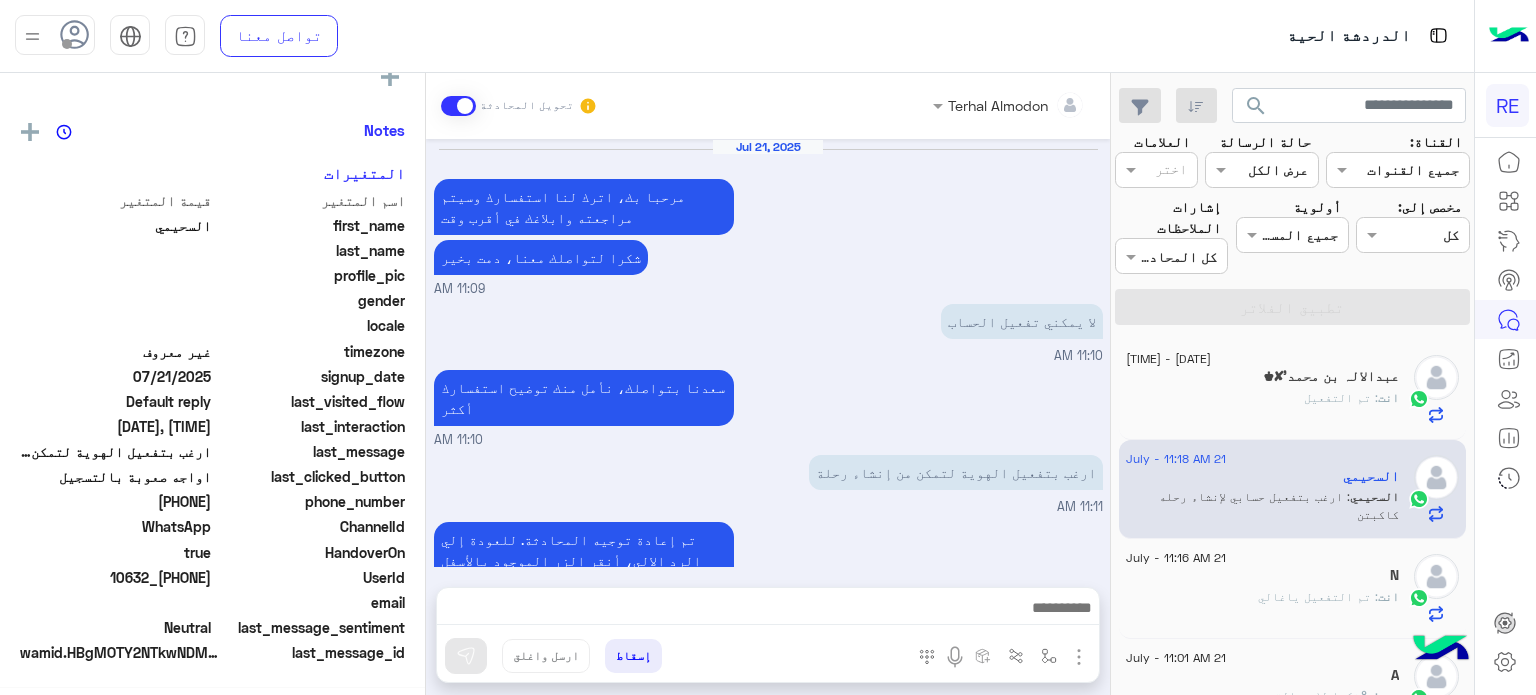 scroll, scrollTop: 351, scrollLeft: 0, axis: vertical 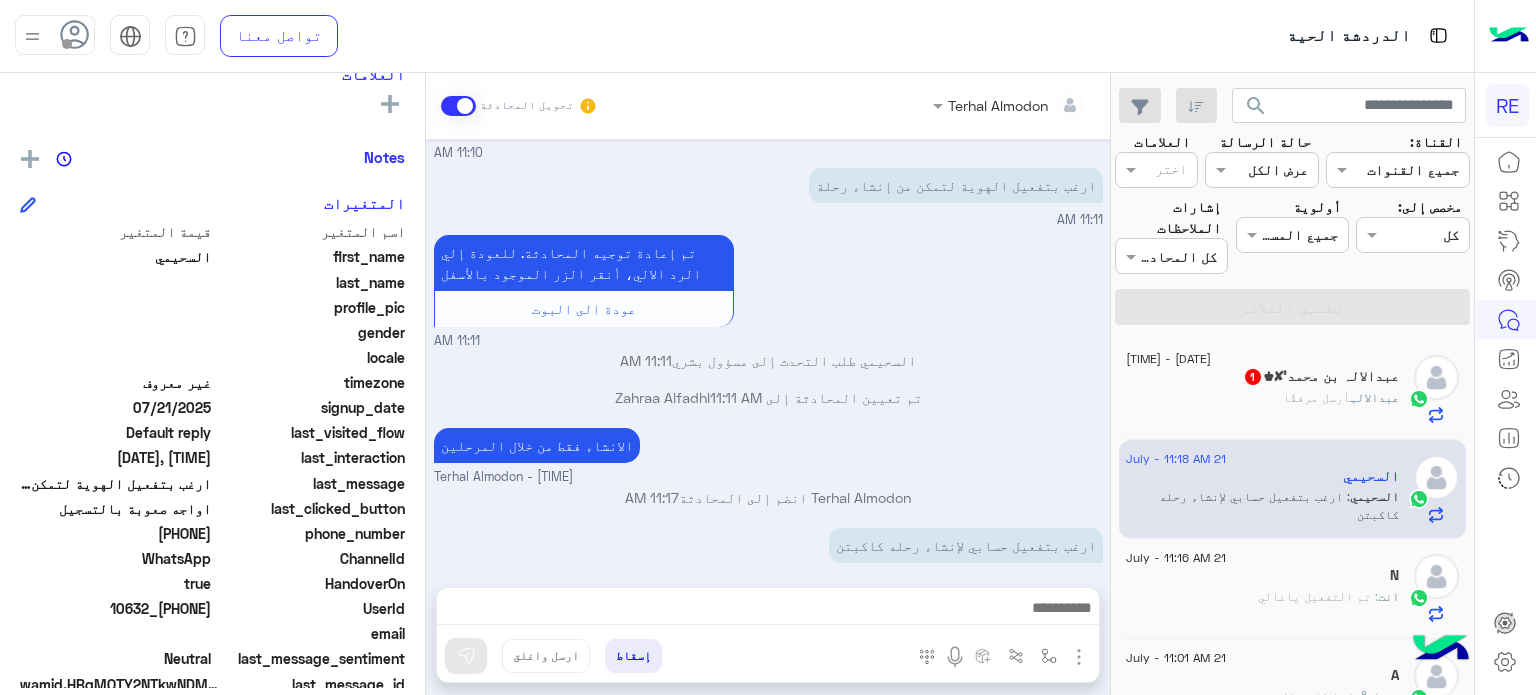 click on "[FULL_NAME]  1" 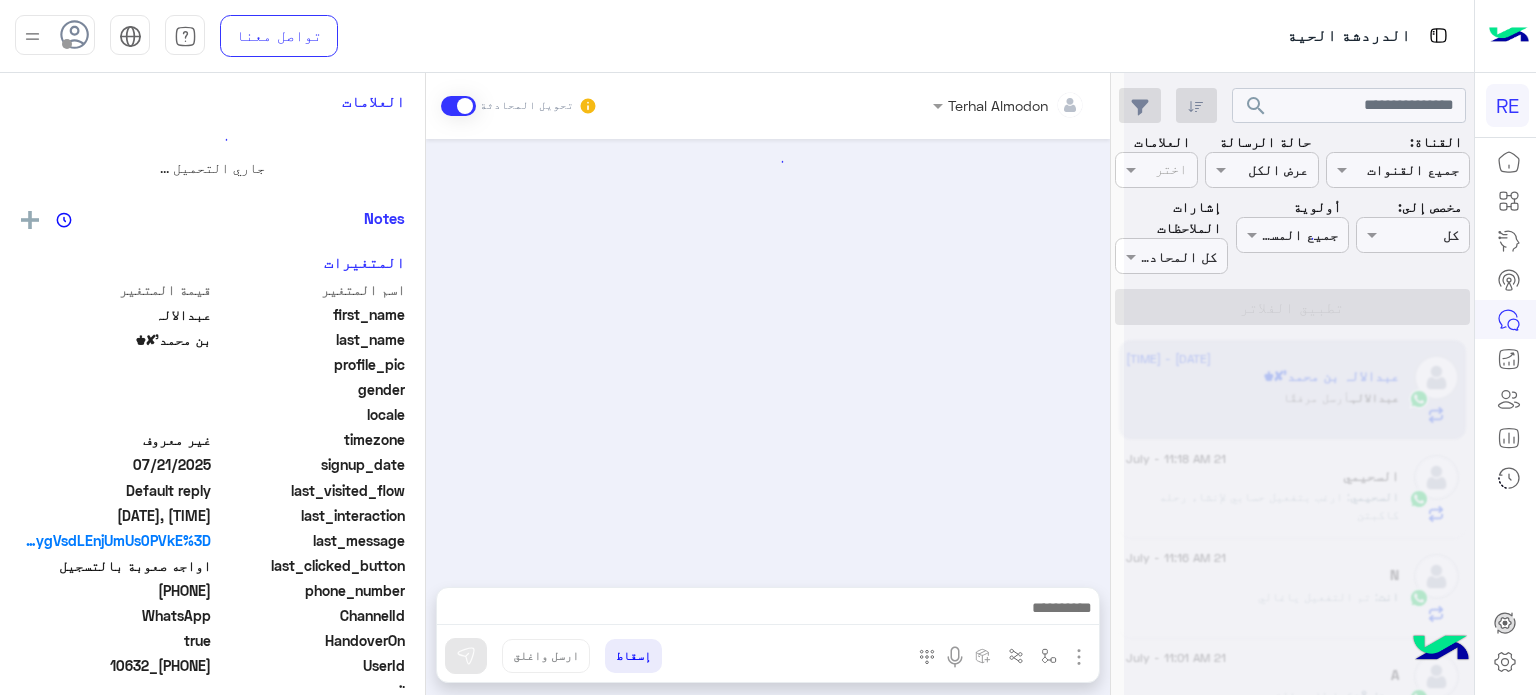 scroll, scrollTop: 0, scrollLeft: 0, axis: both 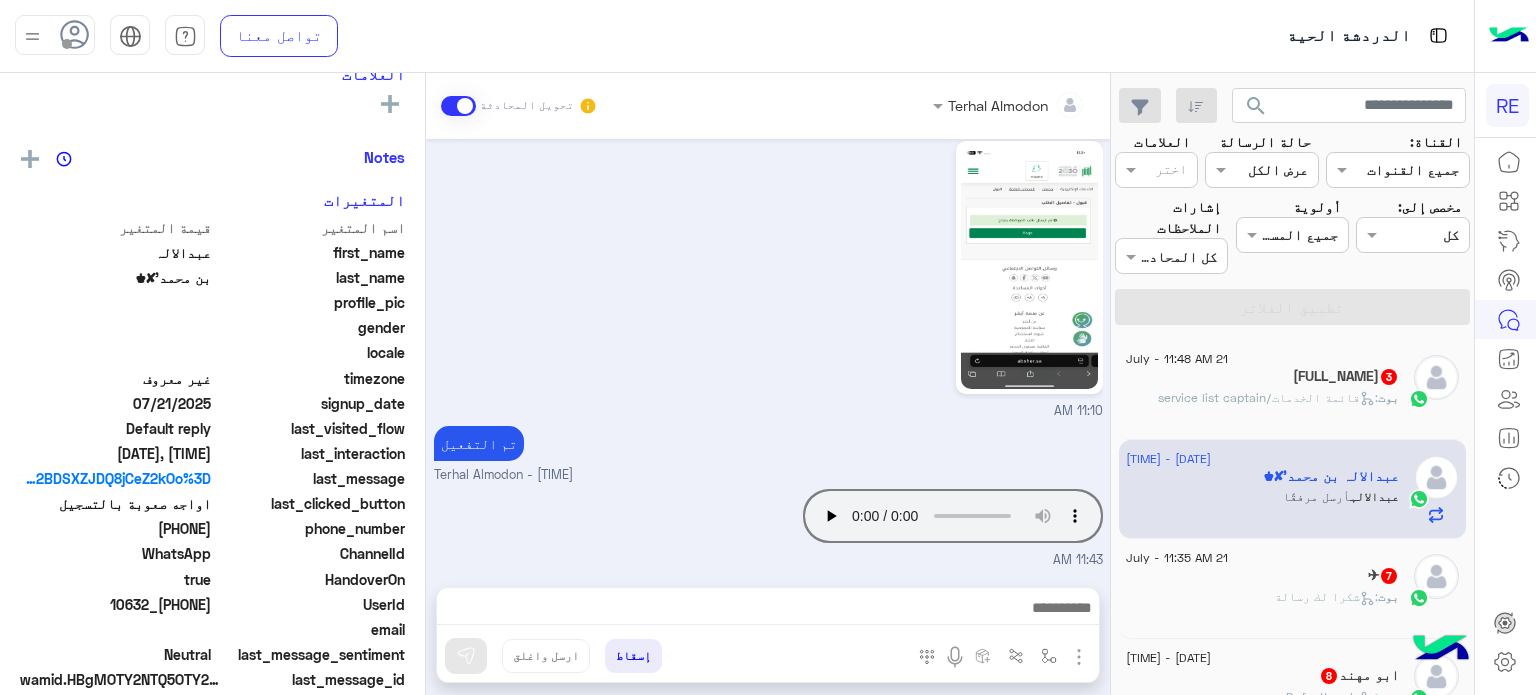 click on "ابو عايض ال شملان  3" 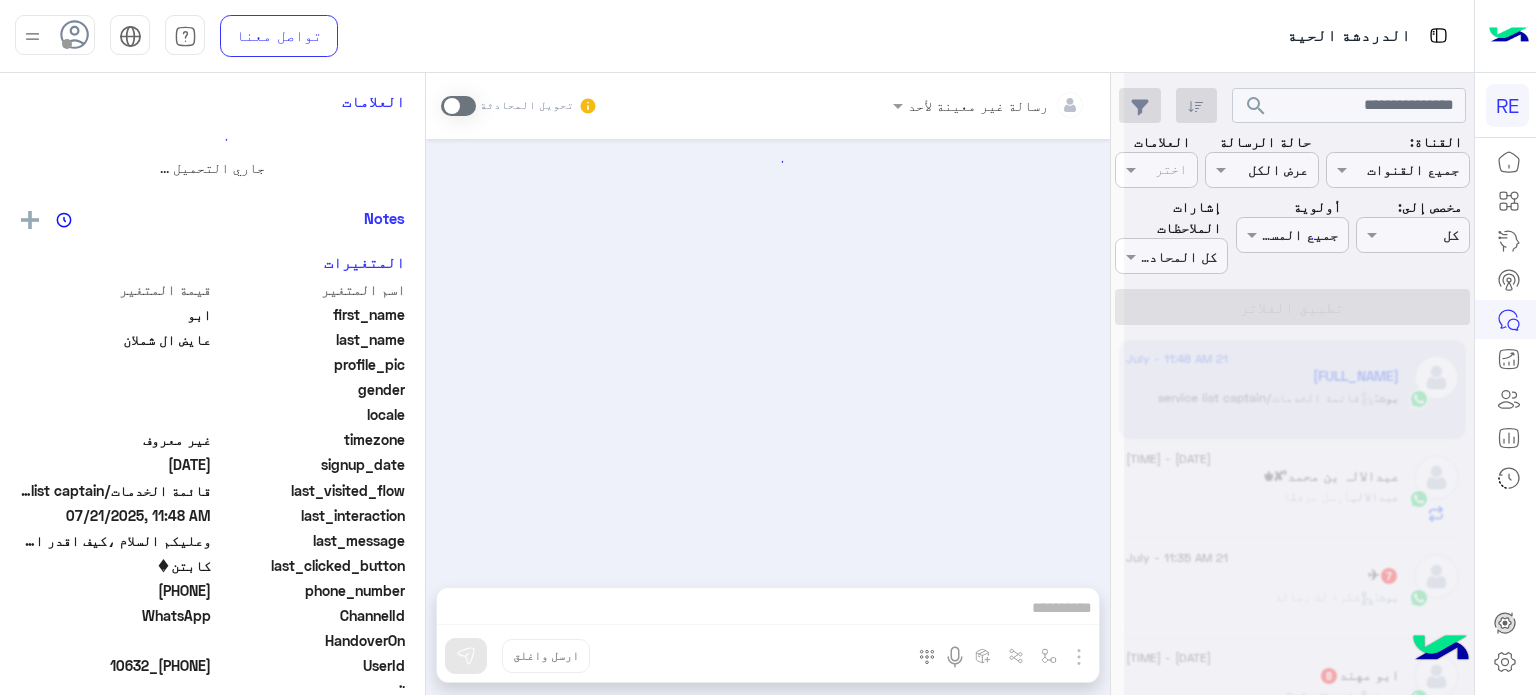 scroll, scrollTop: 0, scrollLeft: 0, axis: both 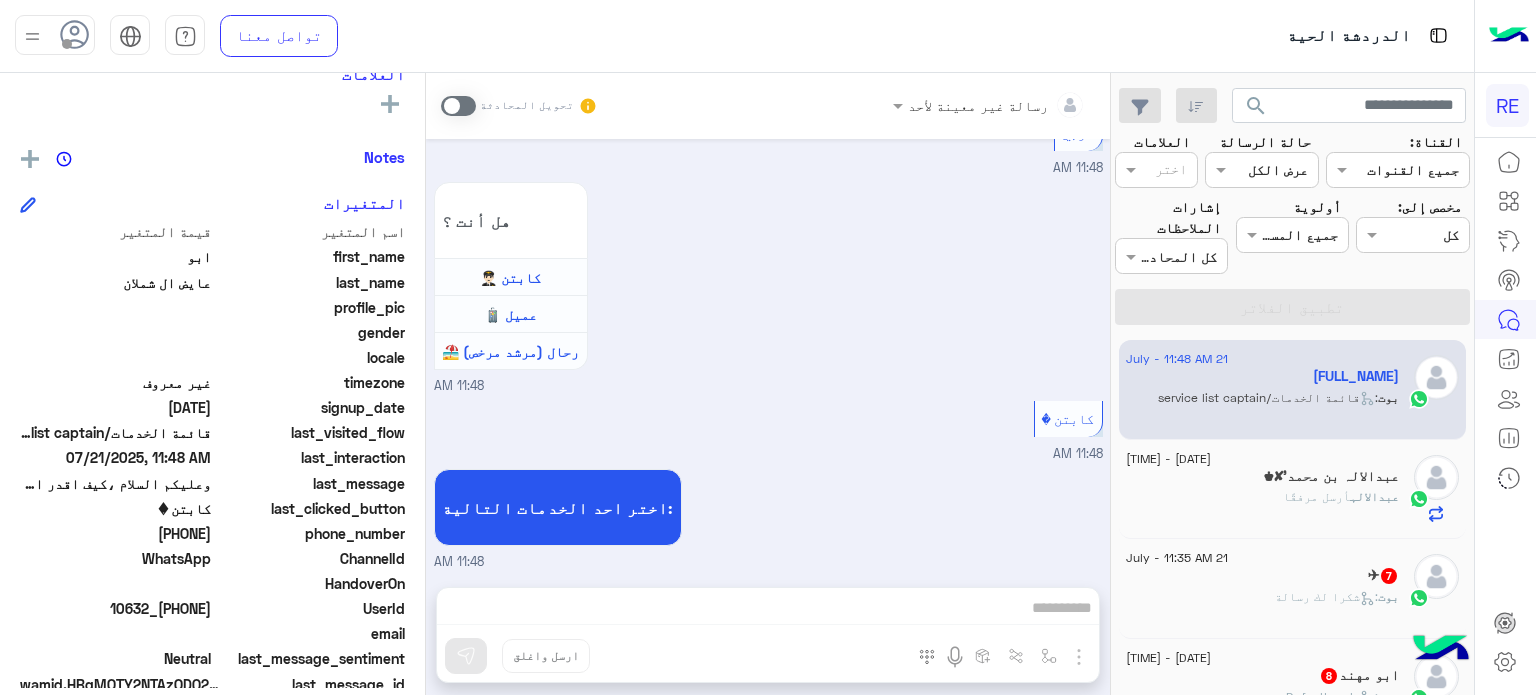 click on "7" 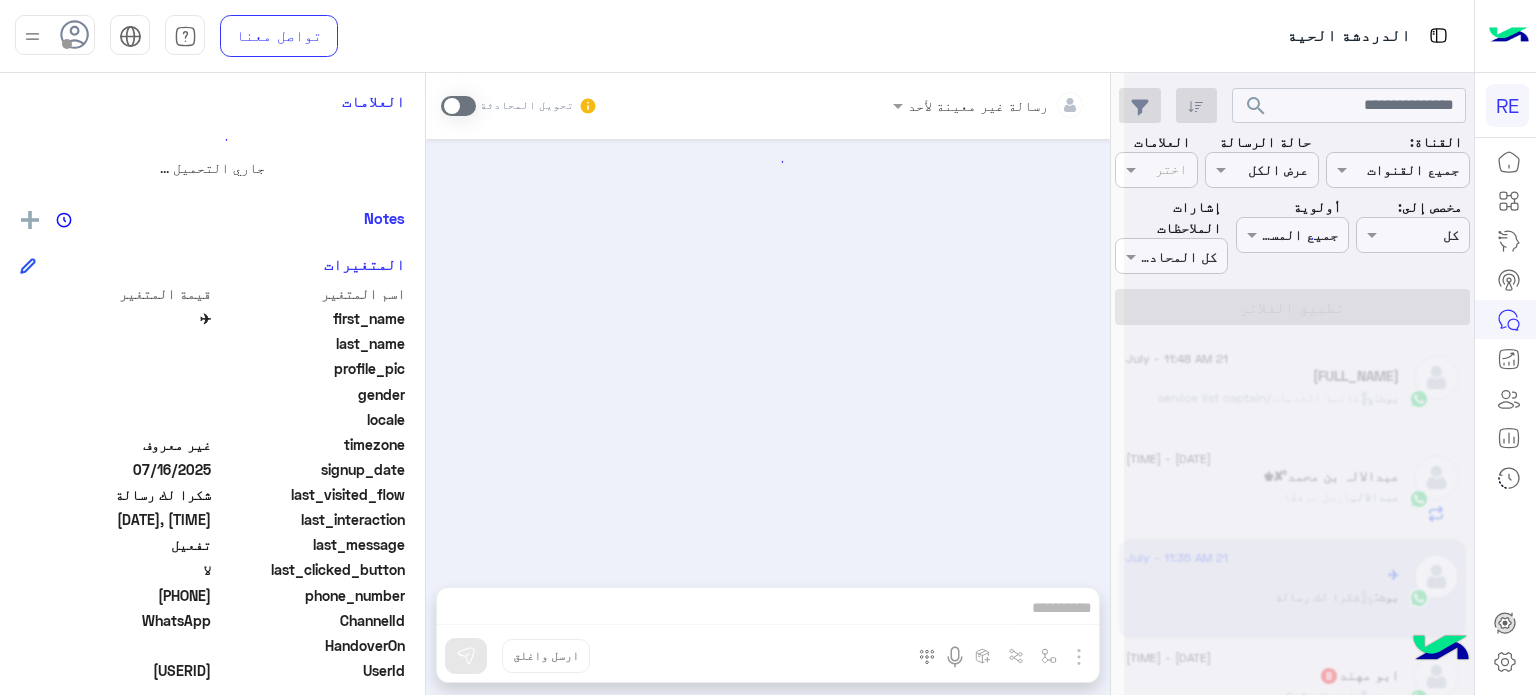 scroll, scrollTop: 0, scrollLeft: 0, axis: both 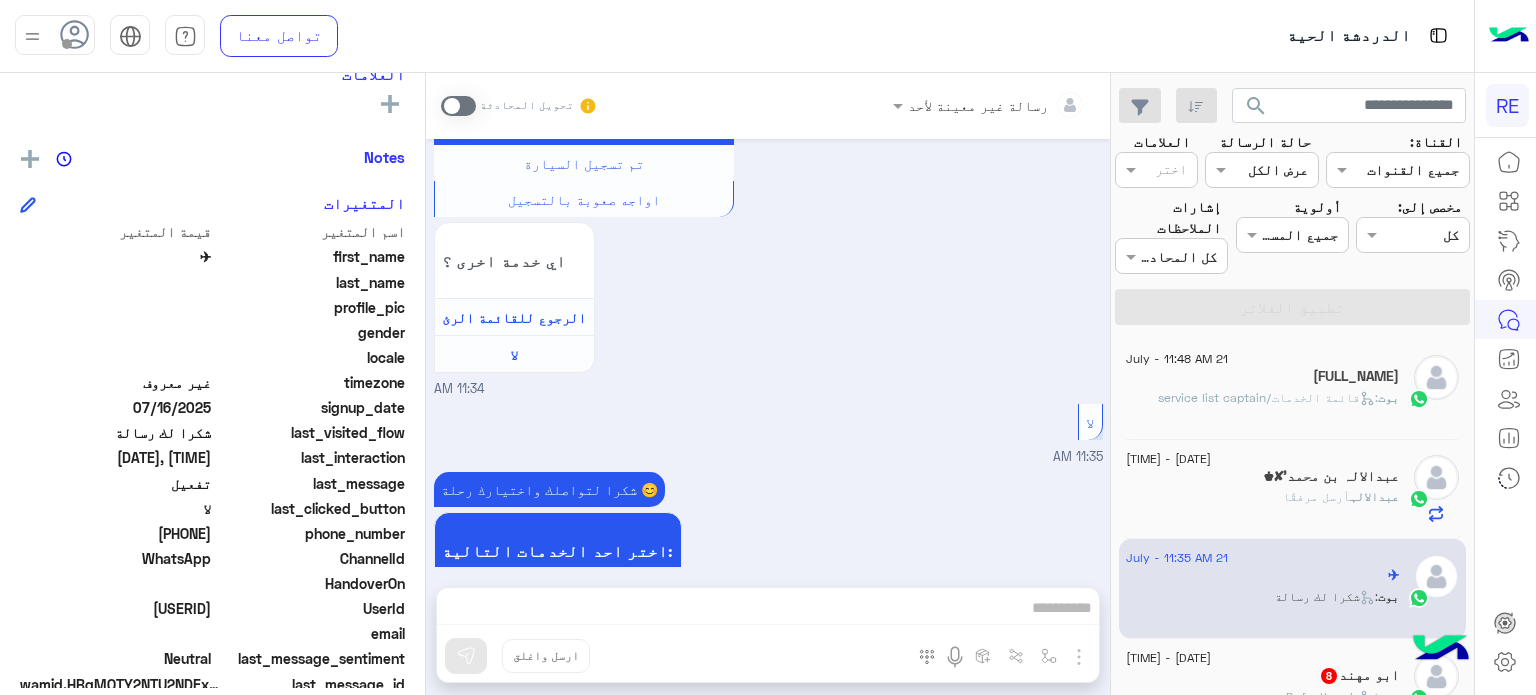 click on "ابو مهند  8" 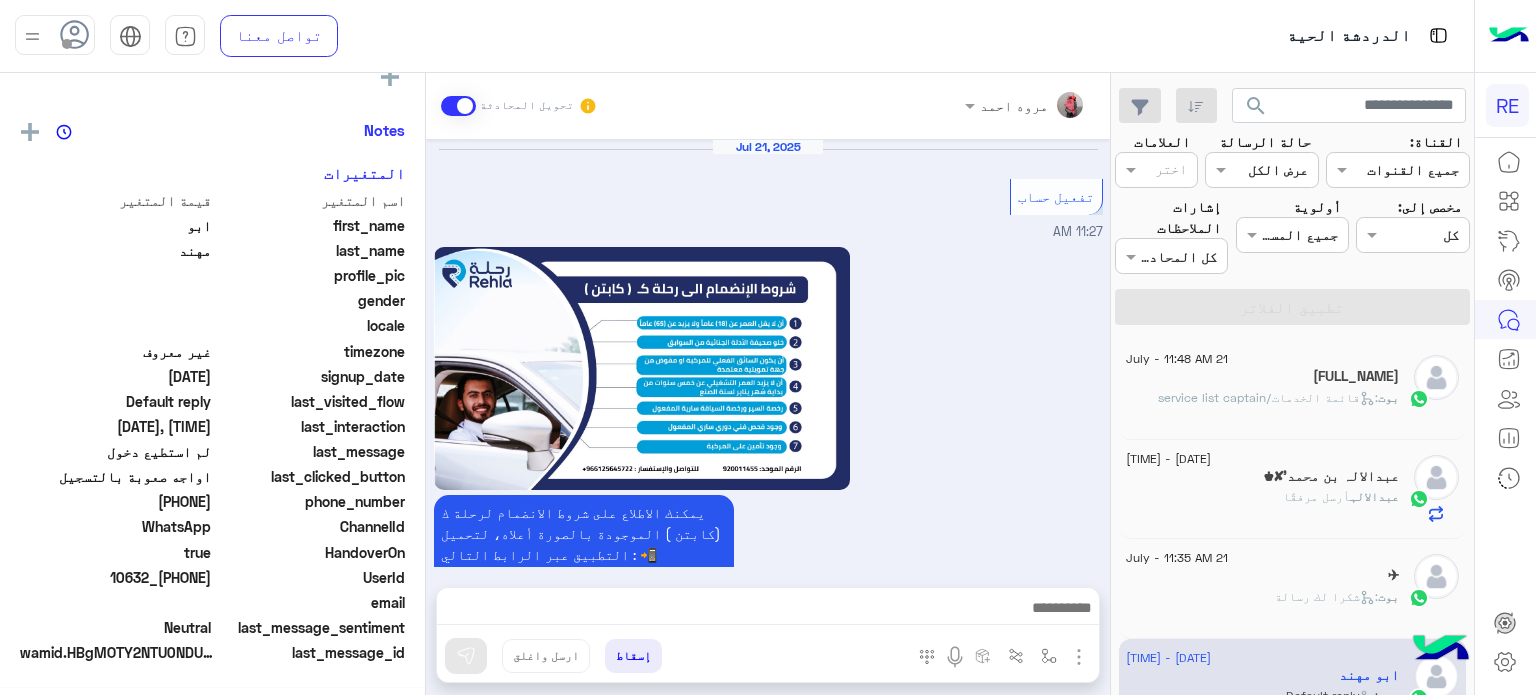 scroll, scrollTop: 351, scrollLeft: 0, axis: vertical 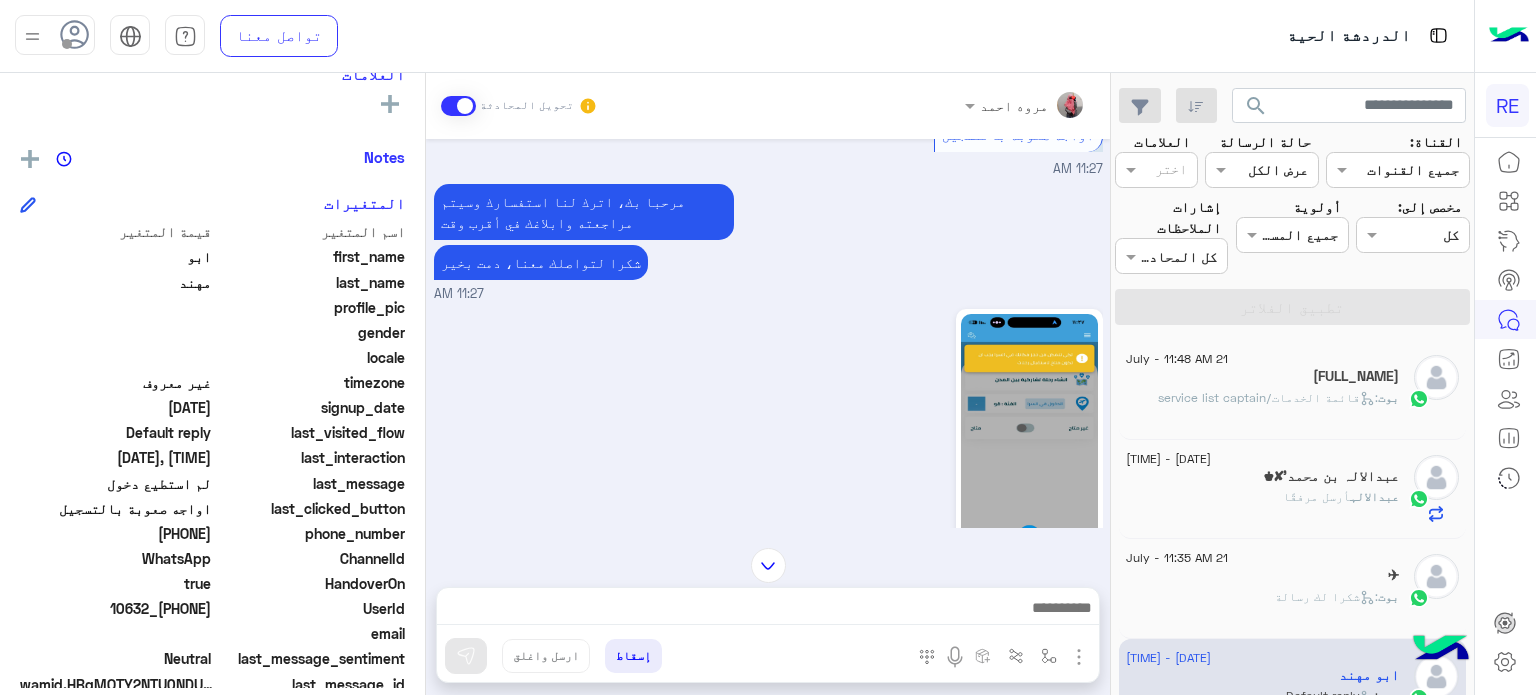 click 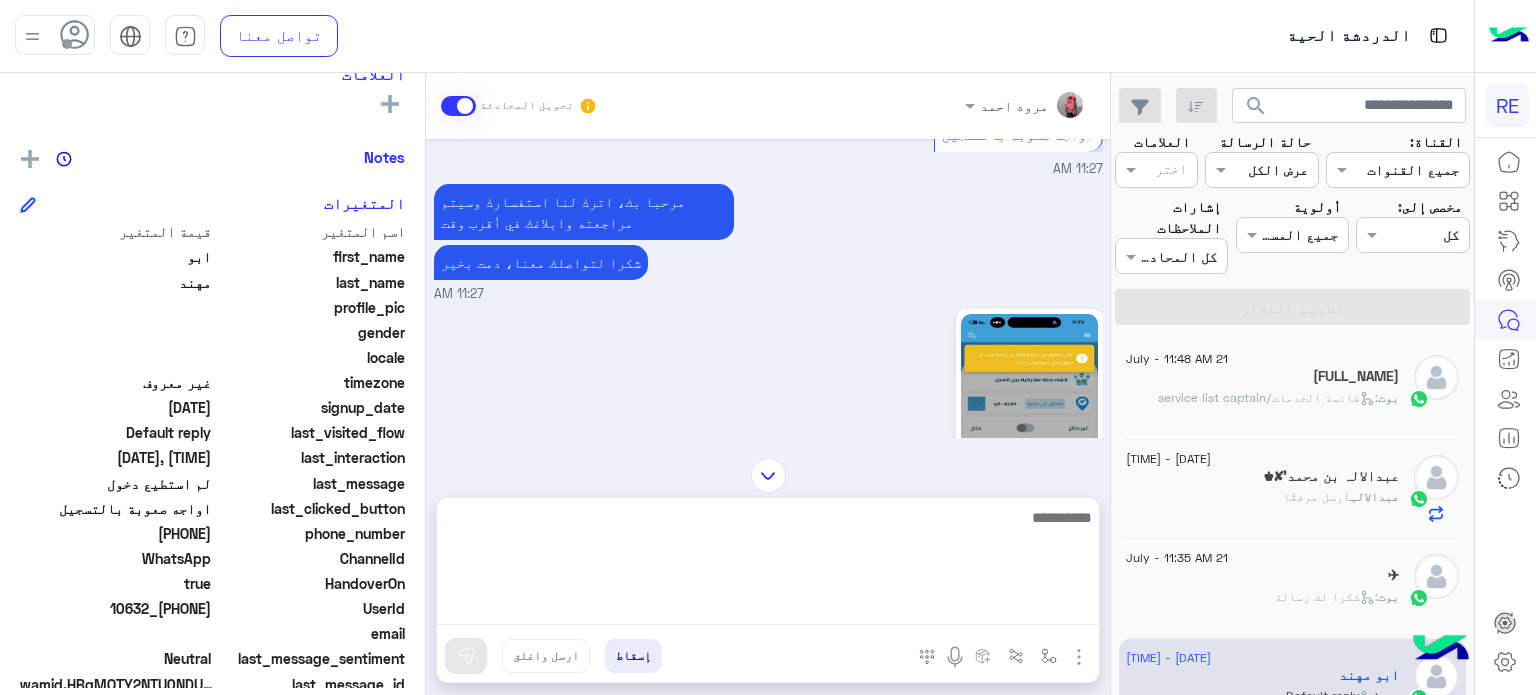 click at bounding box center [768, 565] 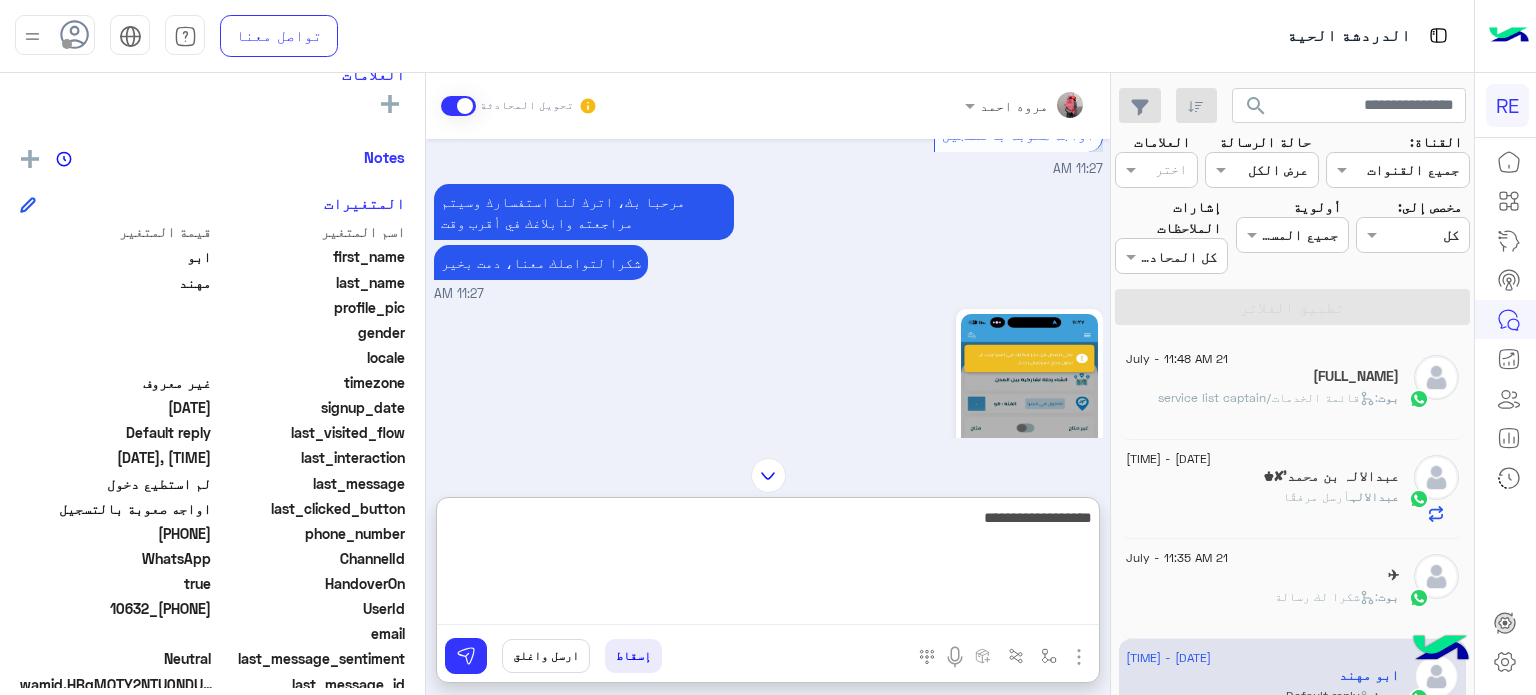 type on "**********" 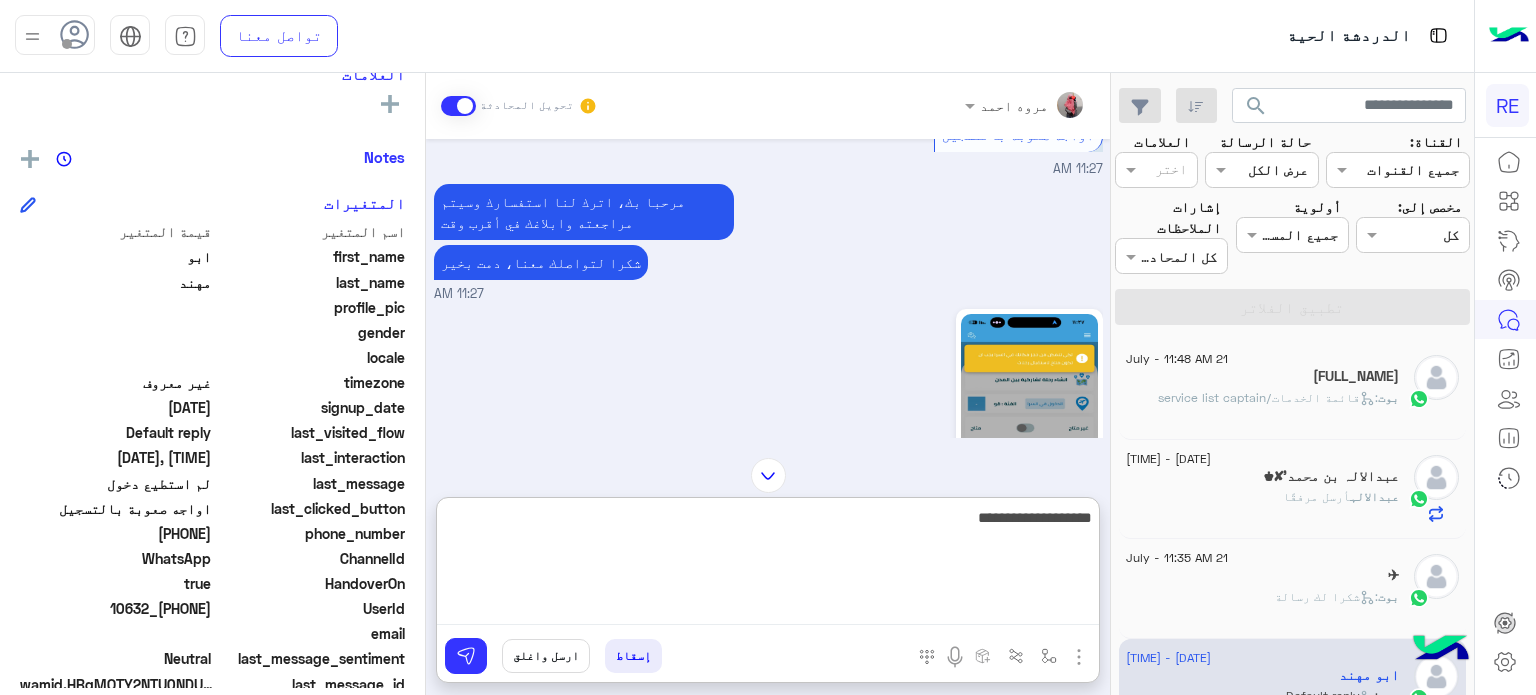 type 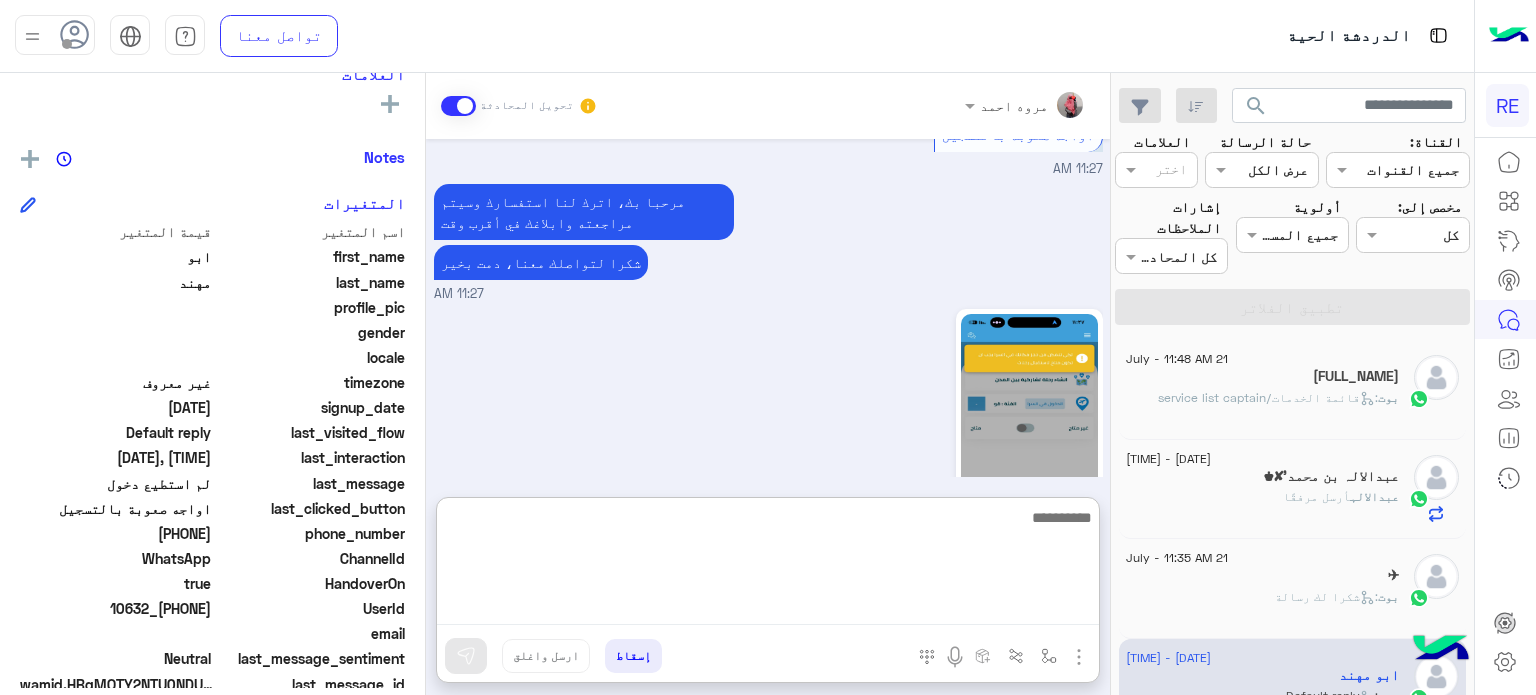 scroll, scrollTop: 1508, scrollLeft: 0, axis: vertical 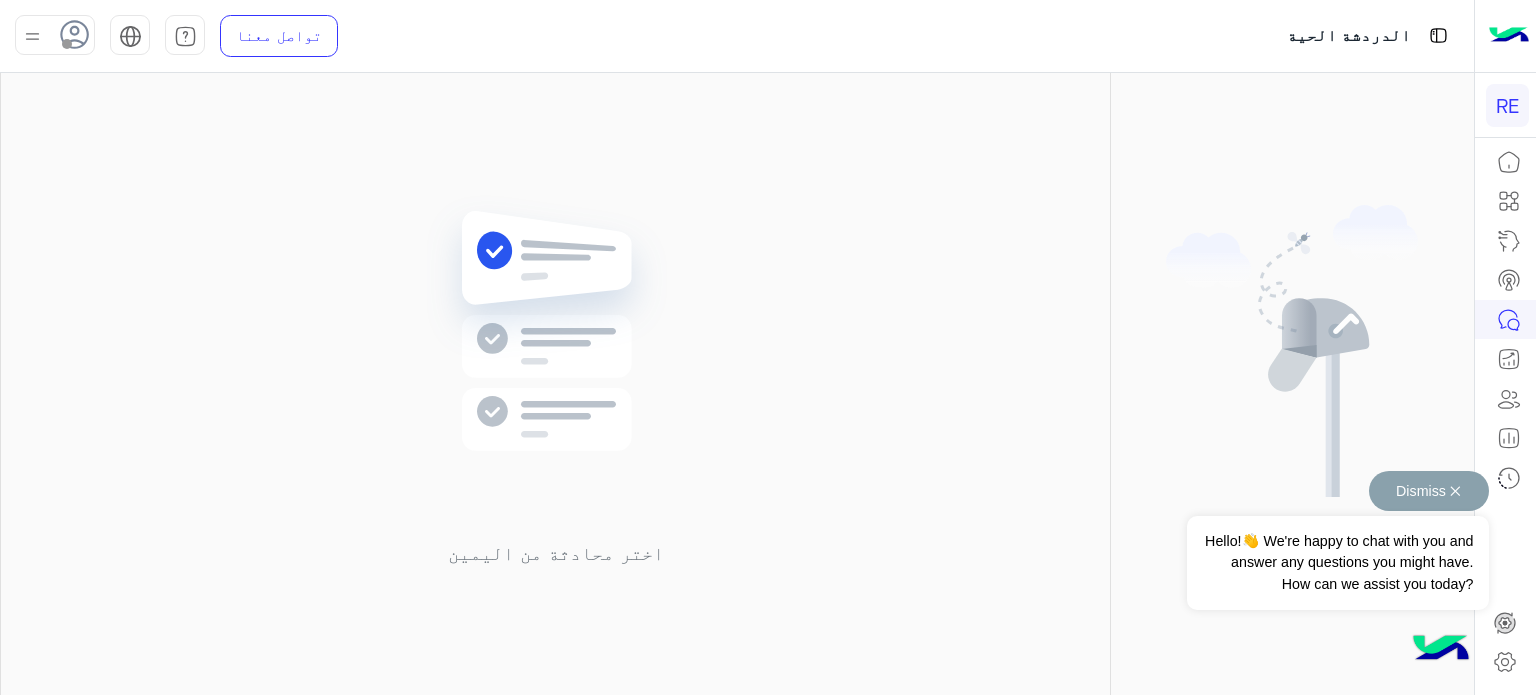 click on "Dismiss ✕" at bounding box center [1429, 491] 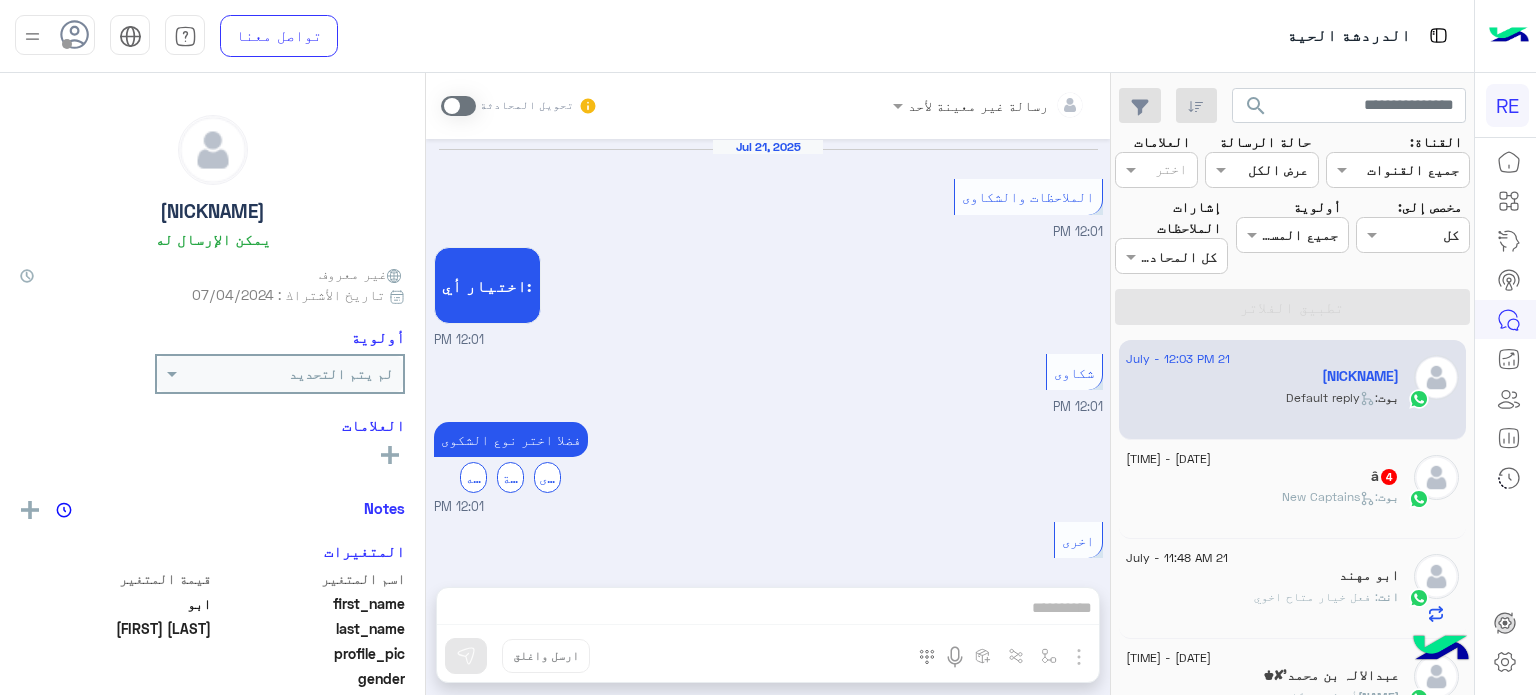 scroll, scrollTop: 646, scrollLeft: 0, axis: vertical 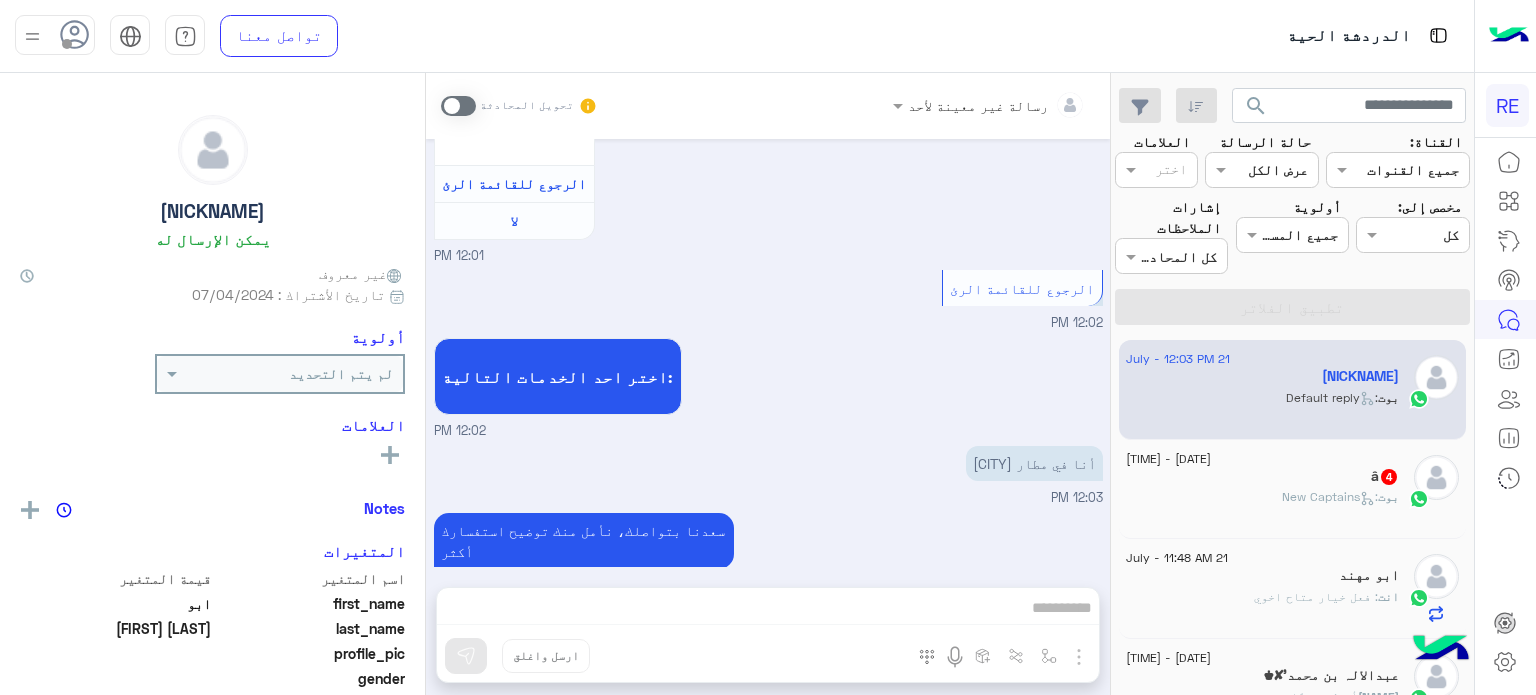 click on "بوت :   New Captains" 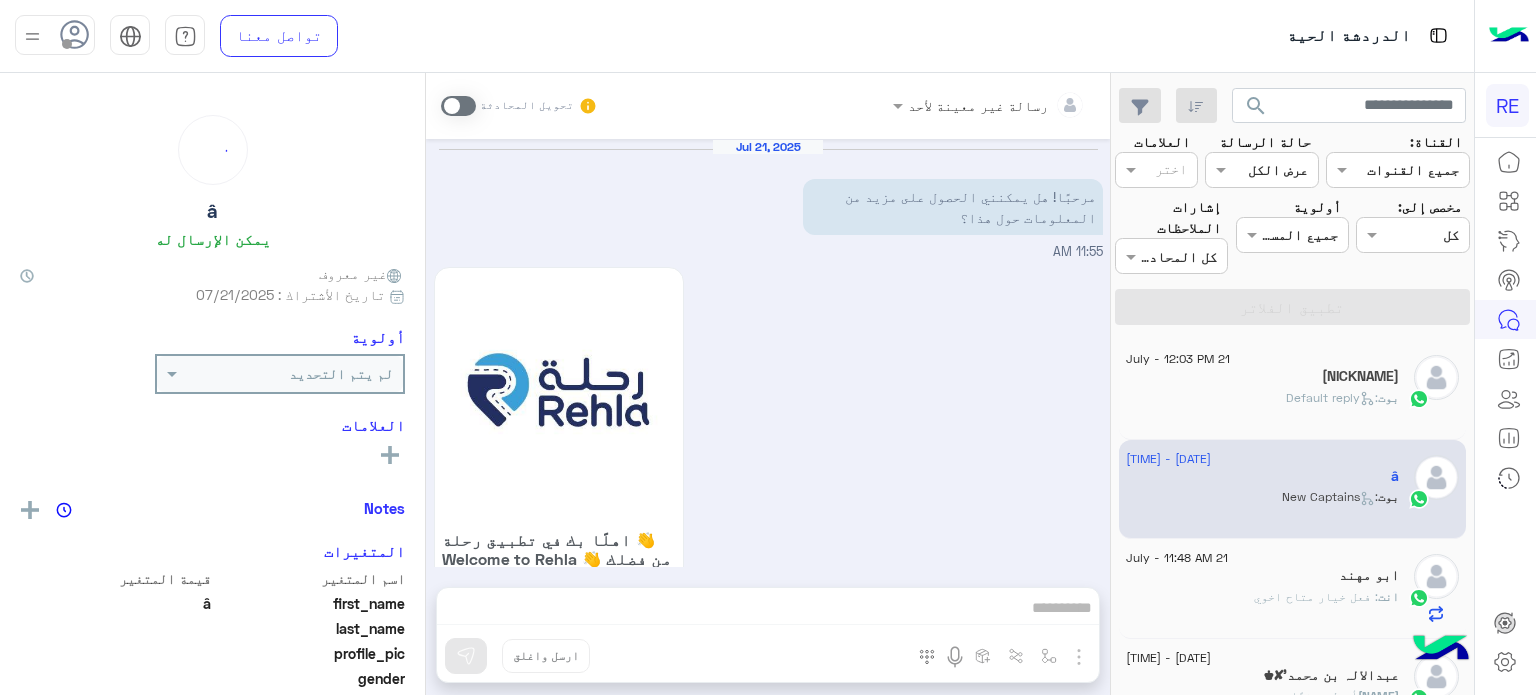 scroll, scrollTop: 1592, scrollLeft: 0, axis: vertical 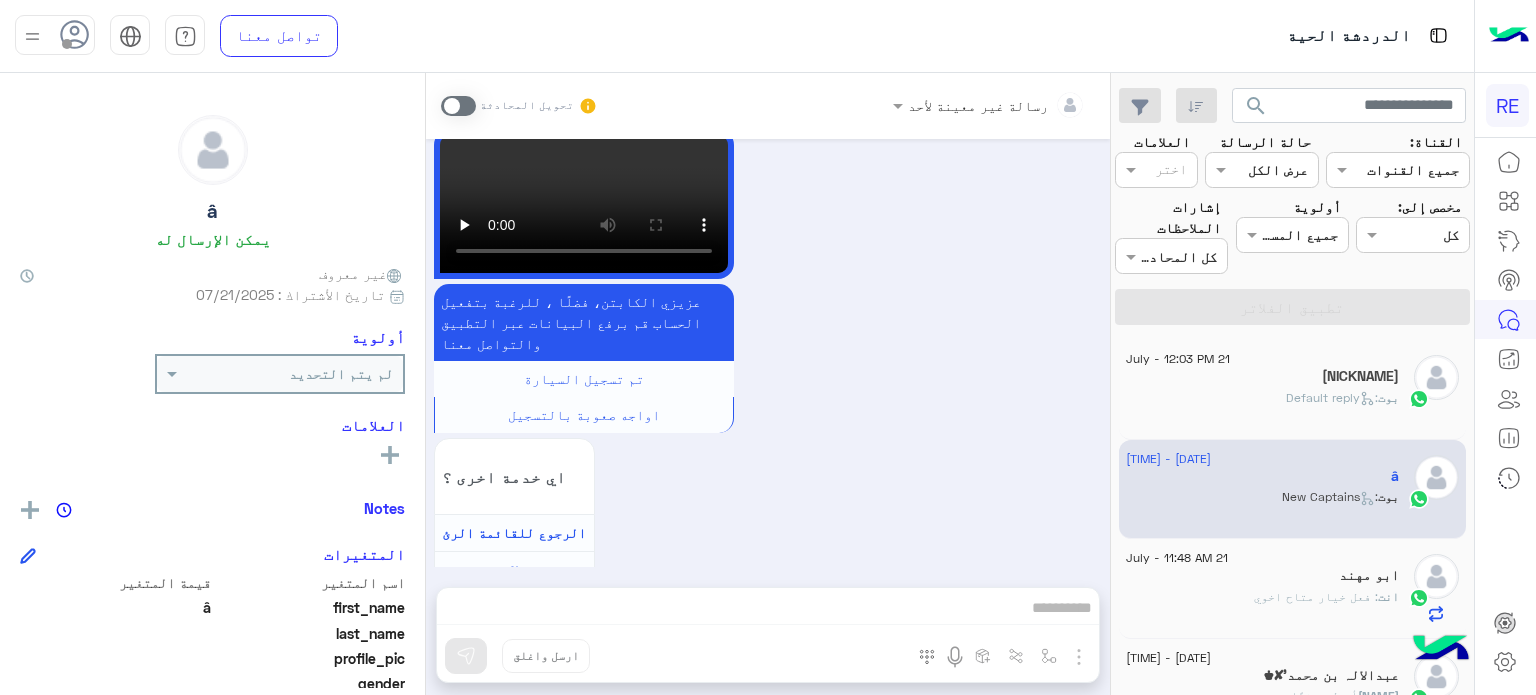 click on "بوت :   Default reply" 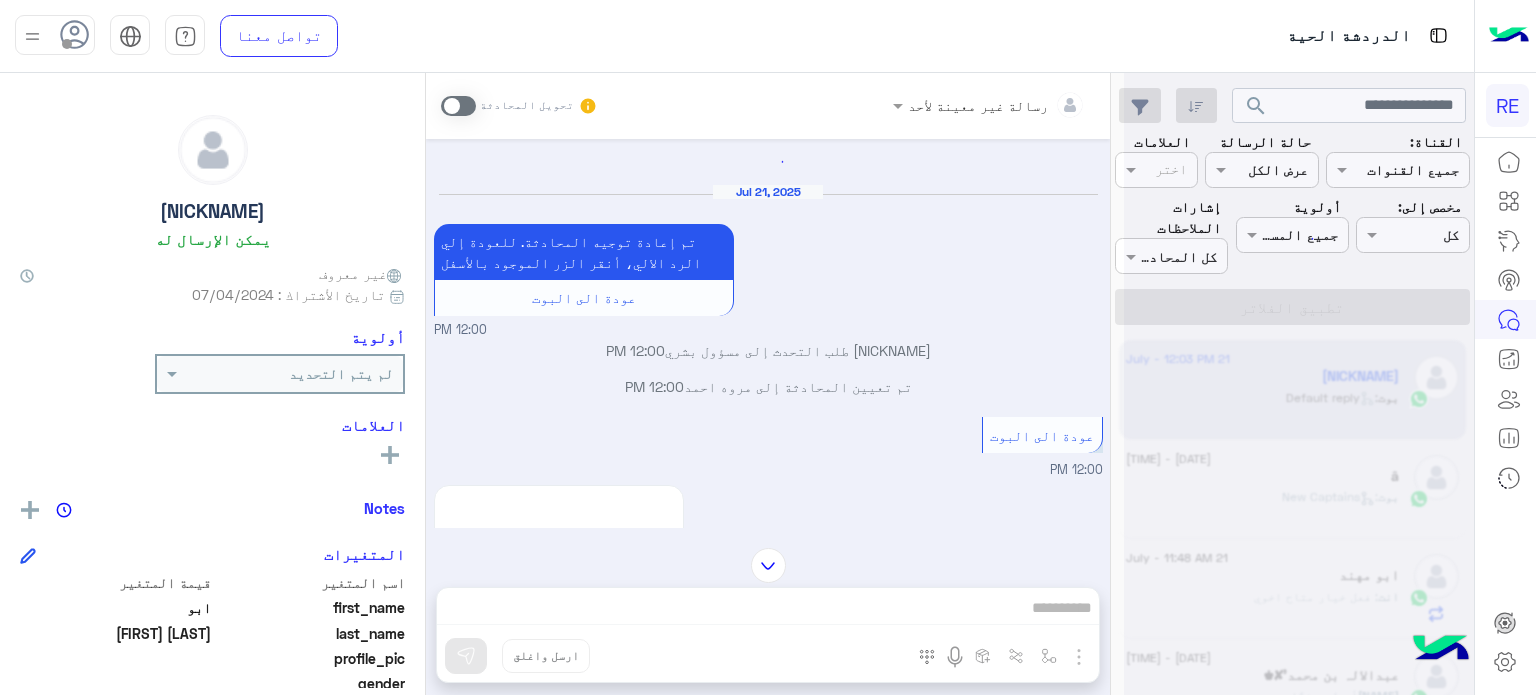 scroll, scrollTop: 1983, scrollLeft: 0, axis: vertical 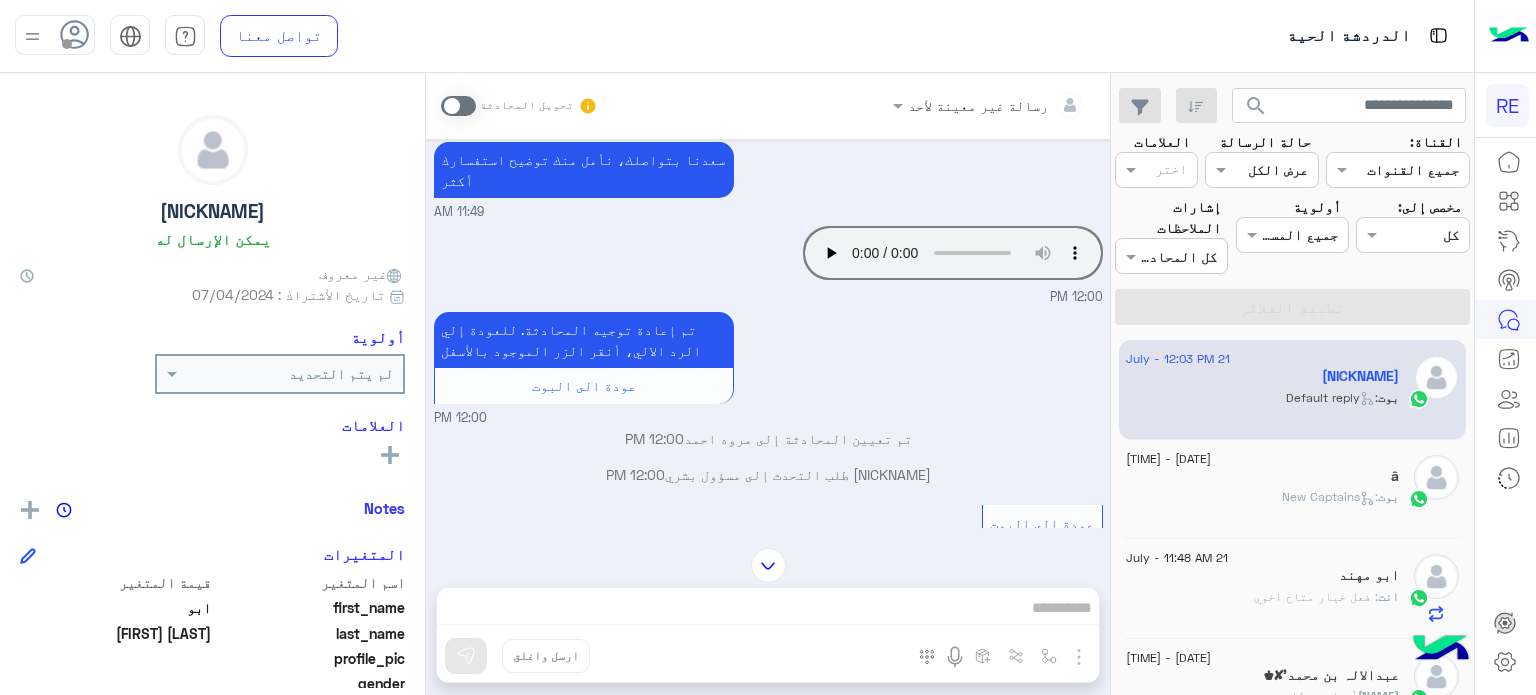 click on "â" 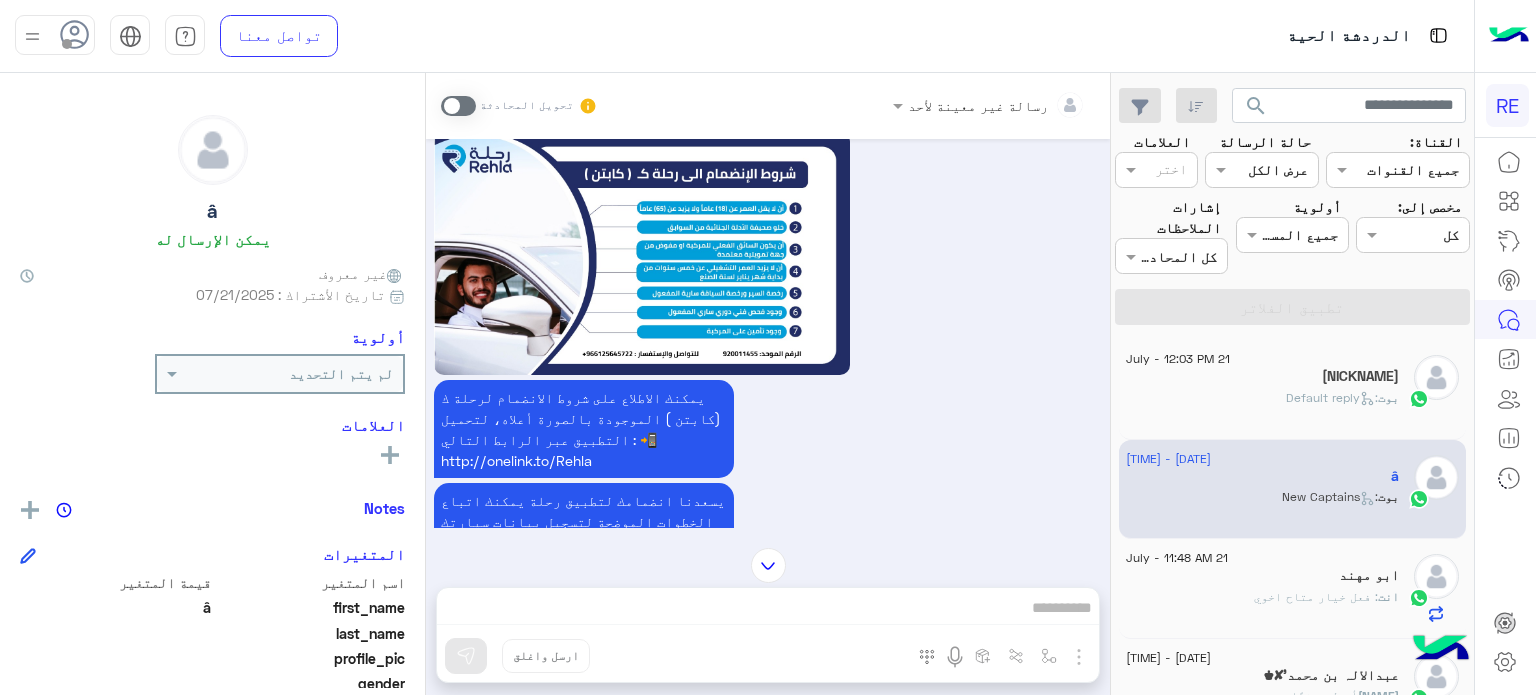 scroll, scrollTop: 1592, scrollLeft: 0, axis: vertical 